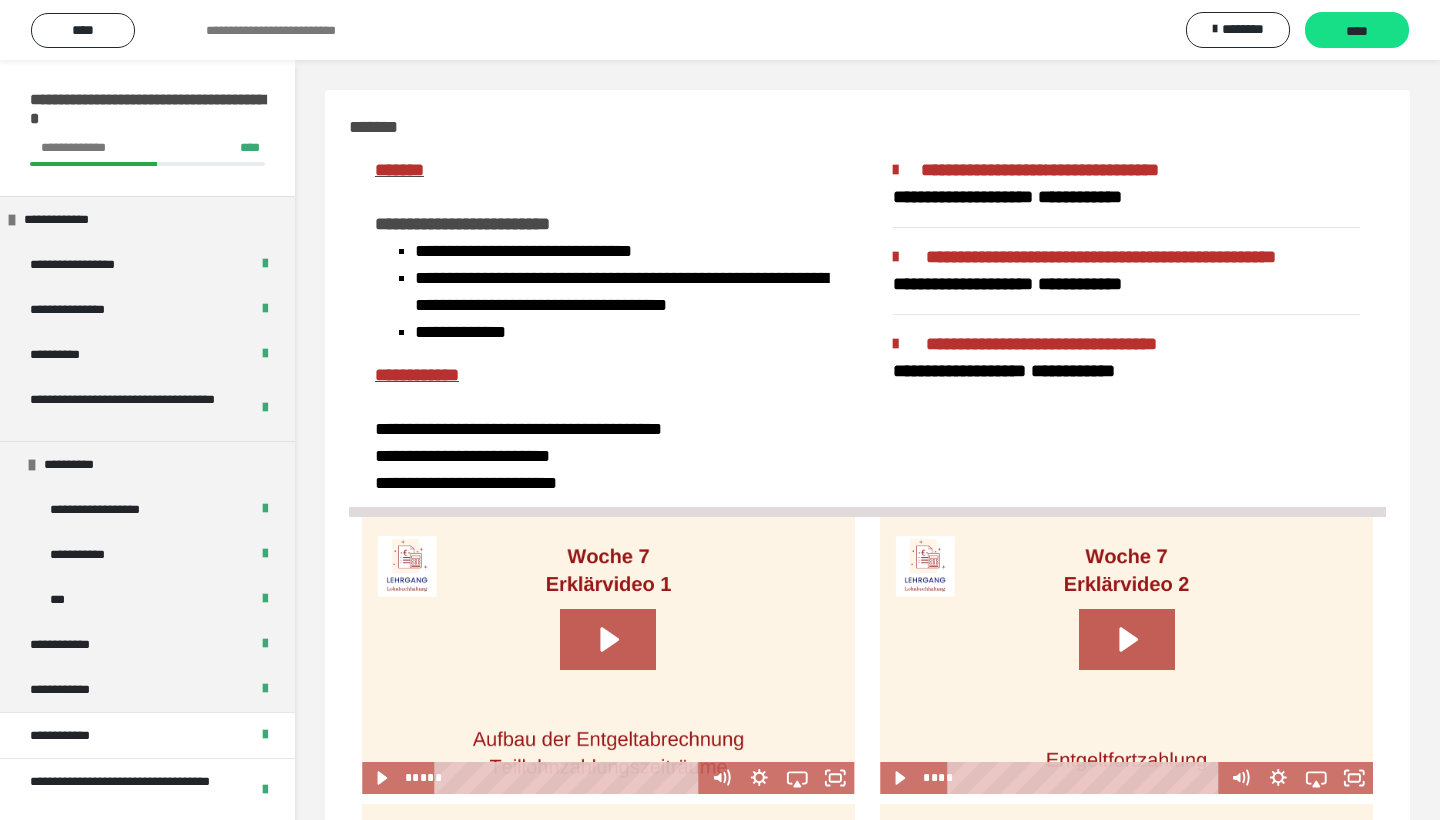 scroll, scrollTop: 2590, scrollLeft: 0, axis: vertical 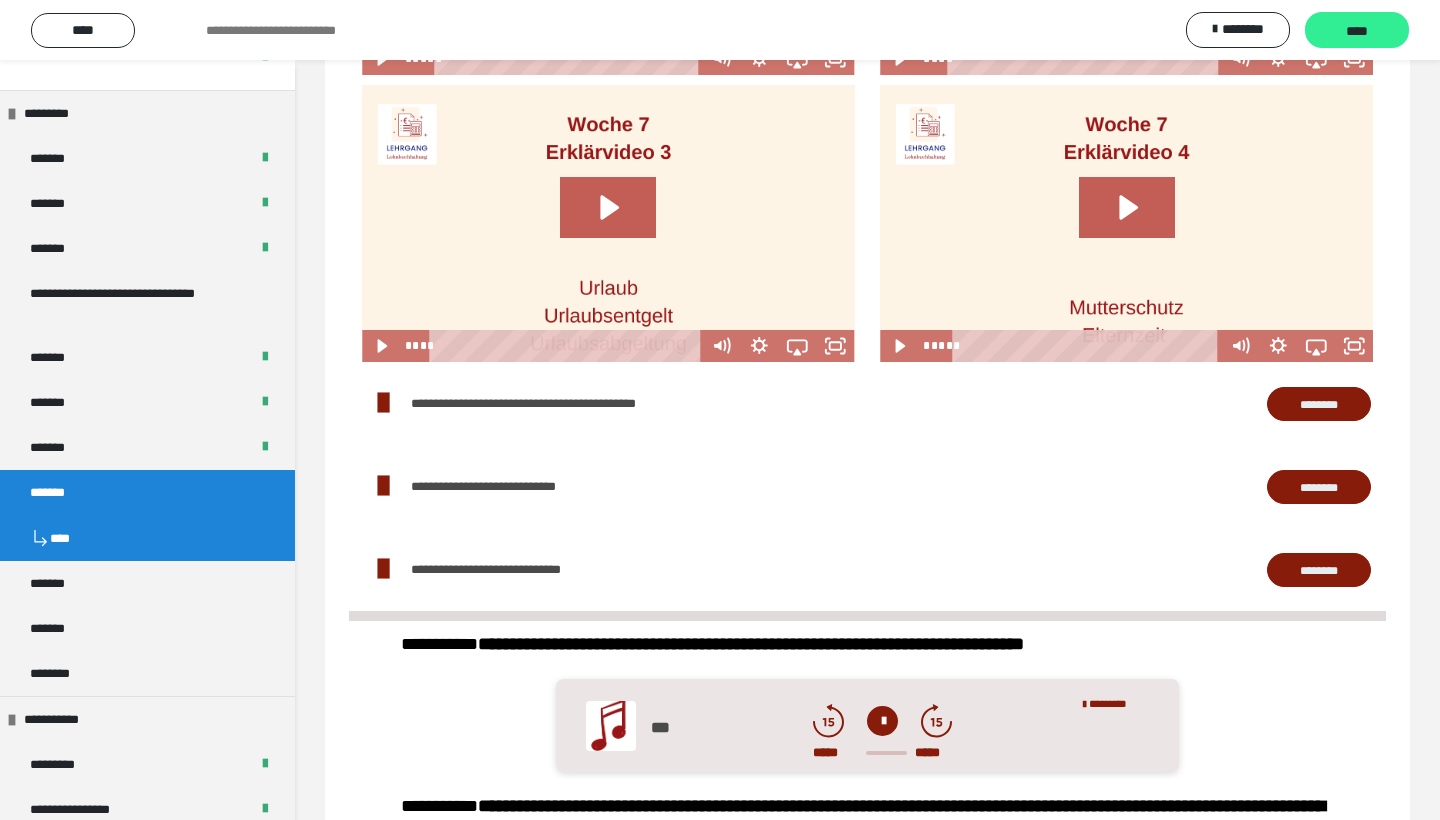 click on "****" at bounding box center (1357, 31) 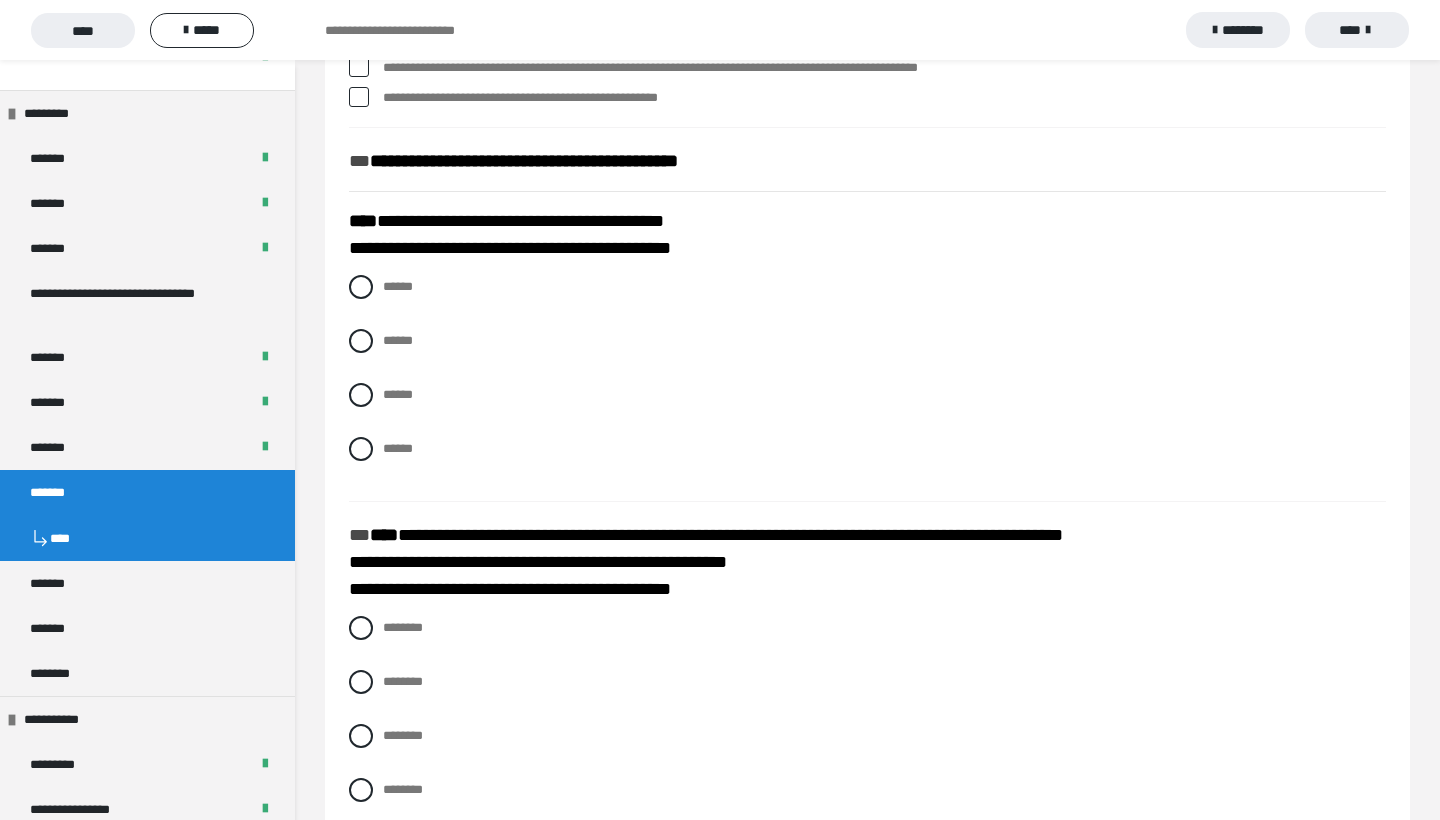 scroll, scrollTop: 1843, scrollLeft: 0, axis: vertical 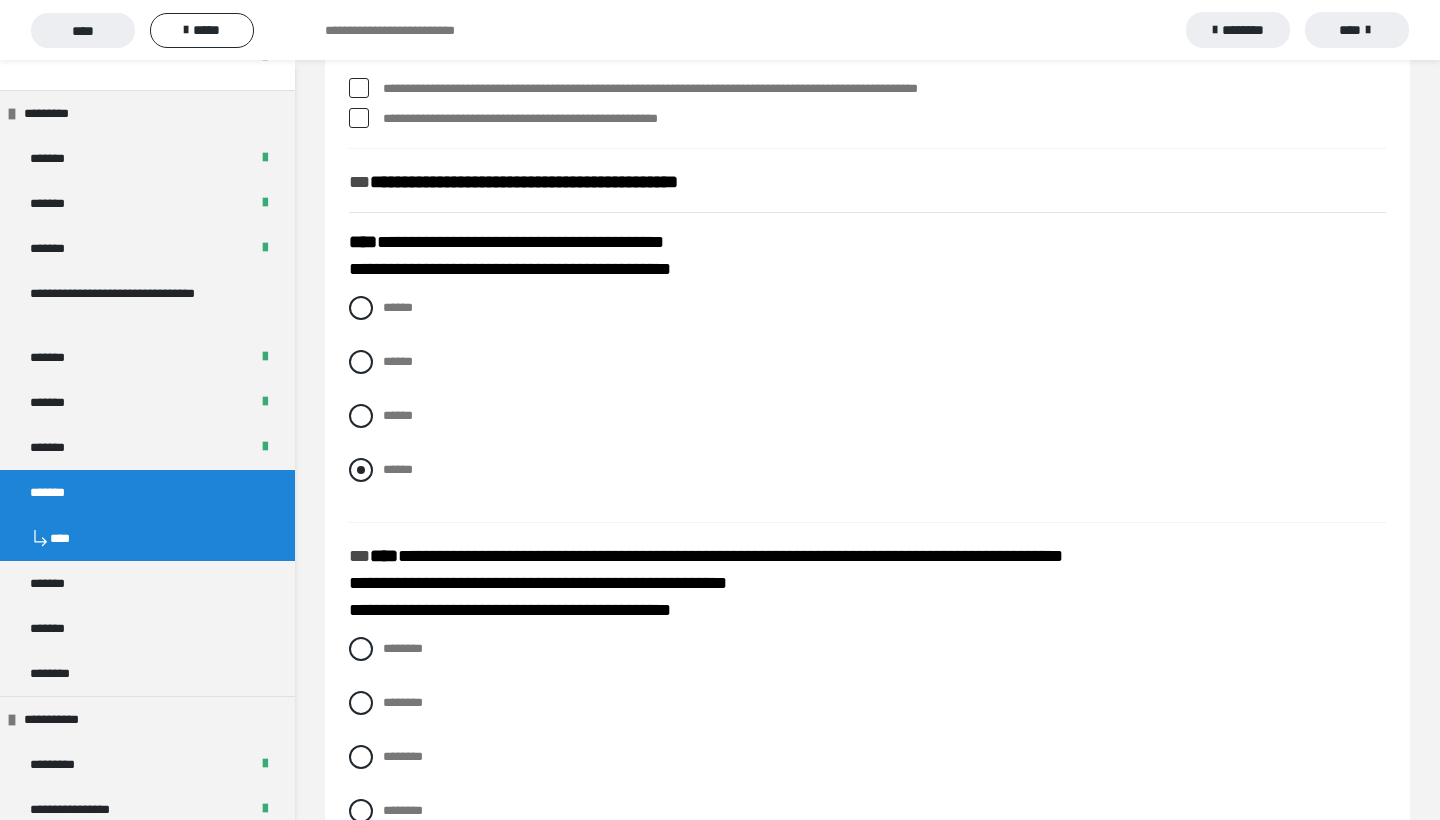 click at bounding box center [361, 470] 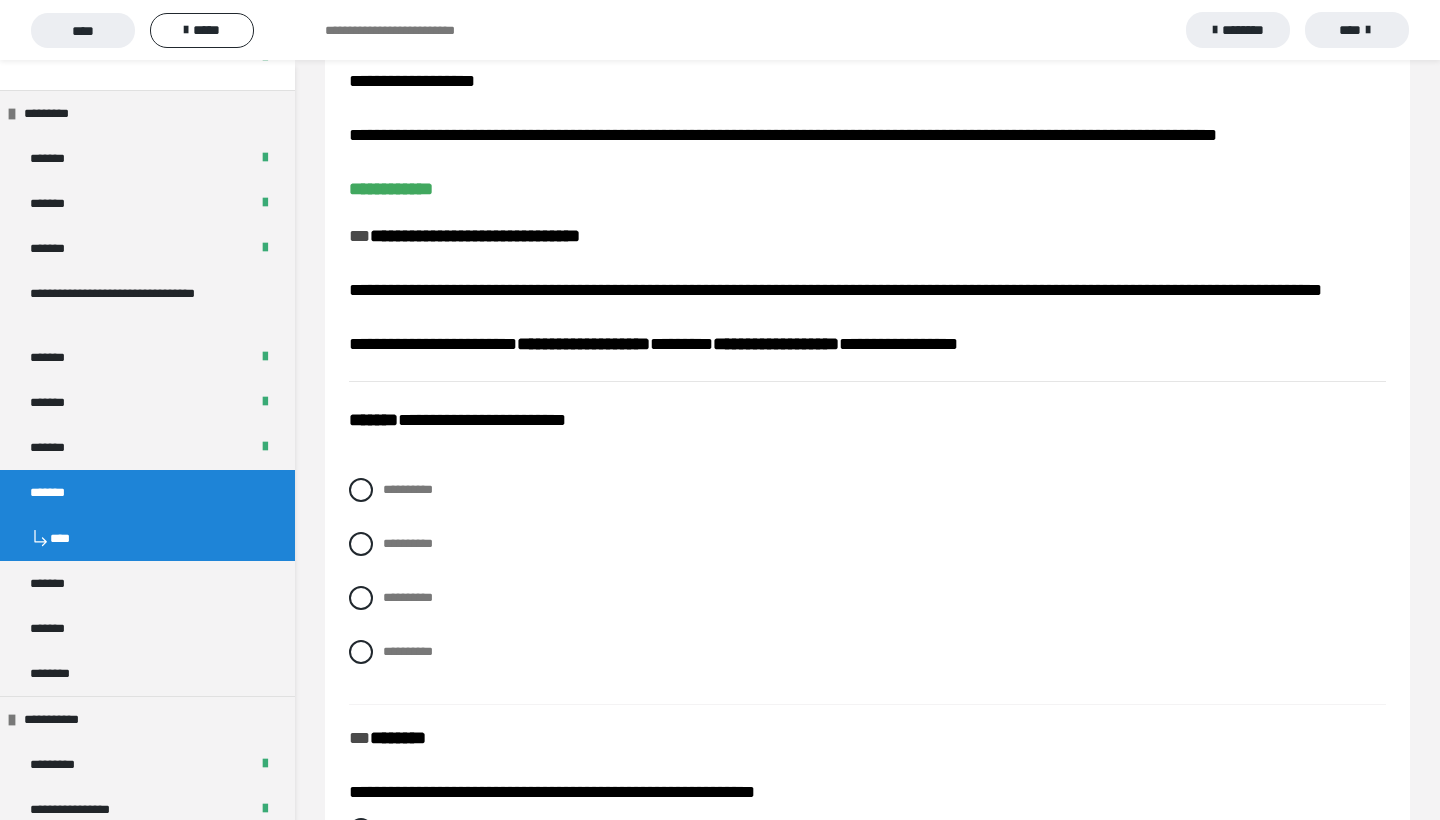 scroll, scrollTop: 56, scrollLeft: 0, axis: vertical 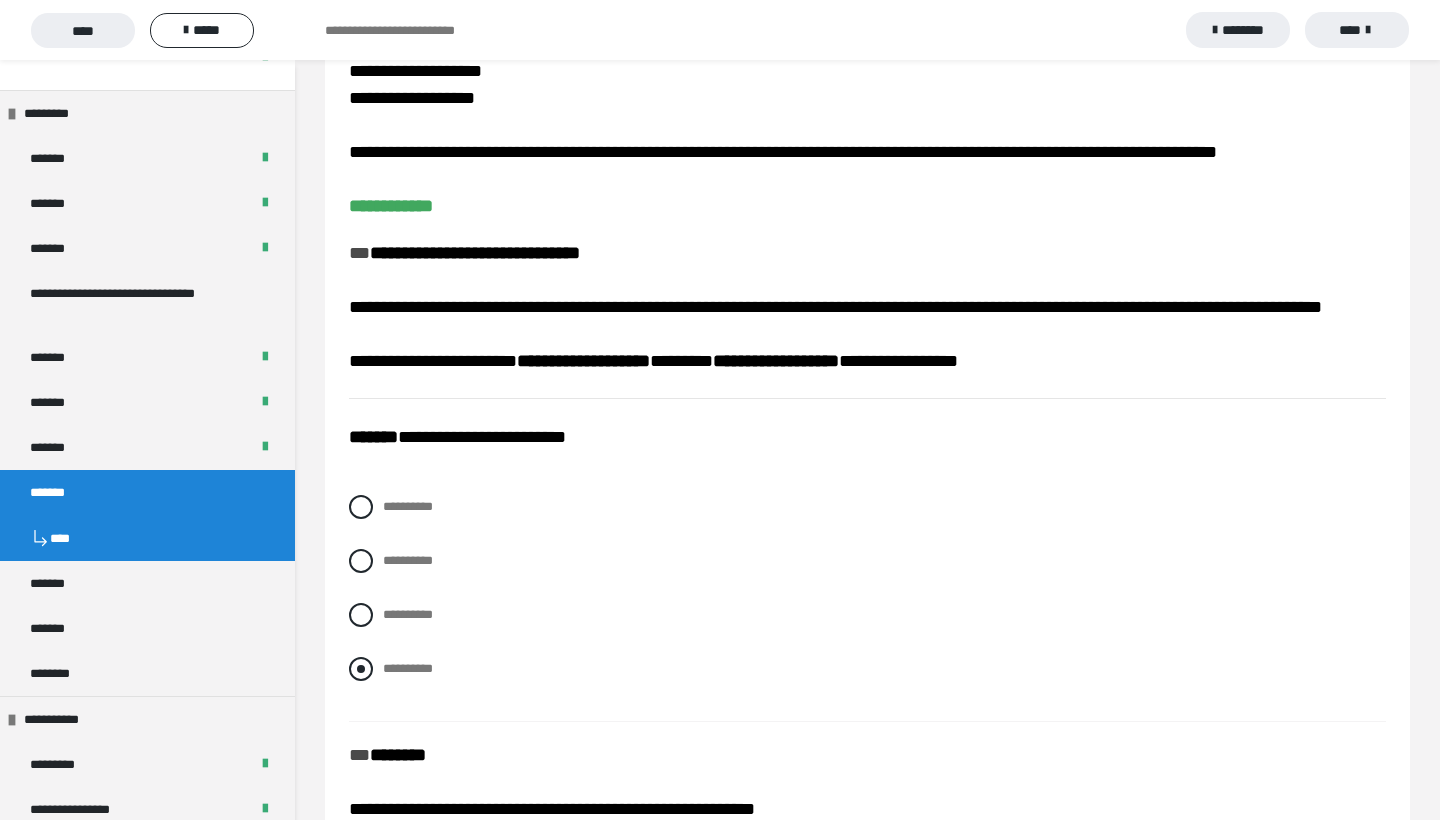 click at bounding box center [361, 669] 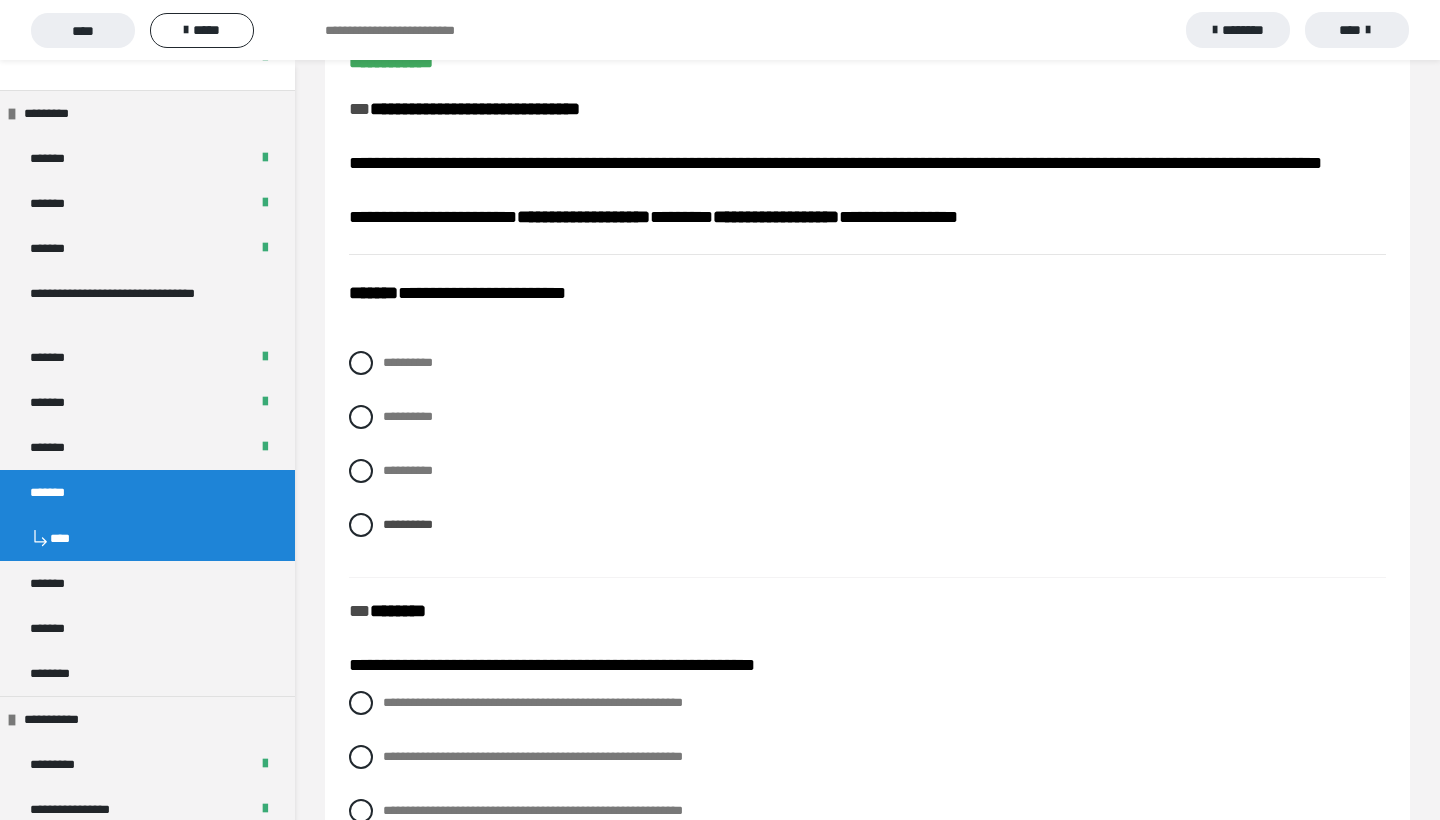 scroll, scrollTop: 213, scrollLeft: 0, axis: vertical 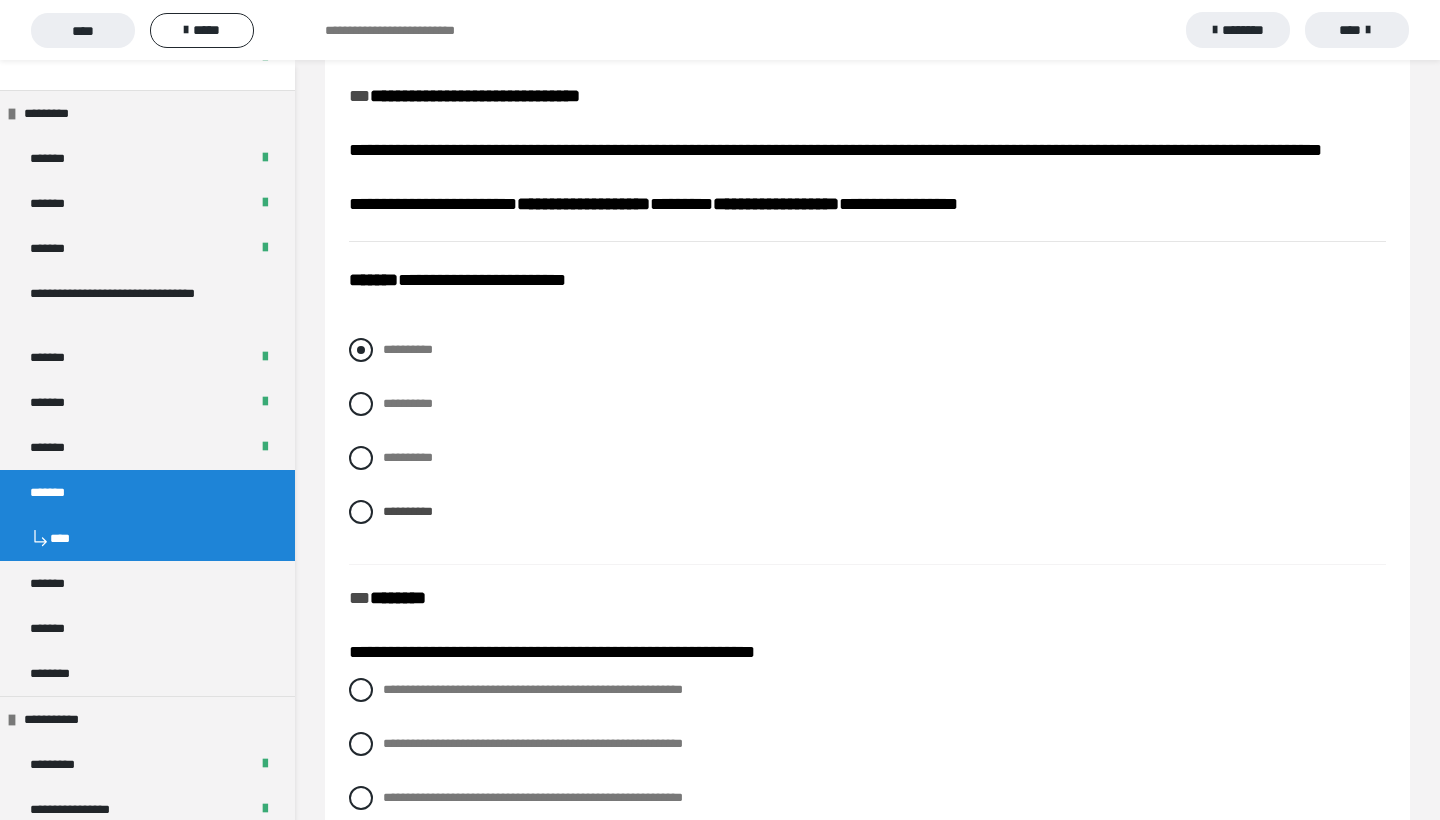 click at bounding box center (361, 350) 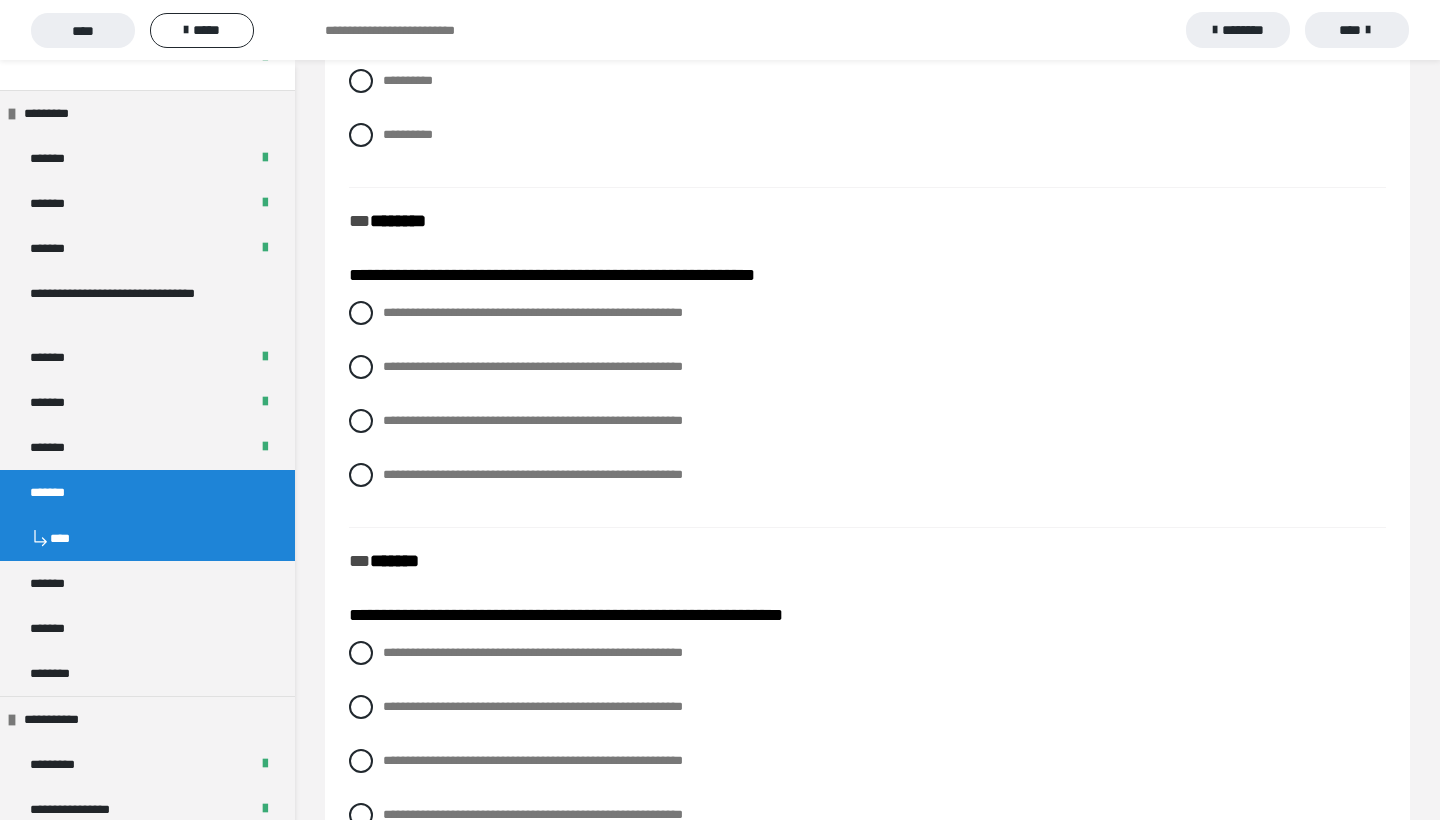 scroll, scrollTop: 597, scrollLeft: 0, axis: vertical 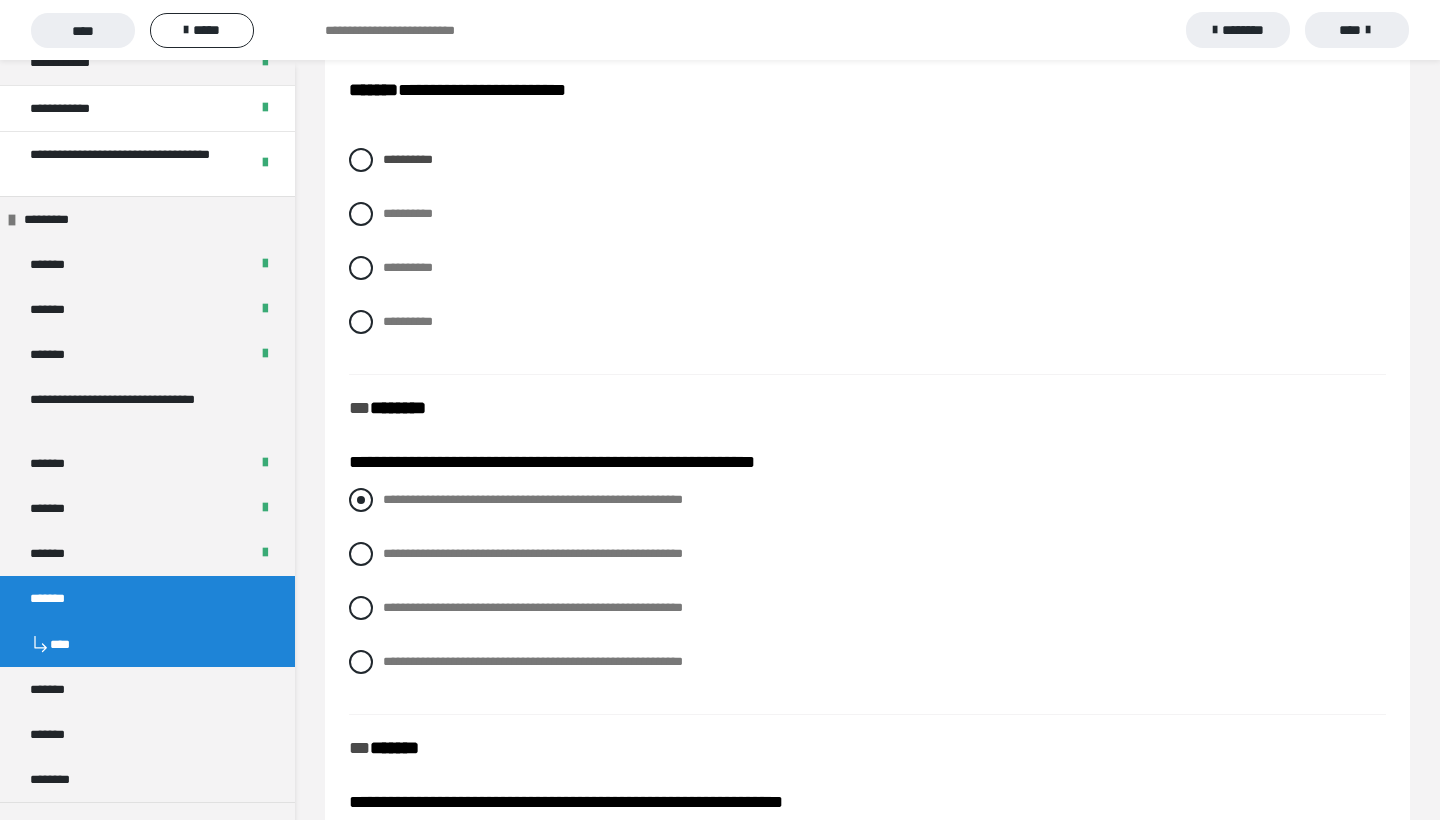click at bounding box center [361, 500] 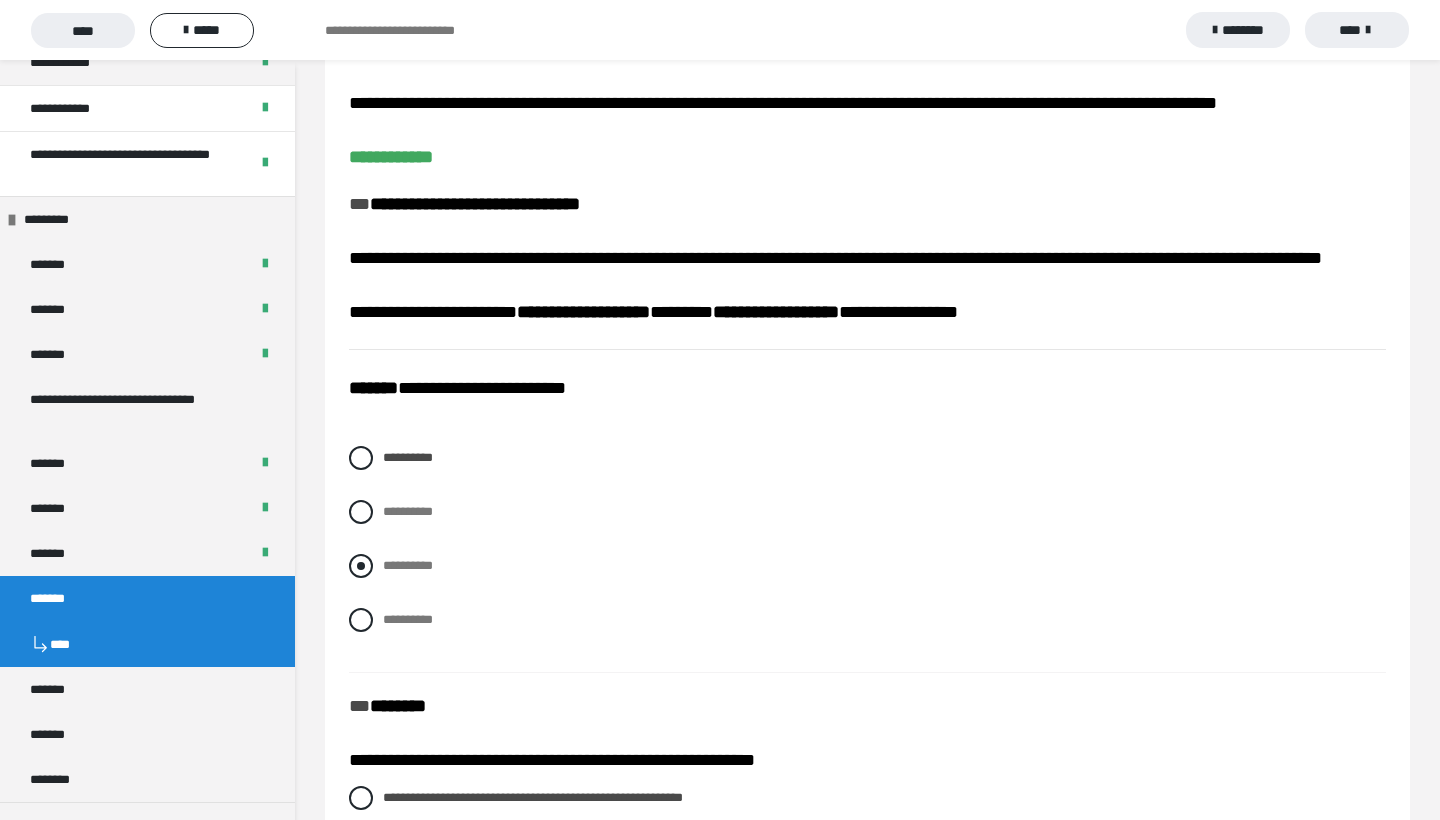 scroll, scrollTop: 146, scrollLeft: 0, axis: vertical 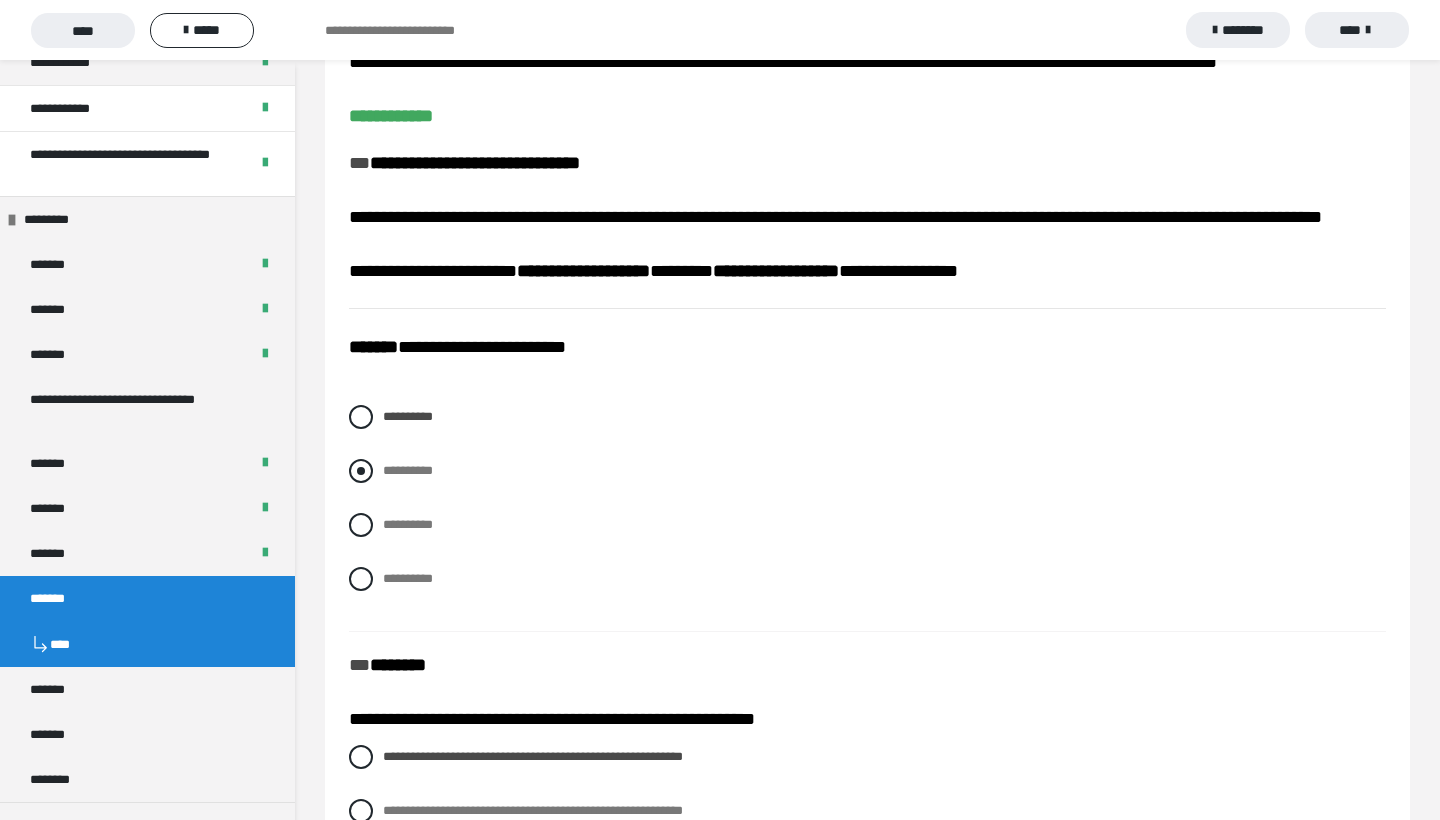 click at bounding box center [361, 471] 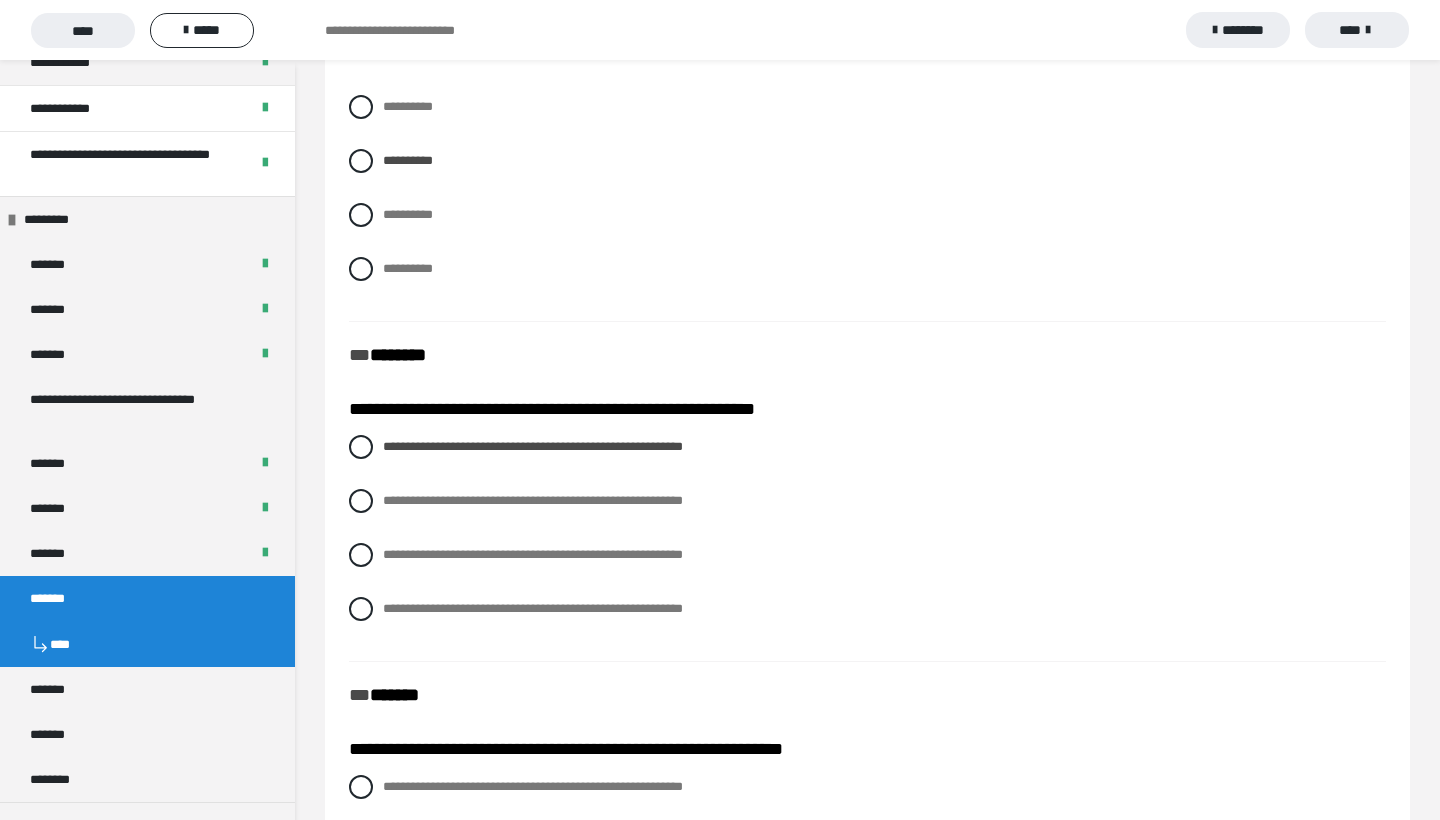scroll, scrollTop: 462, scrollLeft: 0, axis: vertical 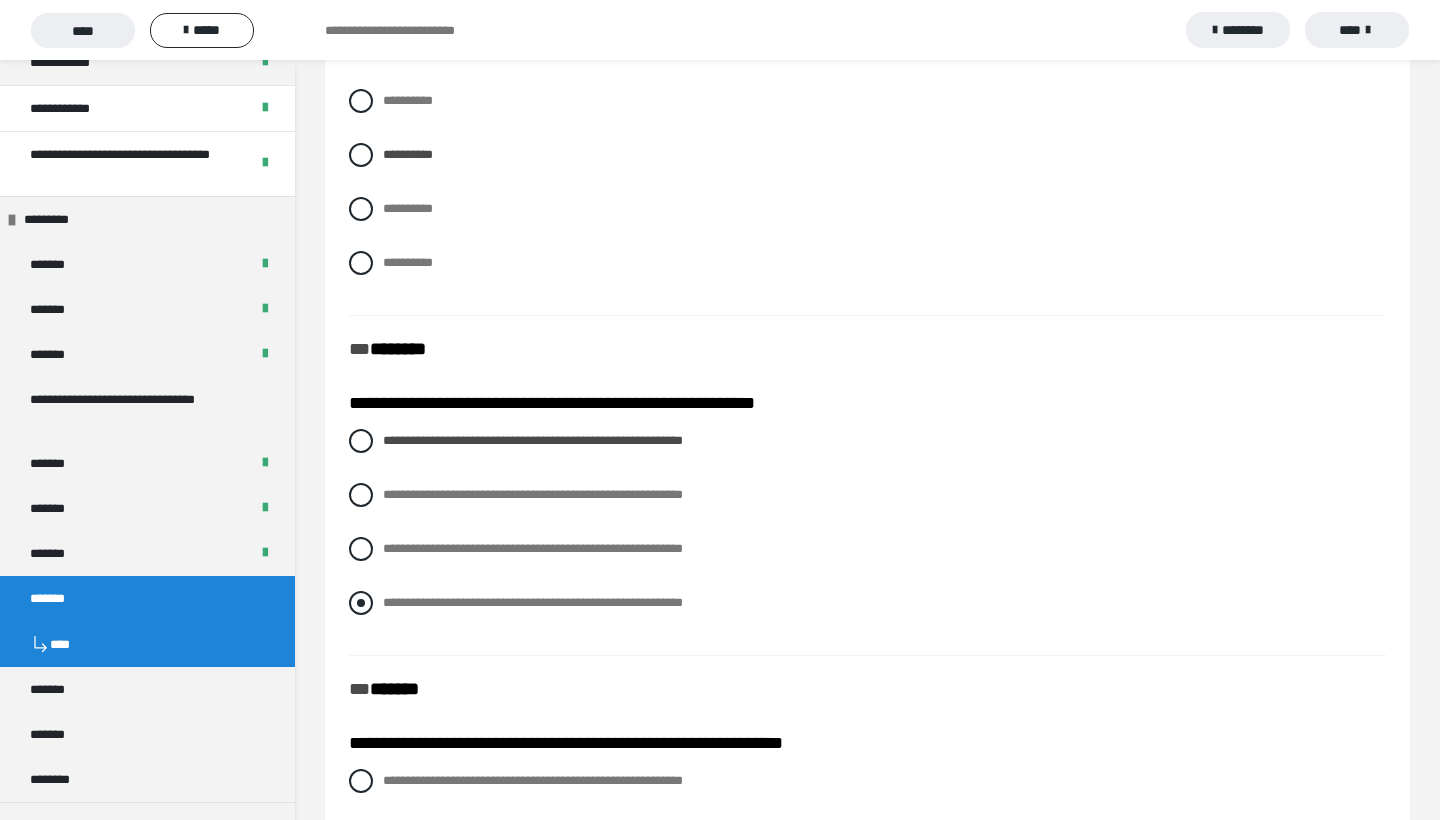 click at bounding box center (361, 603) 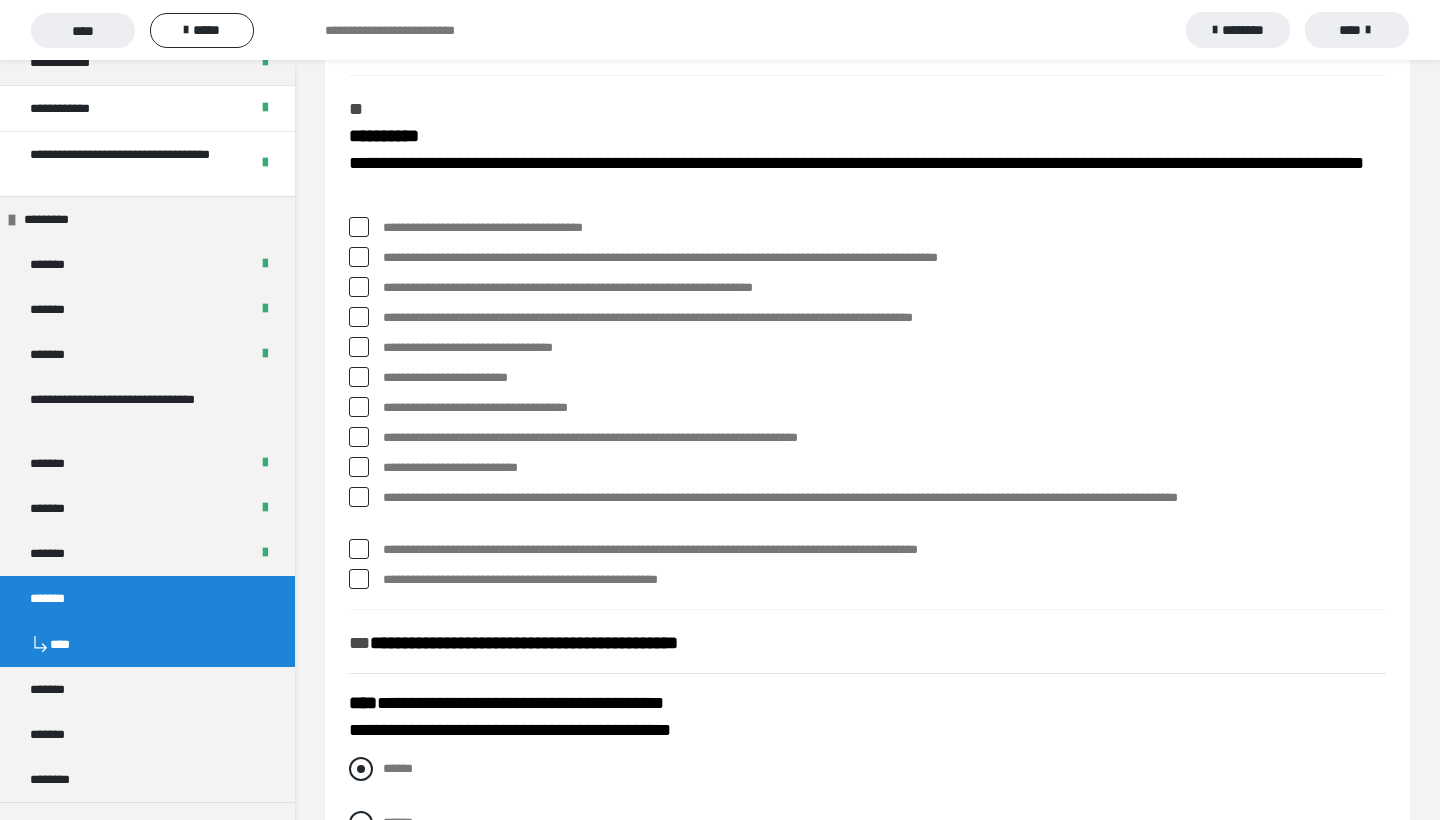 scroll, scrollTop: 1379, scrollLeft: 0, axis: vertical 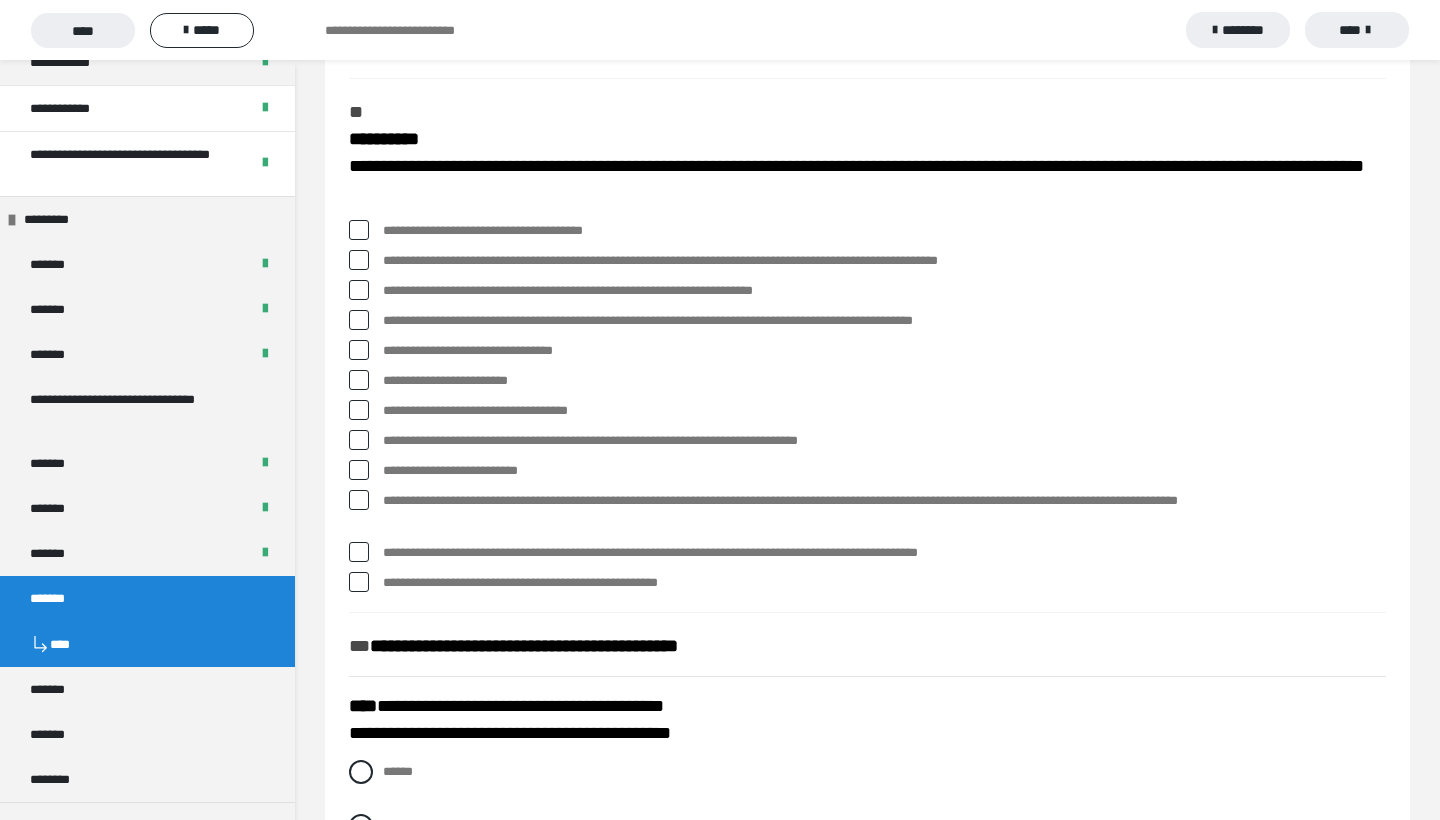 click at bounding box center [359, 260] 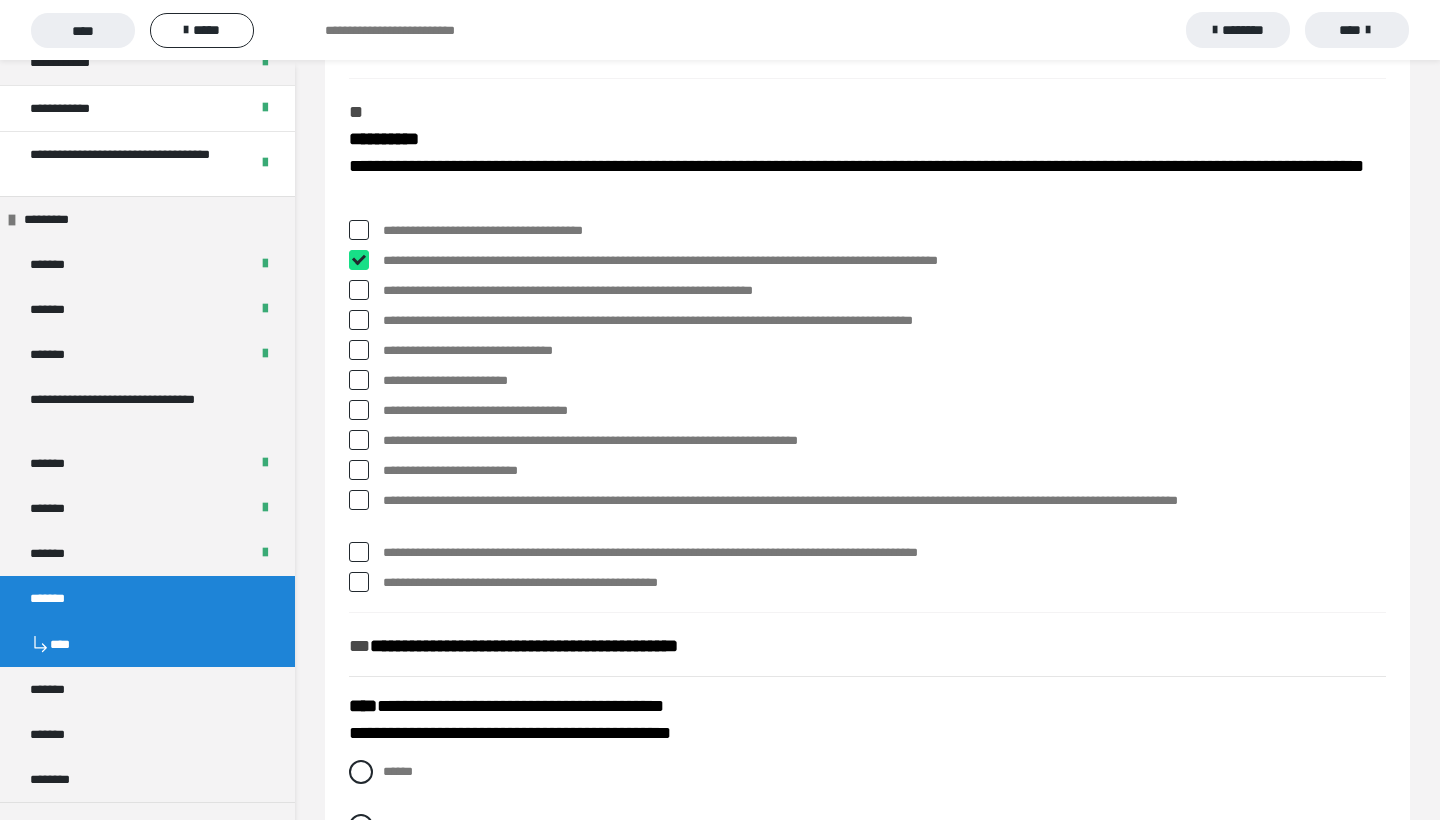 checkbox on "****" 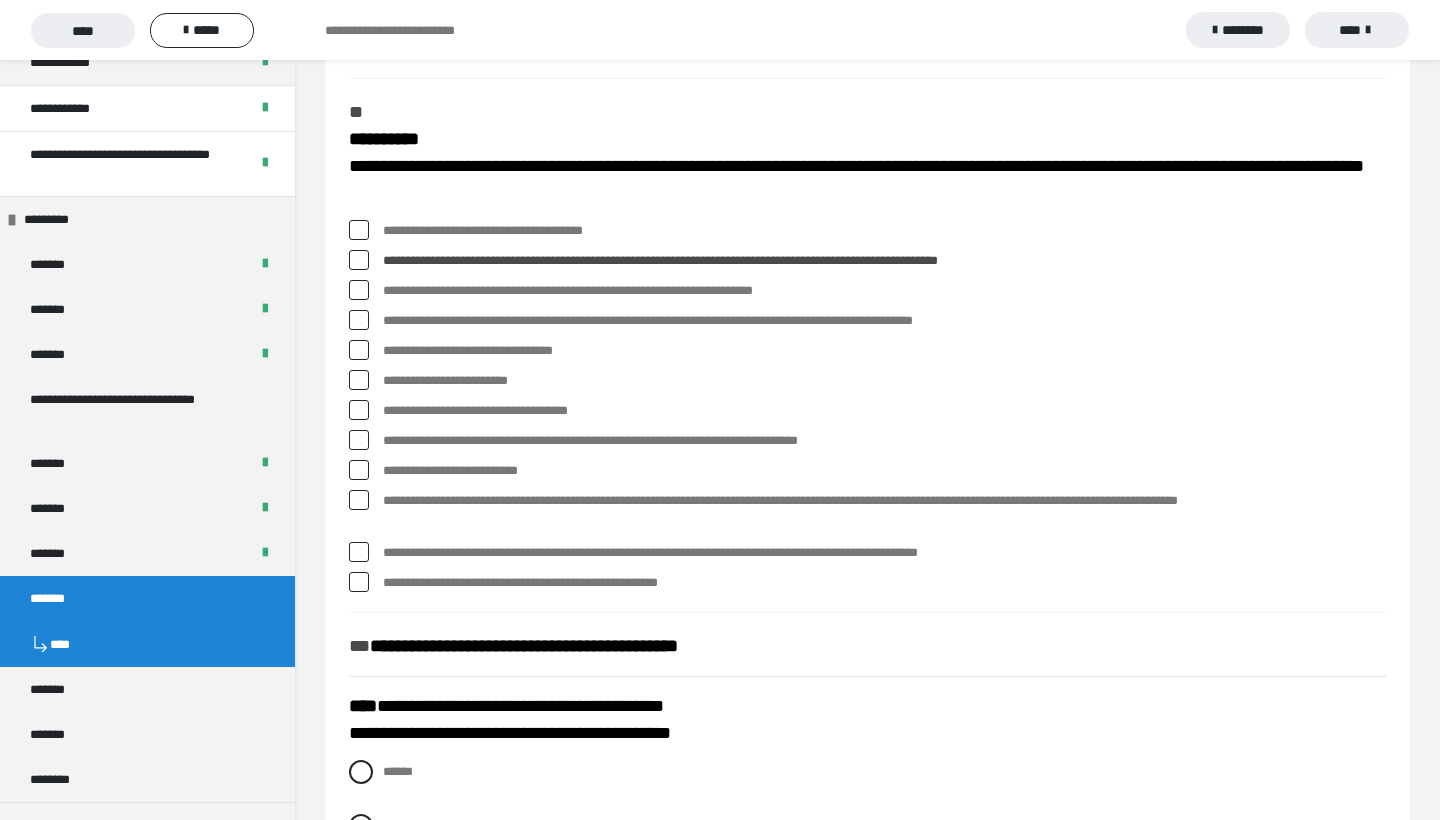 click at bounding box center [359, 320] 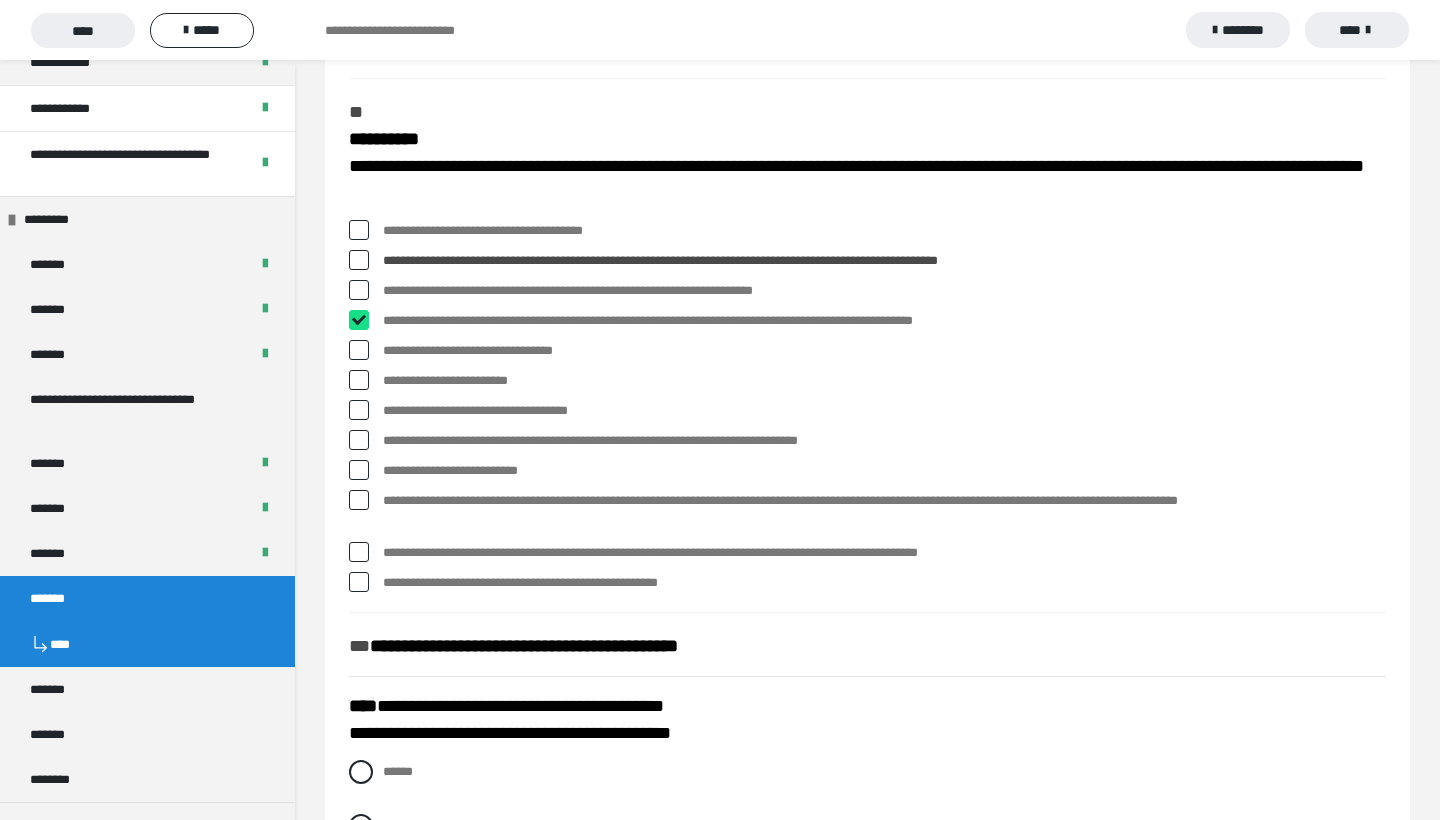 checkbox on "****" 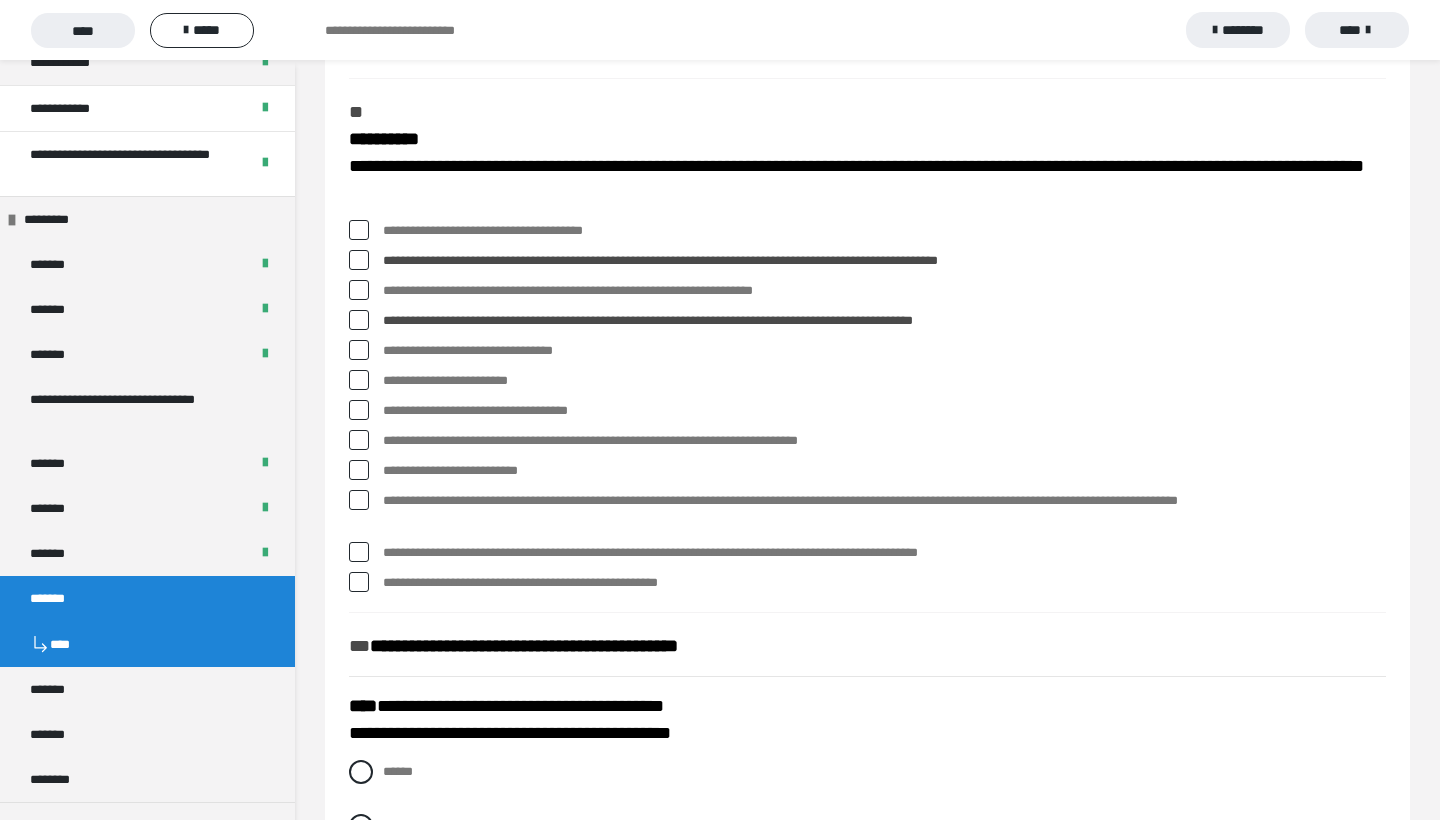 click at bounding box center [359, 440] 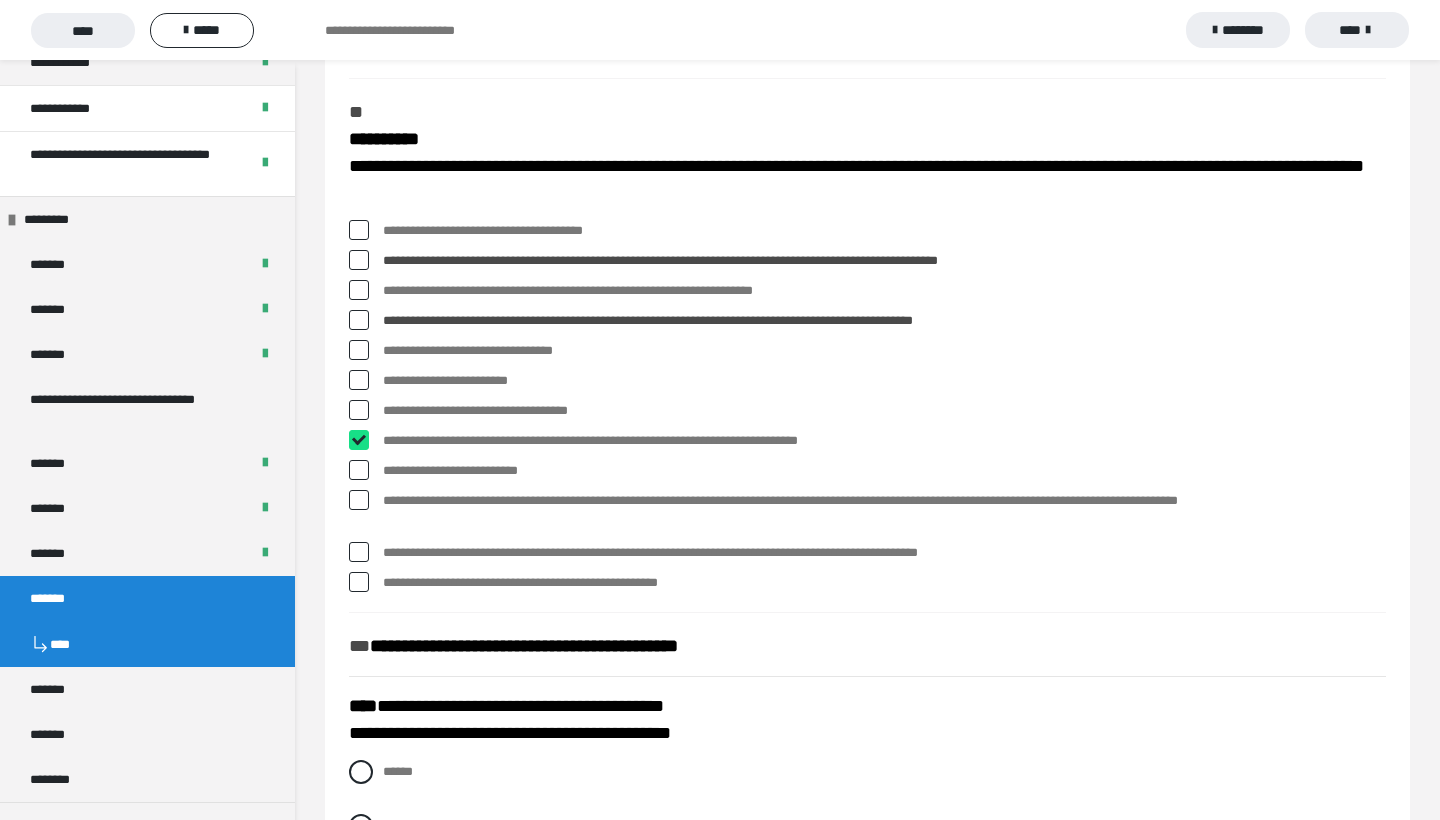 checkbox on "****" 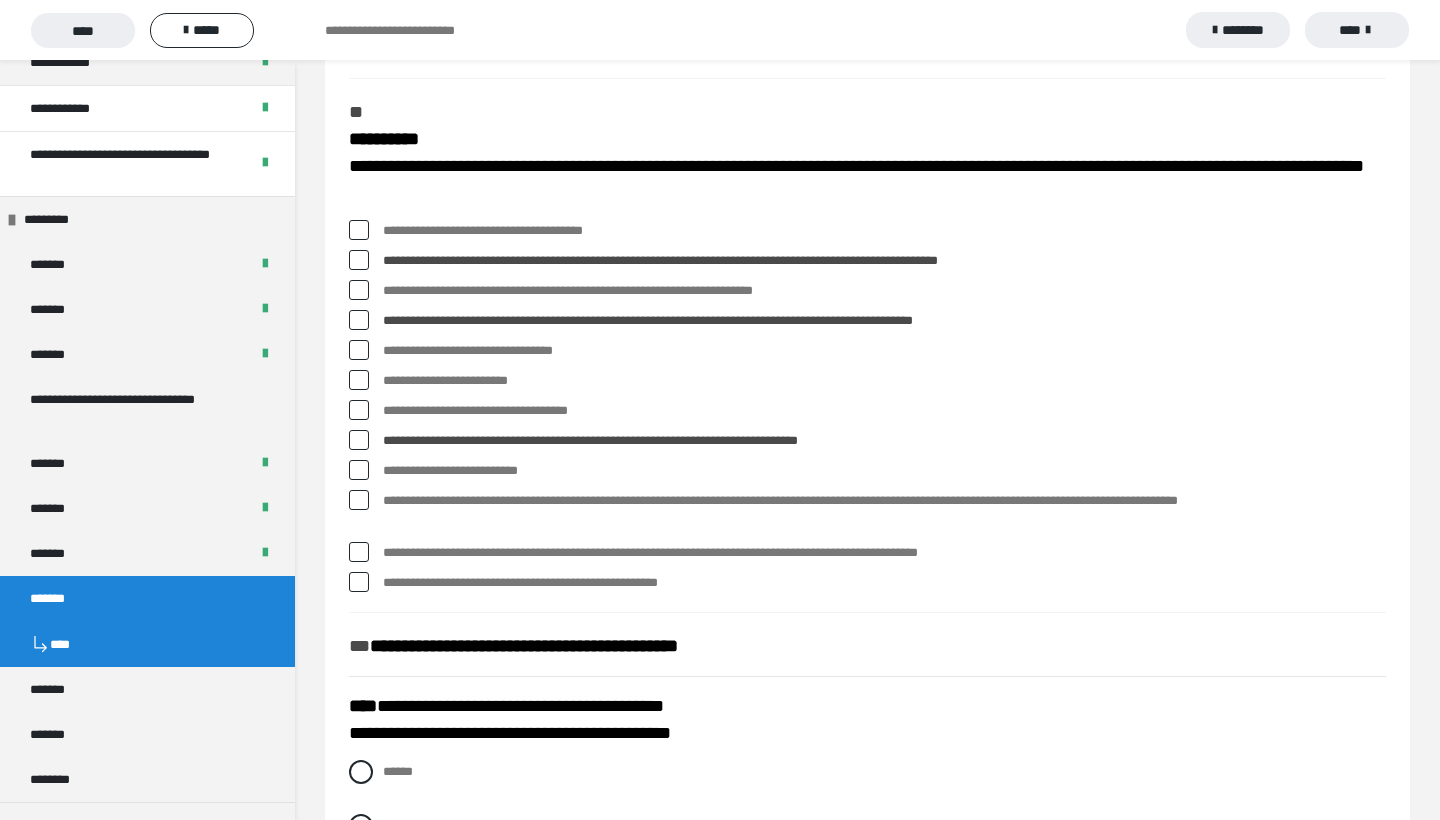 click at bounding box center [359, 470] 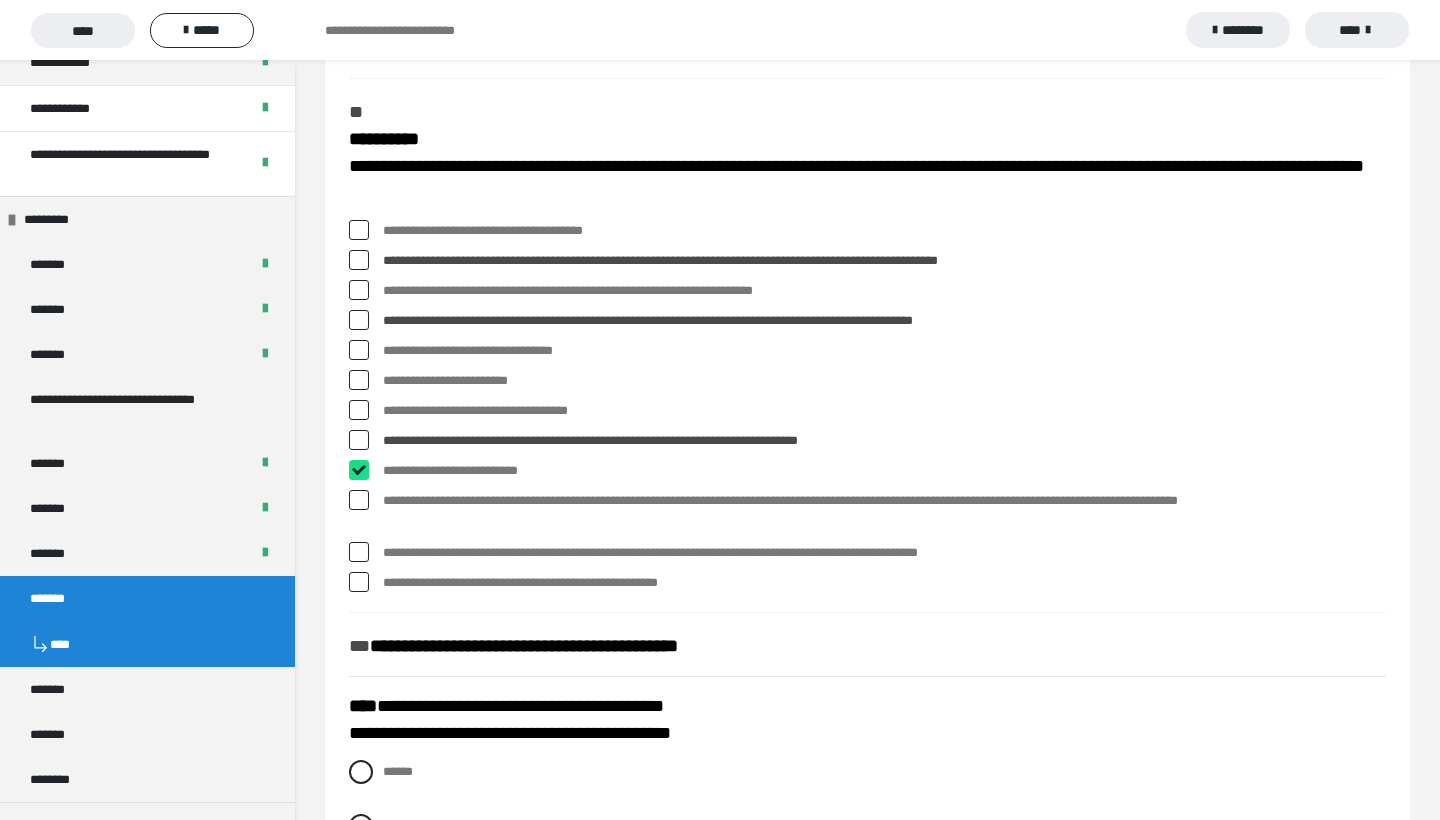 checkbox on "****" 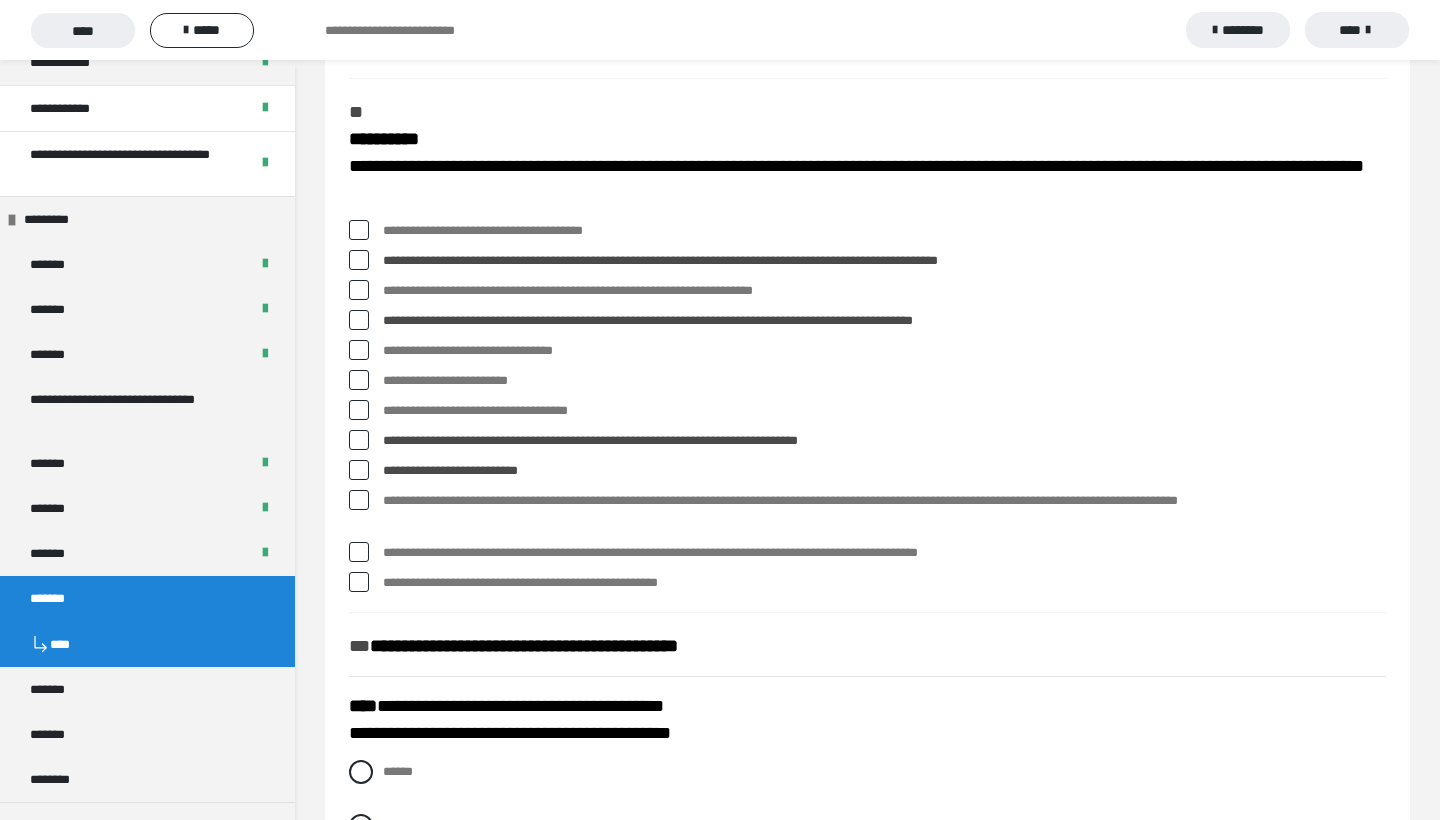 click at bounding box center [359, 500] 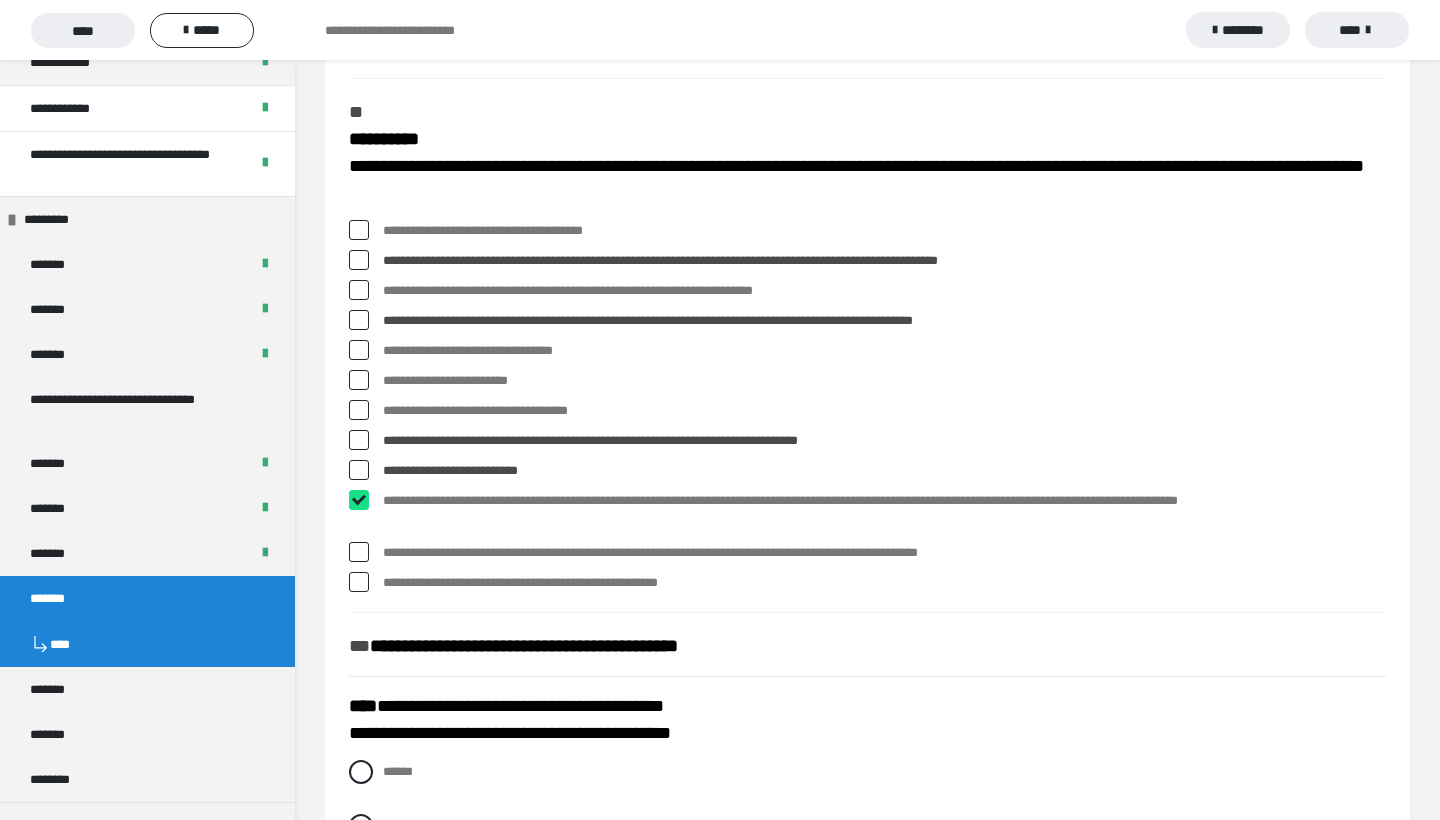 checkbox on "****" 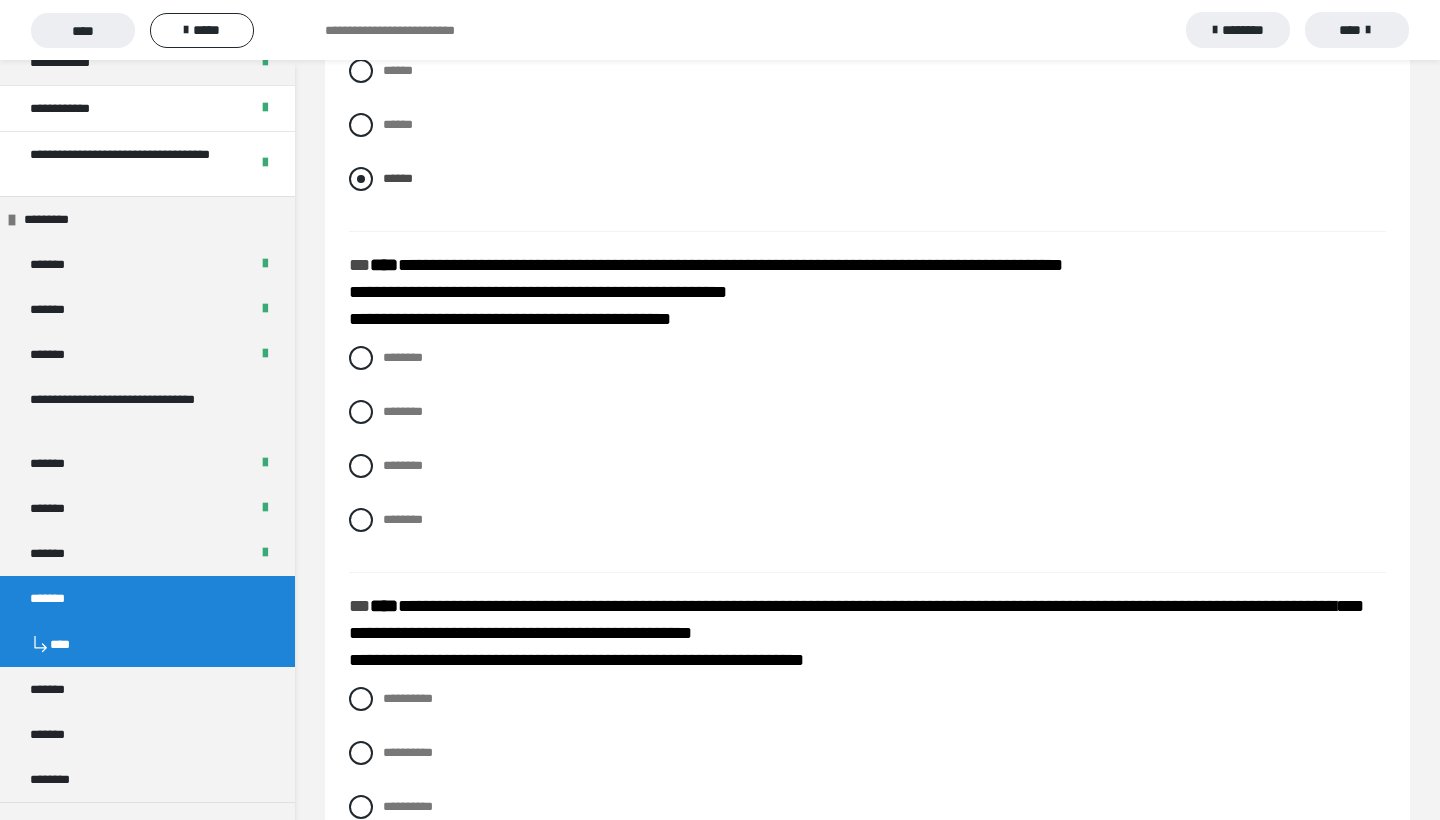 scroll, scrollTop: 2136, scrollLeft: 0, axis: vertical 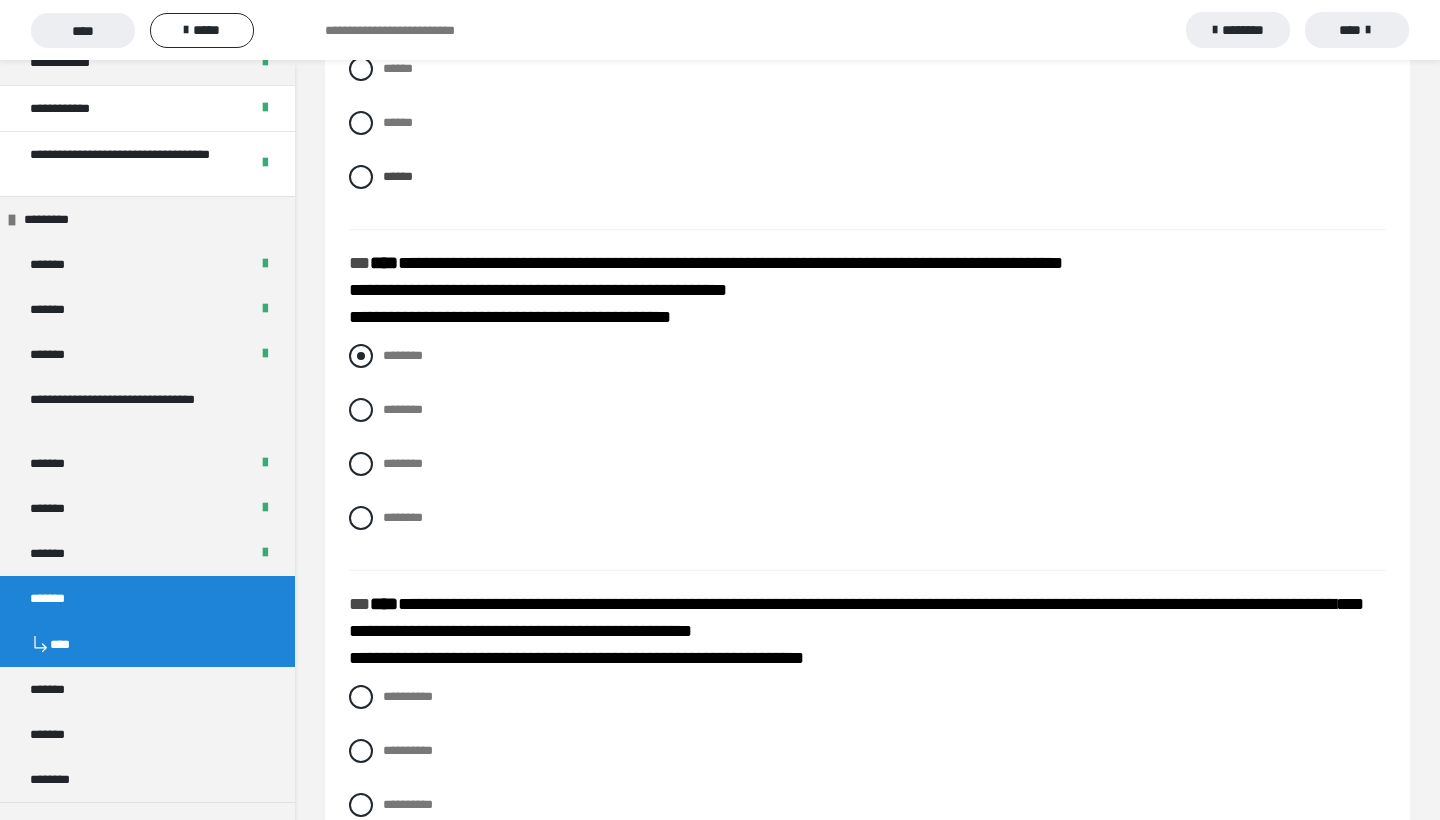 click at bounding box center [361, 356] 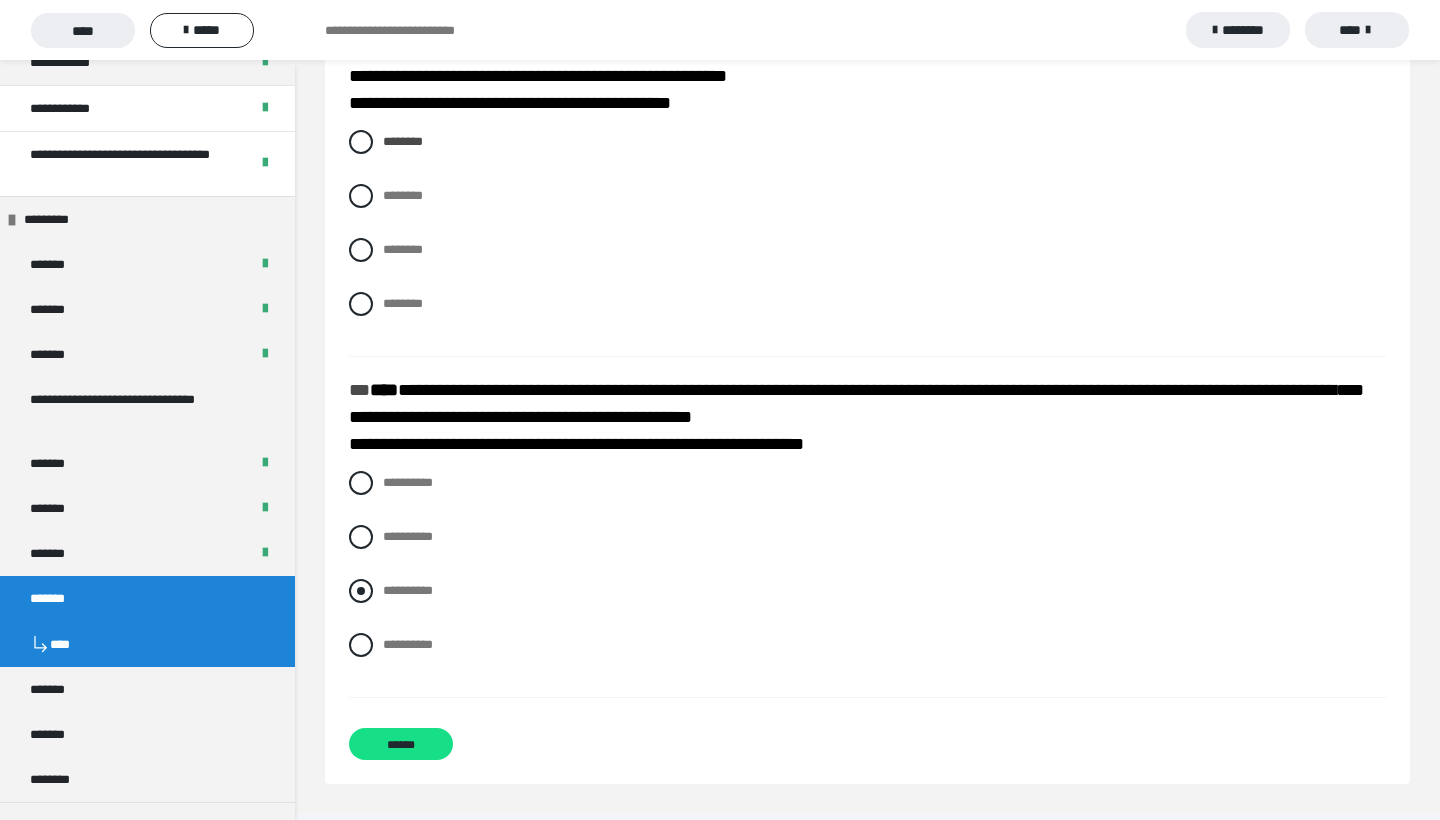 scroll, scrollTop: 2350, scrollLeft: 0, axis: vertical 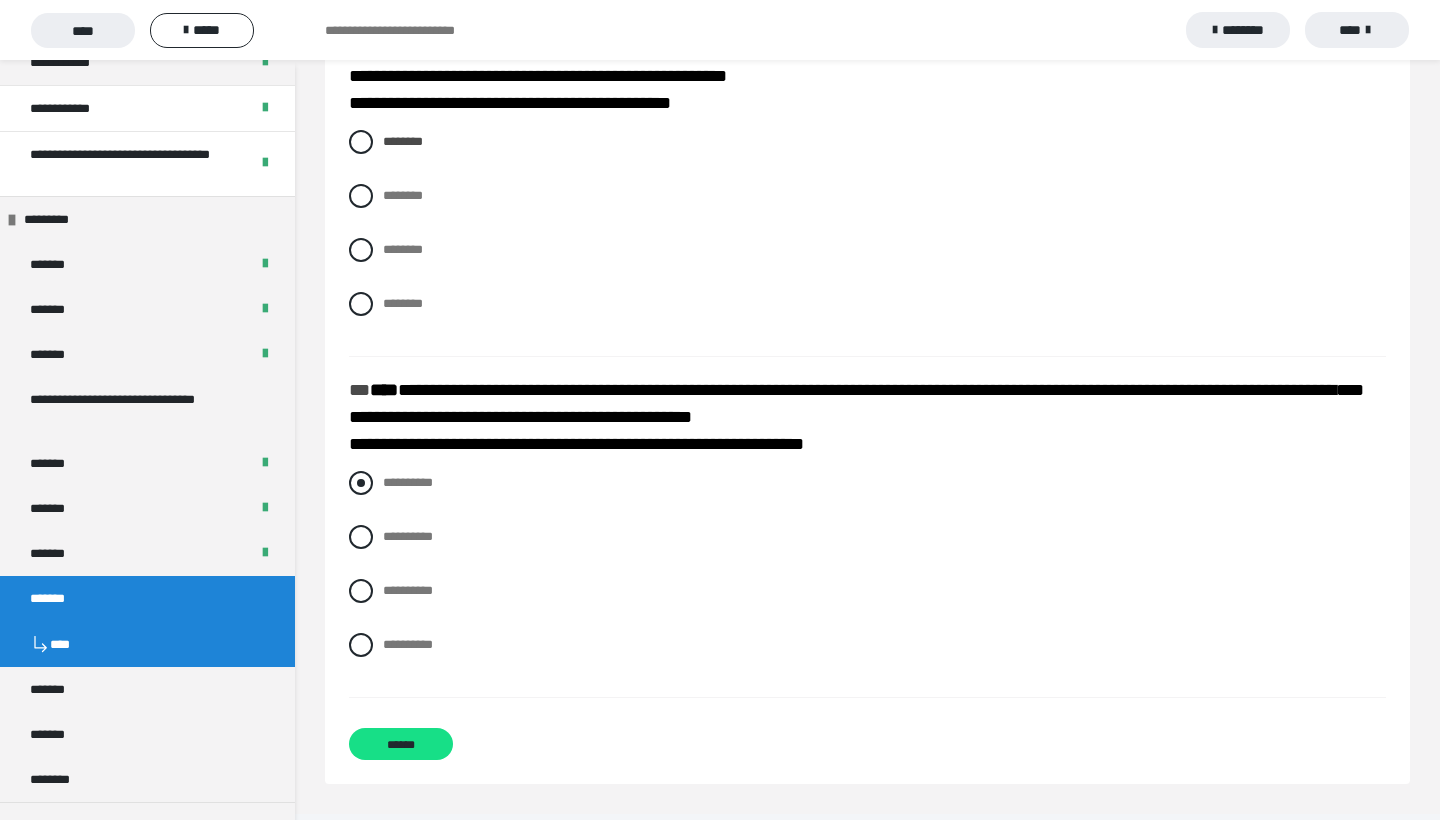 click at bounding box center (361, 483) 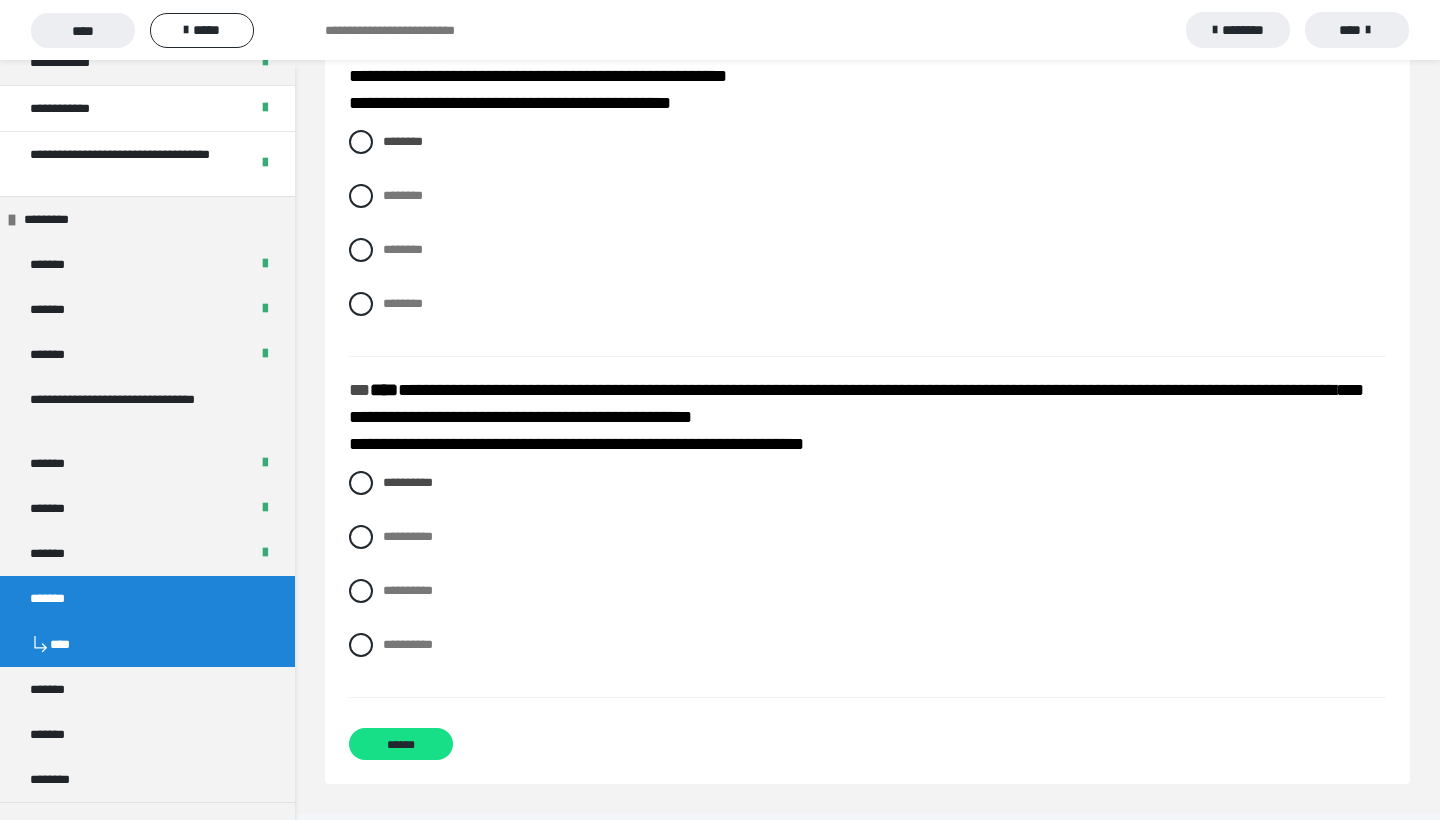 scroll, scrollTop: 2350, scrollLeft: 0, axis: vertical 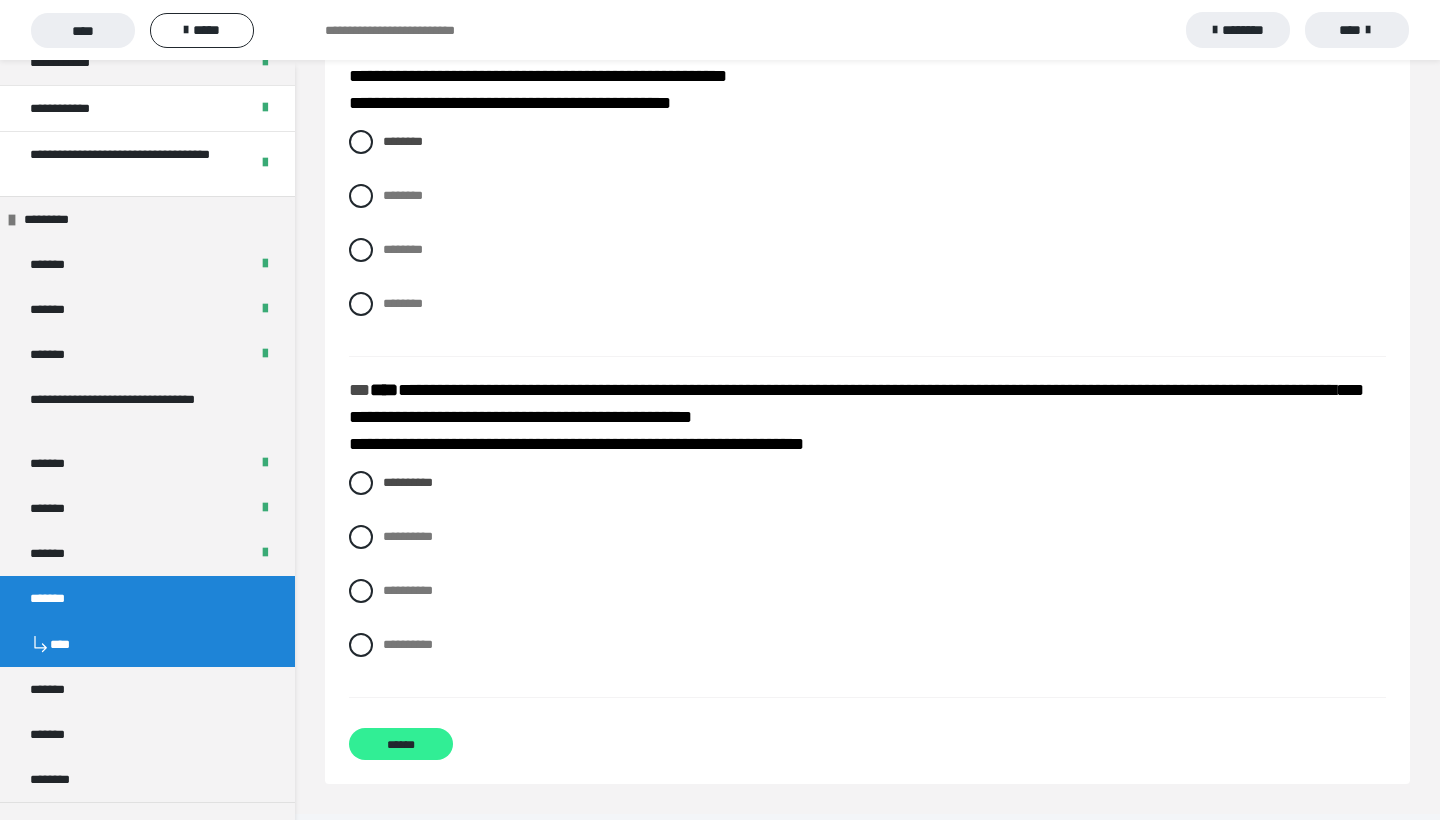 click on "******" at bounding box center (401, 744) 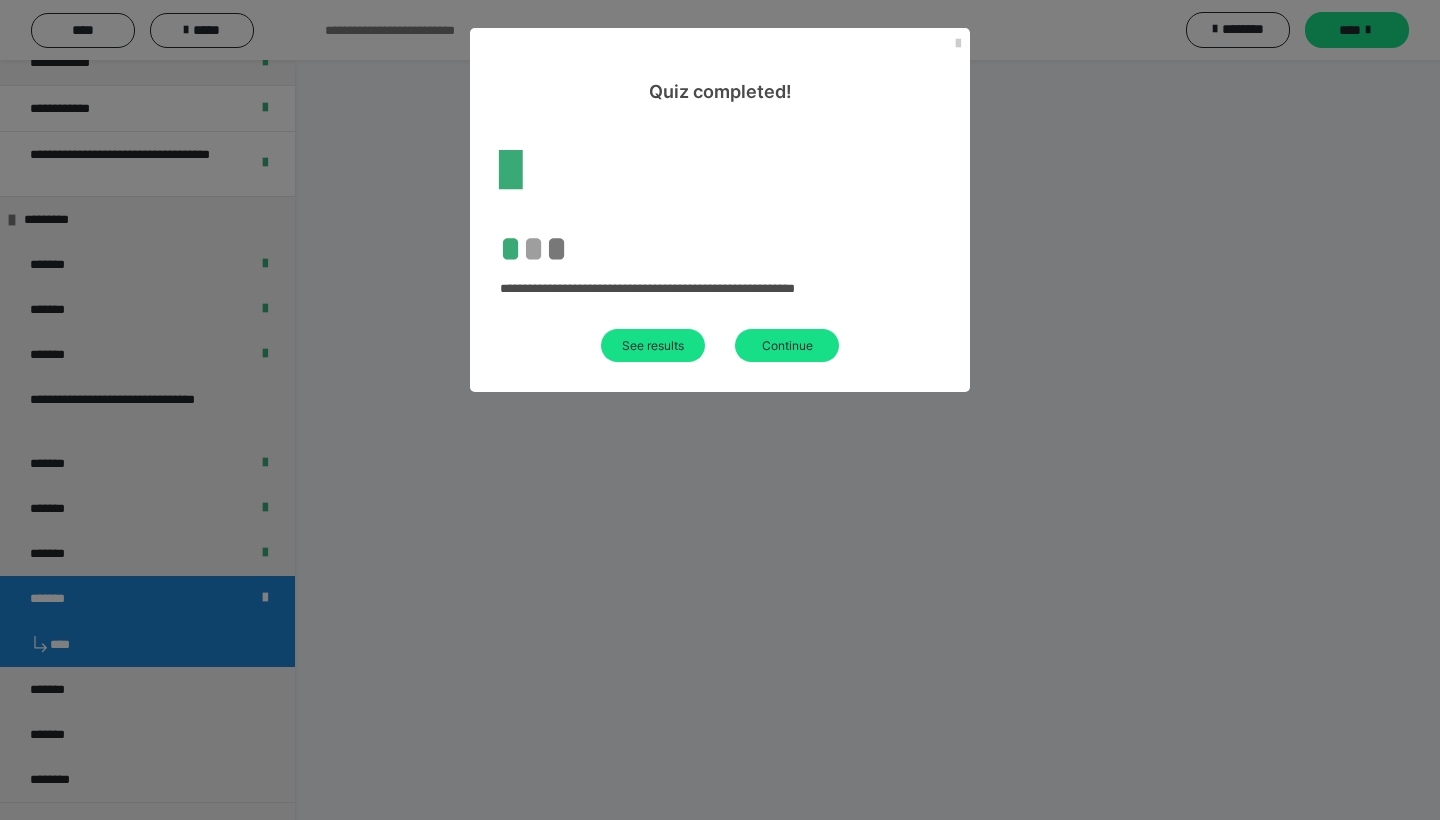scroll, scrollTop: 60, scrollLeft: 0, axis: vertical 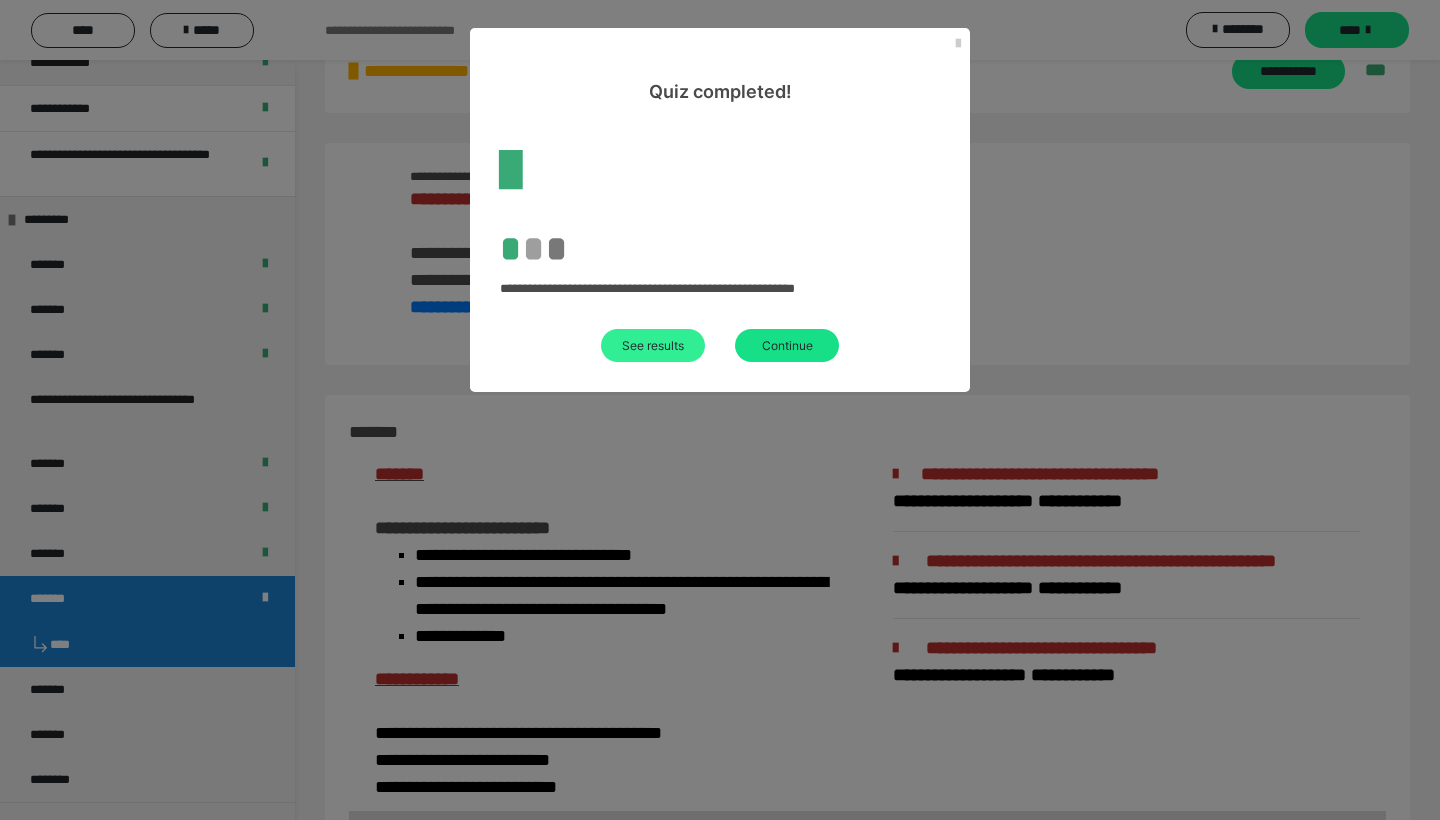 click on "See results" at bounding box center [653, 345] 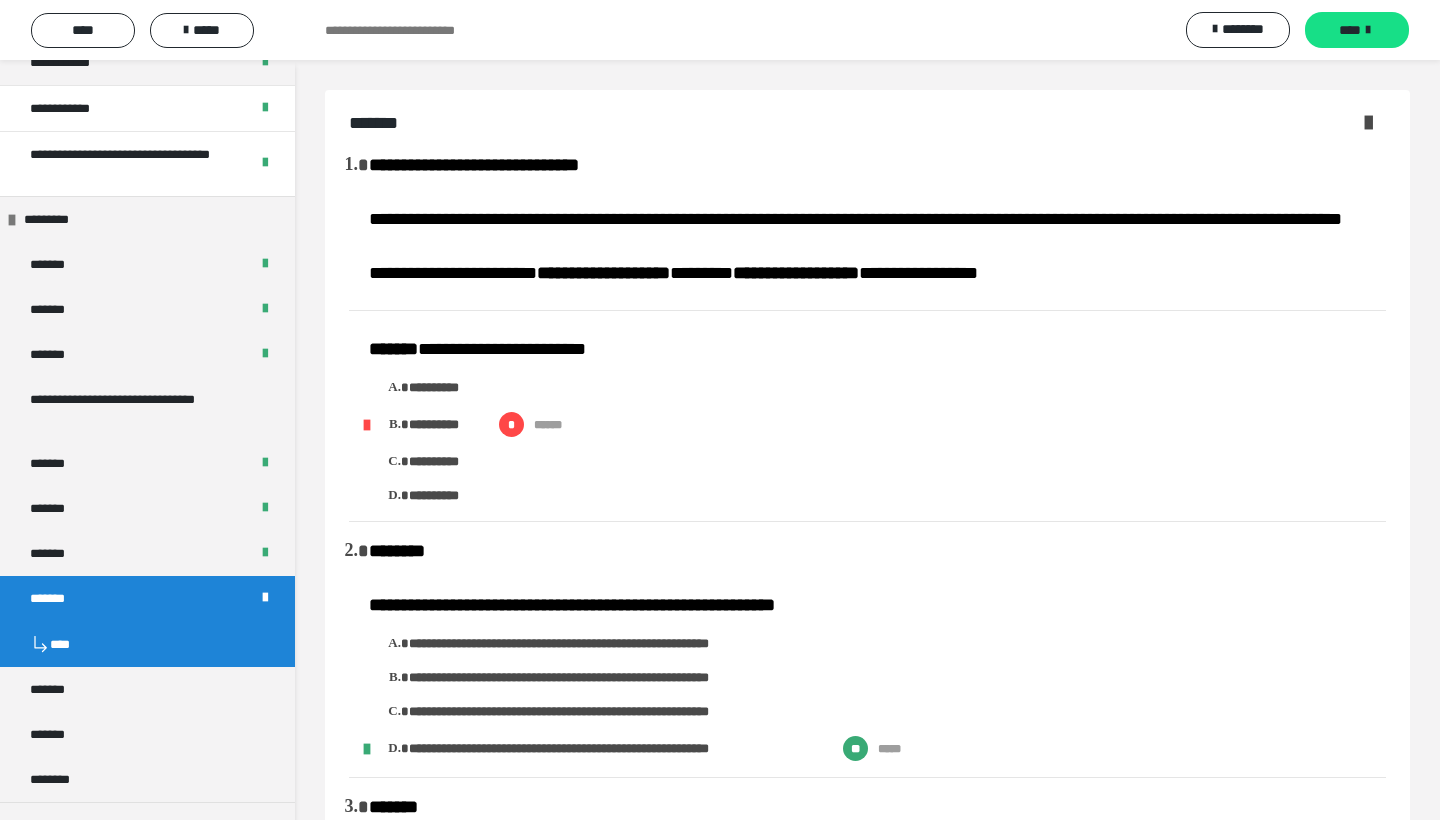scroll, scrollTop: 0, scrollLeft: 0, axis: both 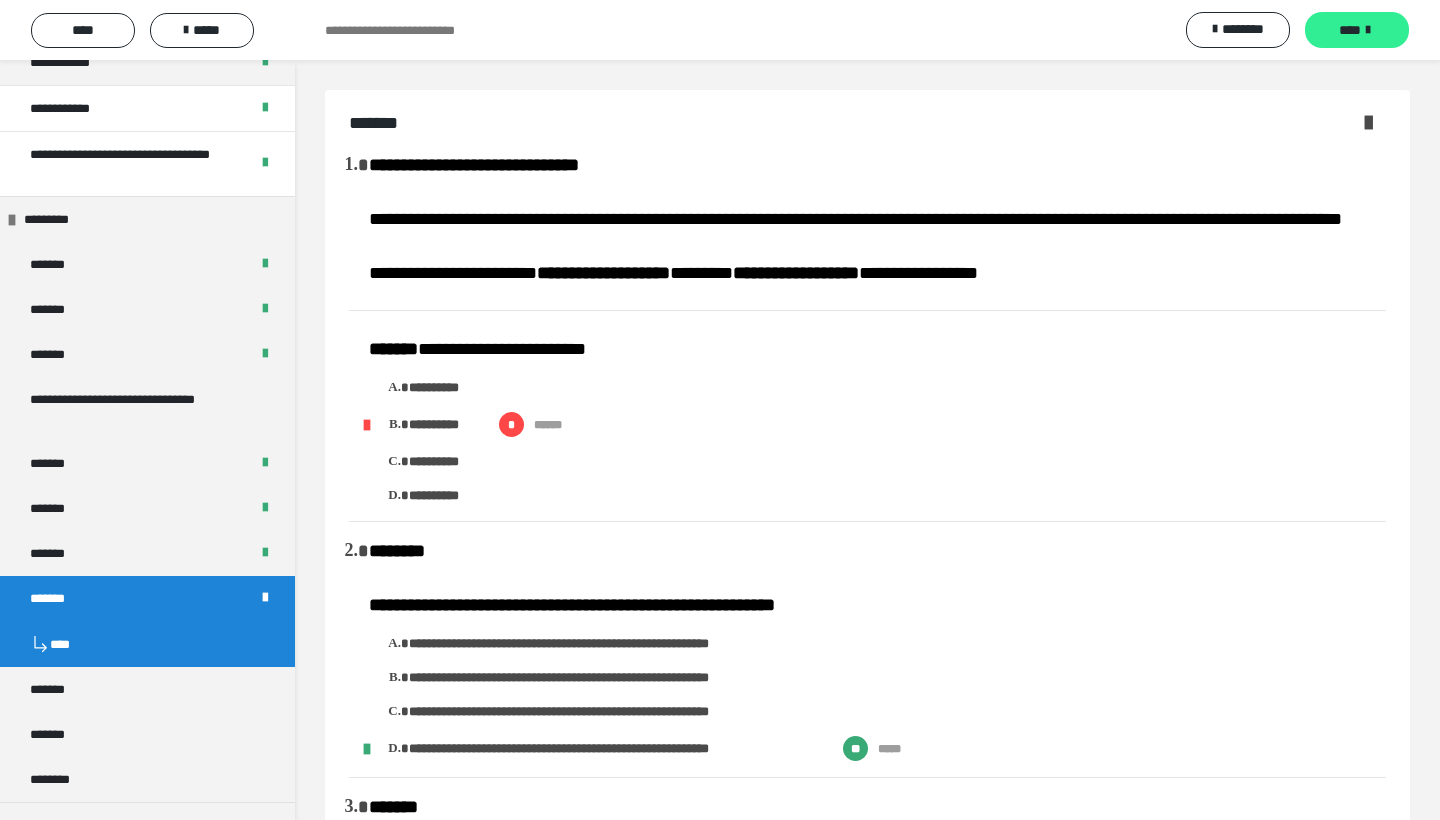 click on "****" at bounding box center [1350, 30] 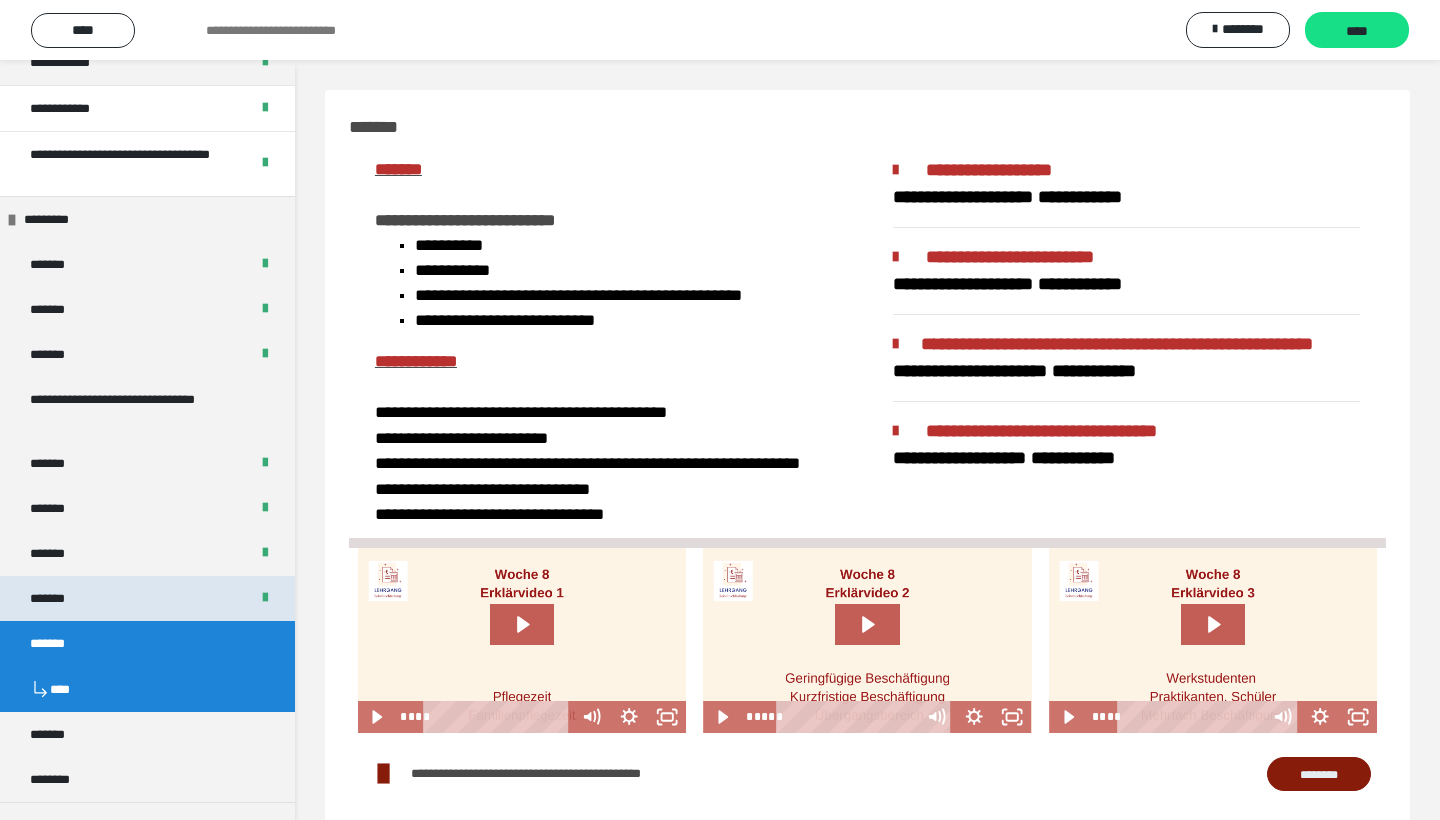 click on "*******" at bounding box center [147, 598] 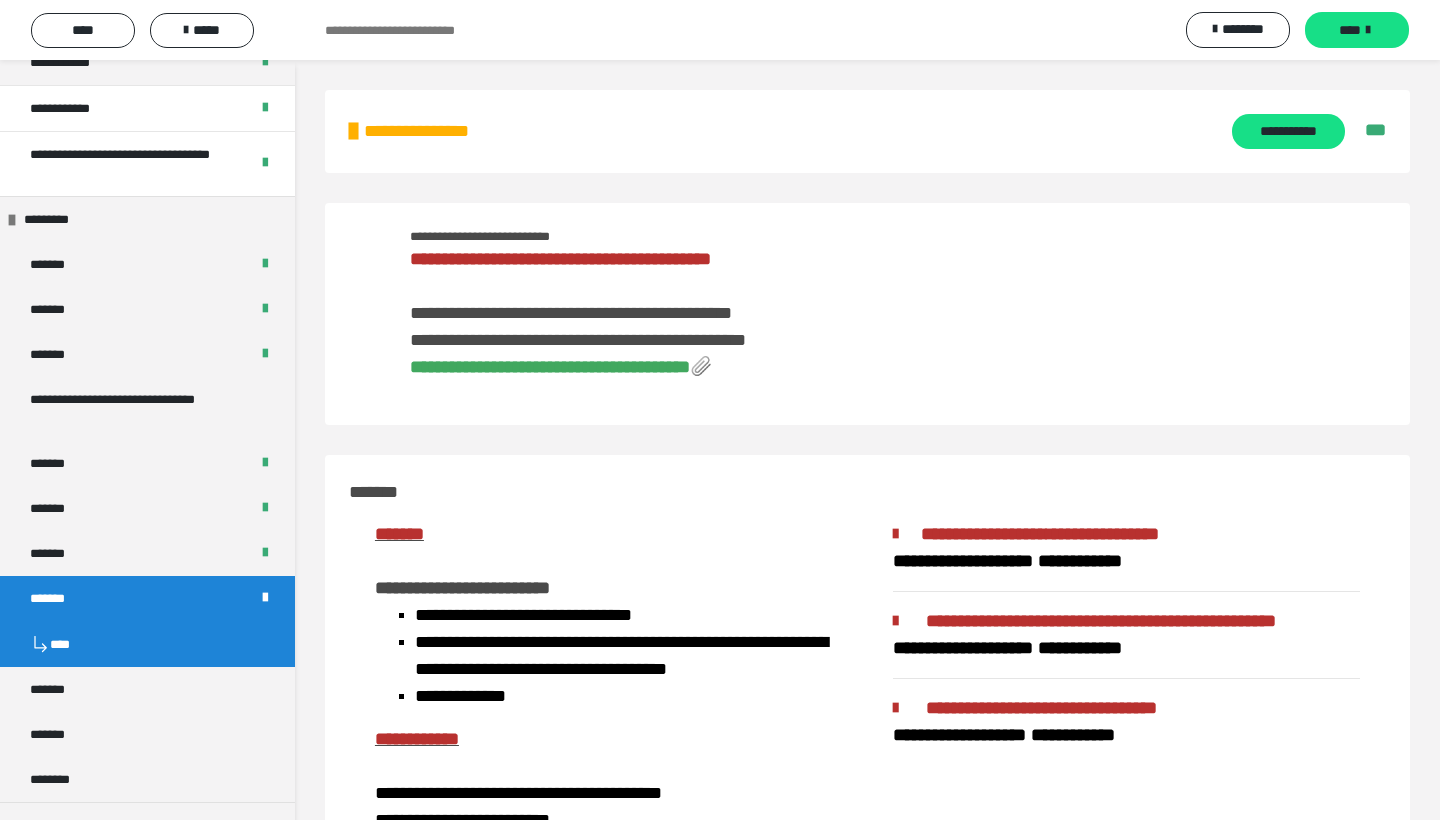 click on "**********" at bounding box center [550, 367] 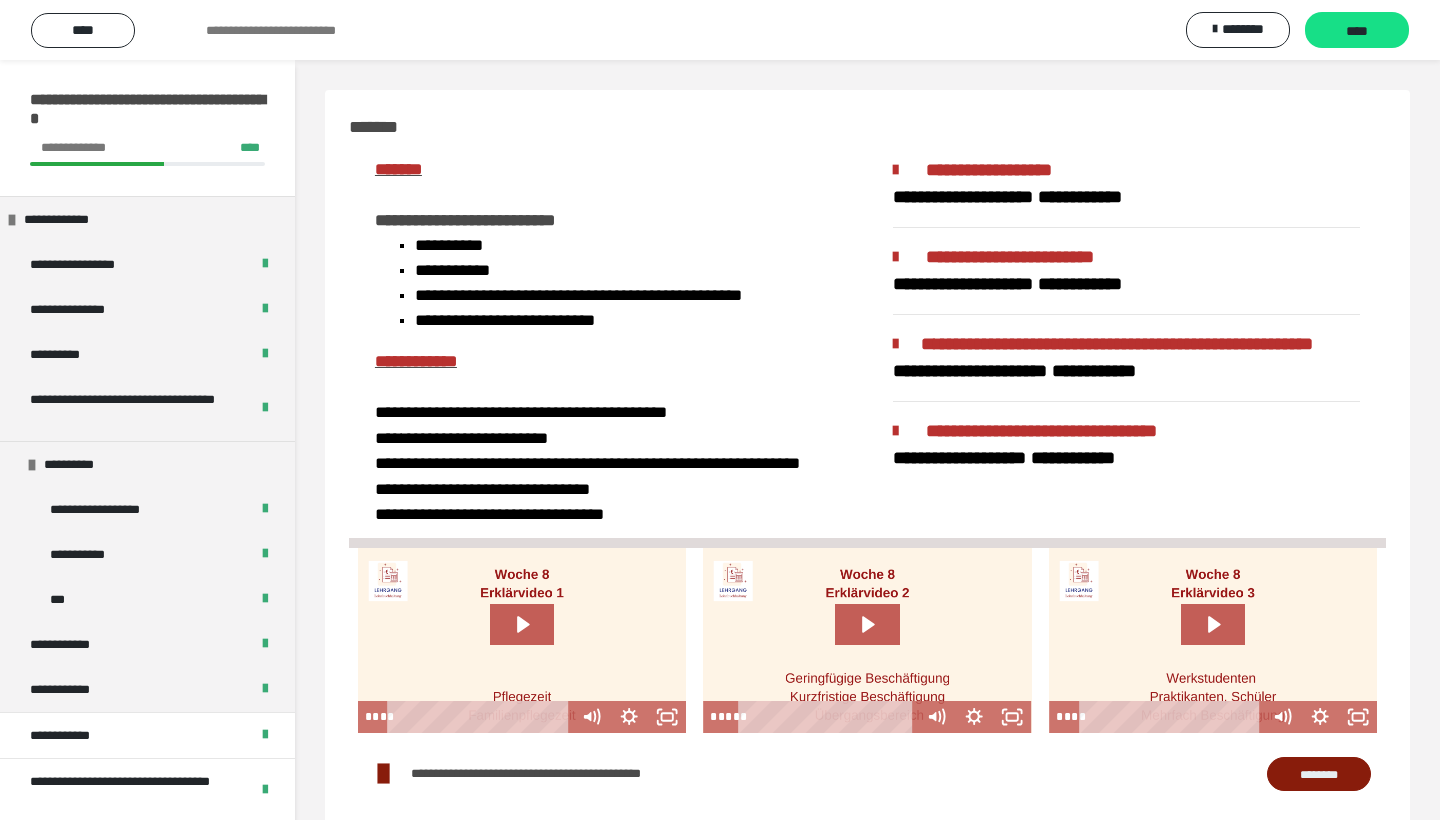 scroll, scrollTop: 1462, scrollLeft: 0, axis: vertical 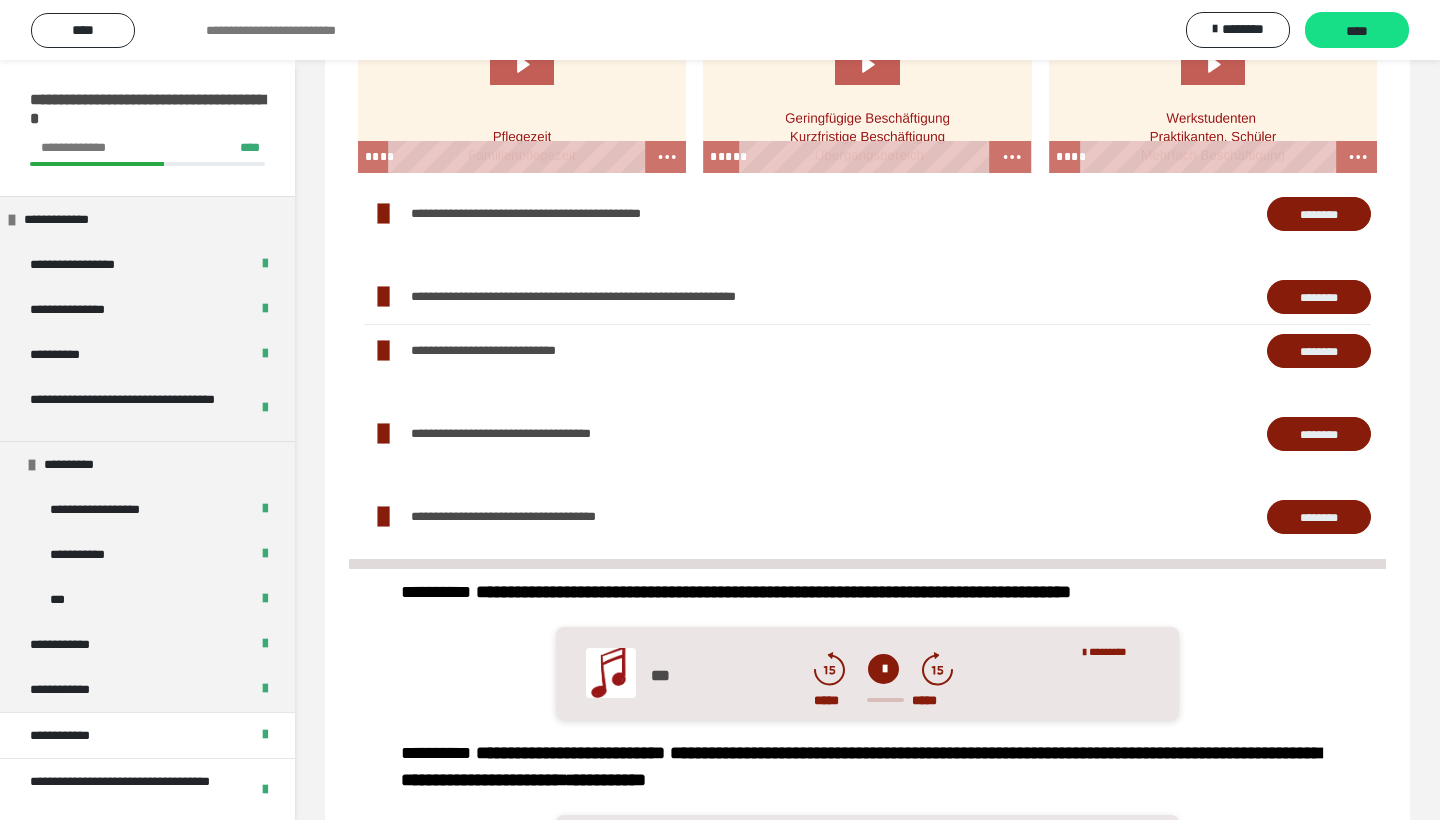 click on "********" at bounding box center (1319, 214) 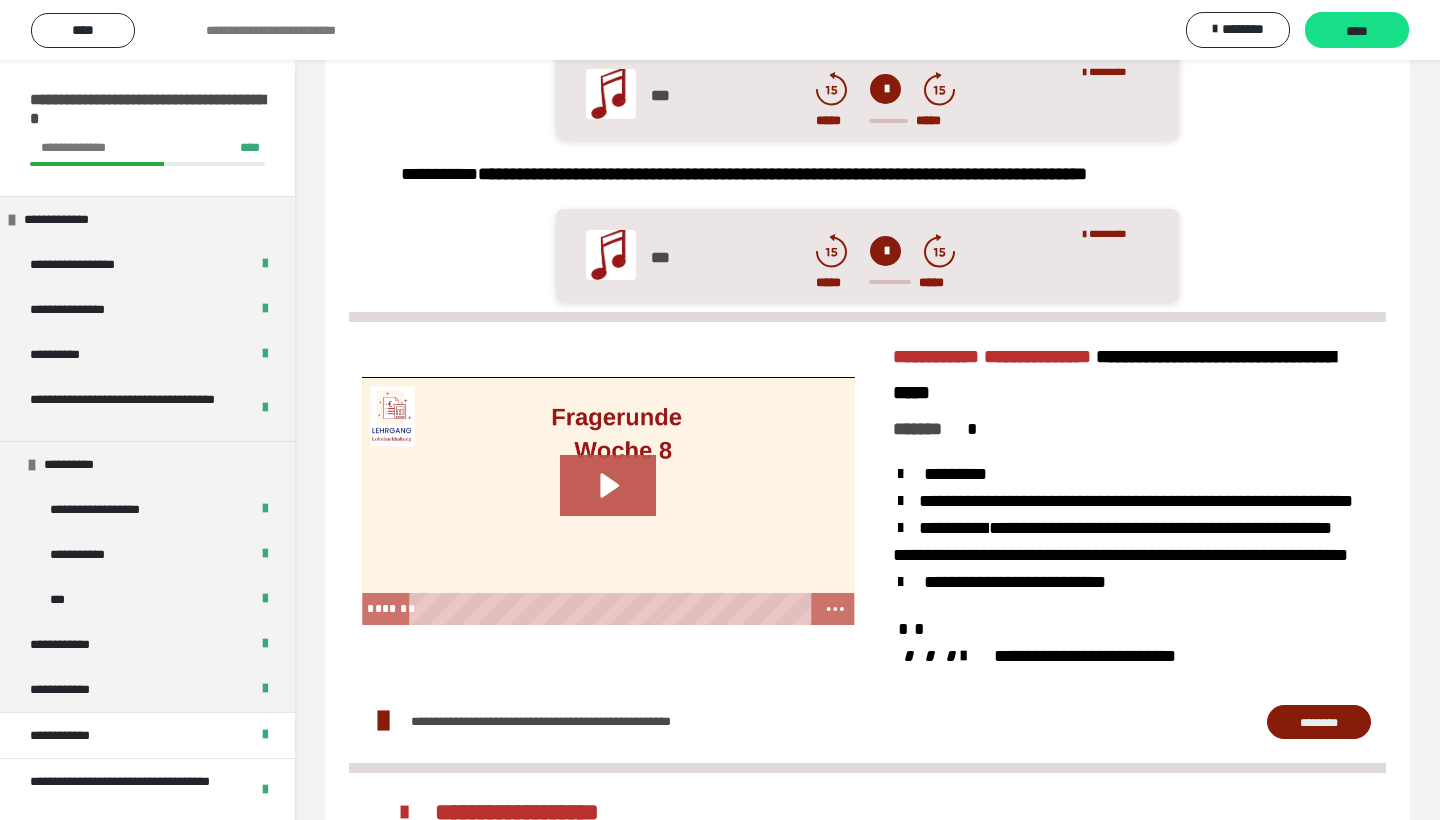 scroll, scrollTop: 1360, scrollLeft: 0, axis: vertical 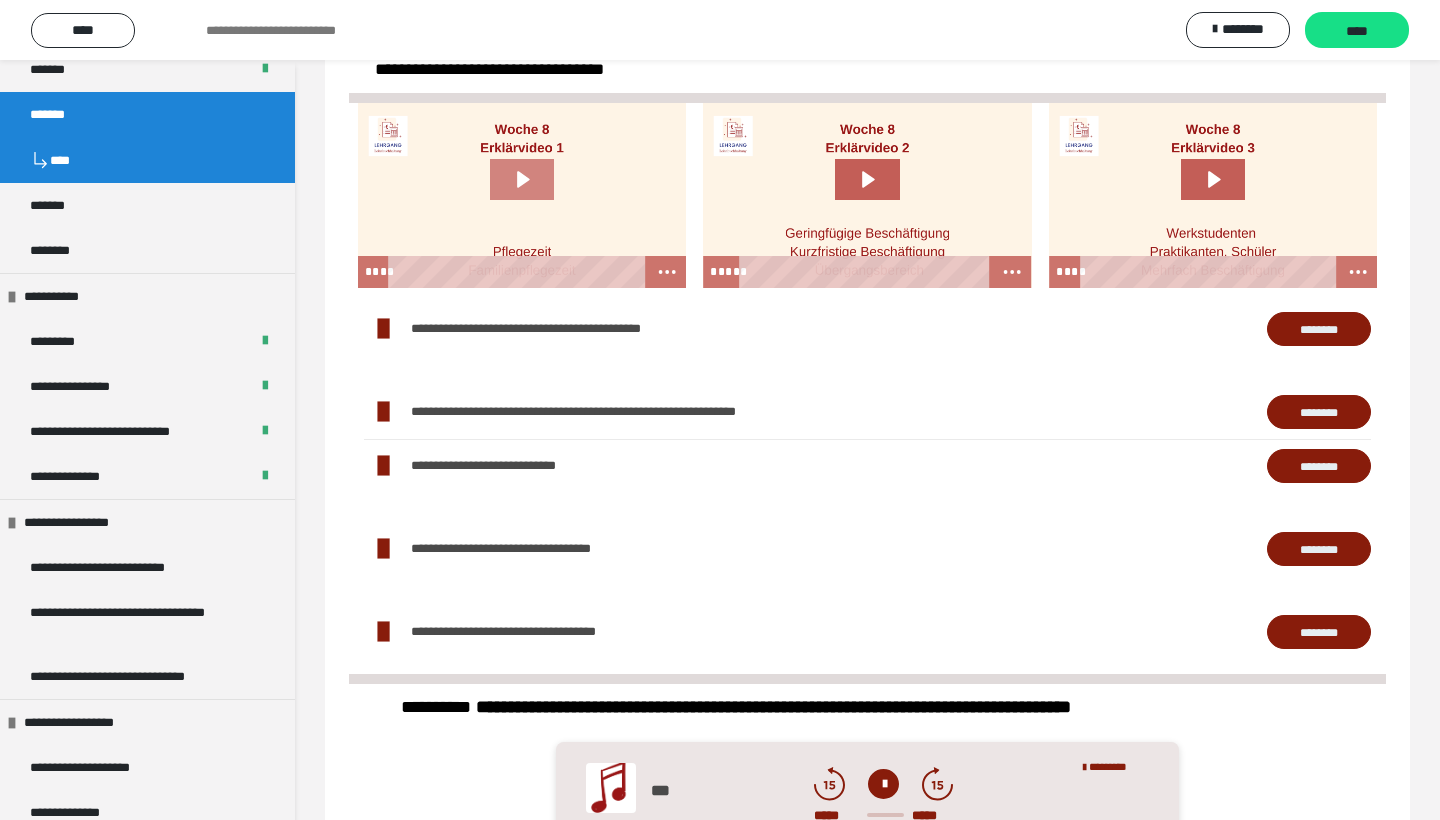 click 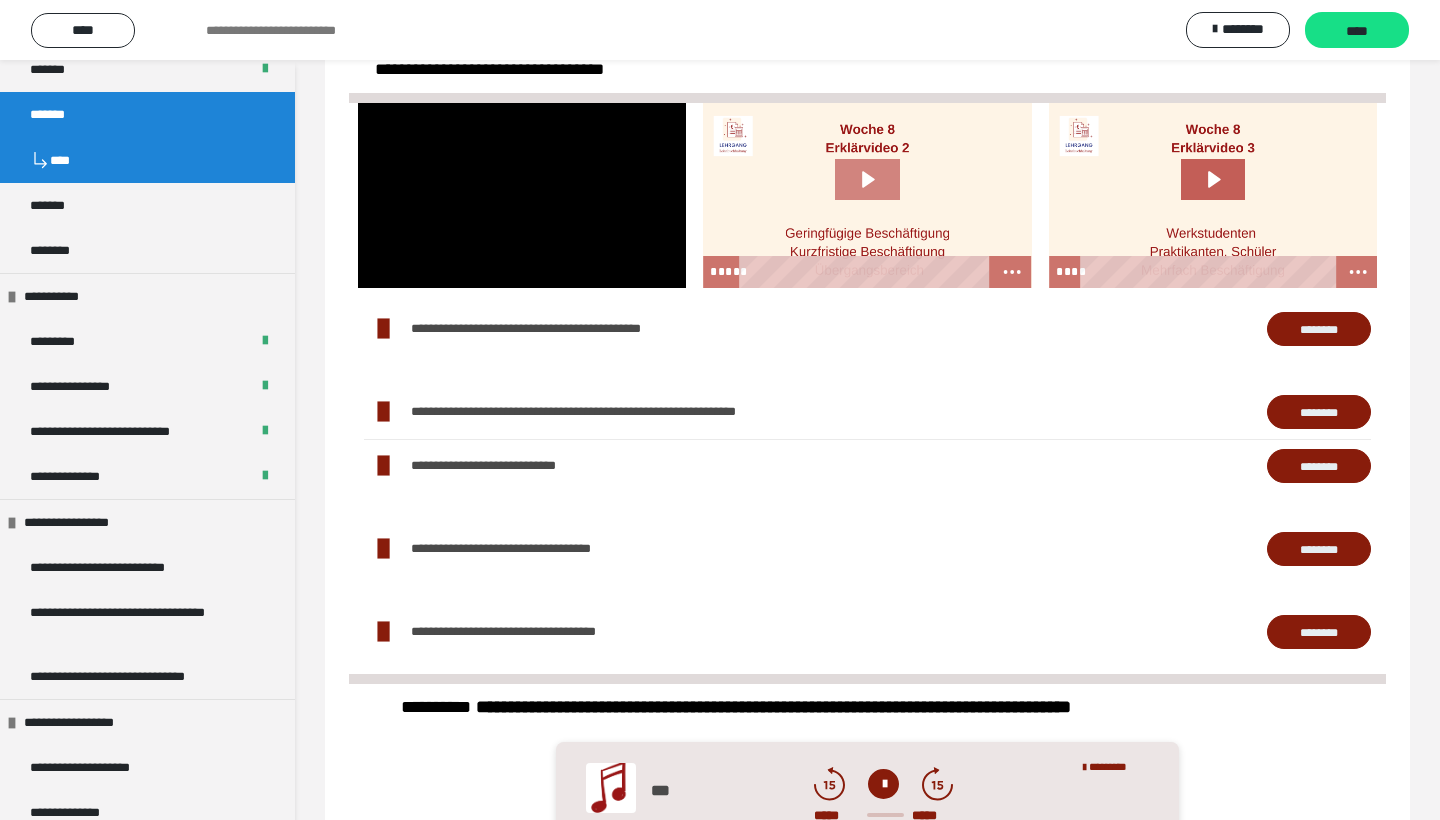 click 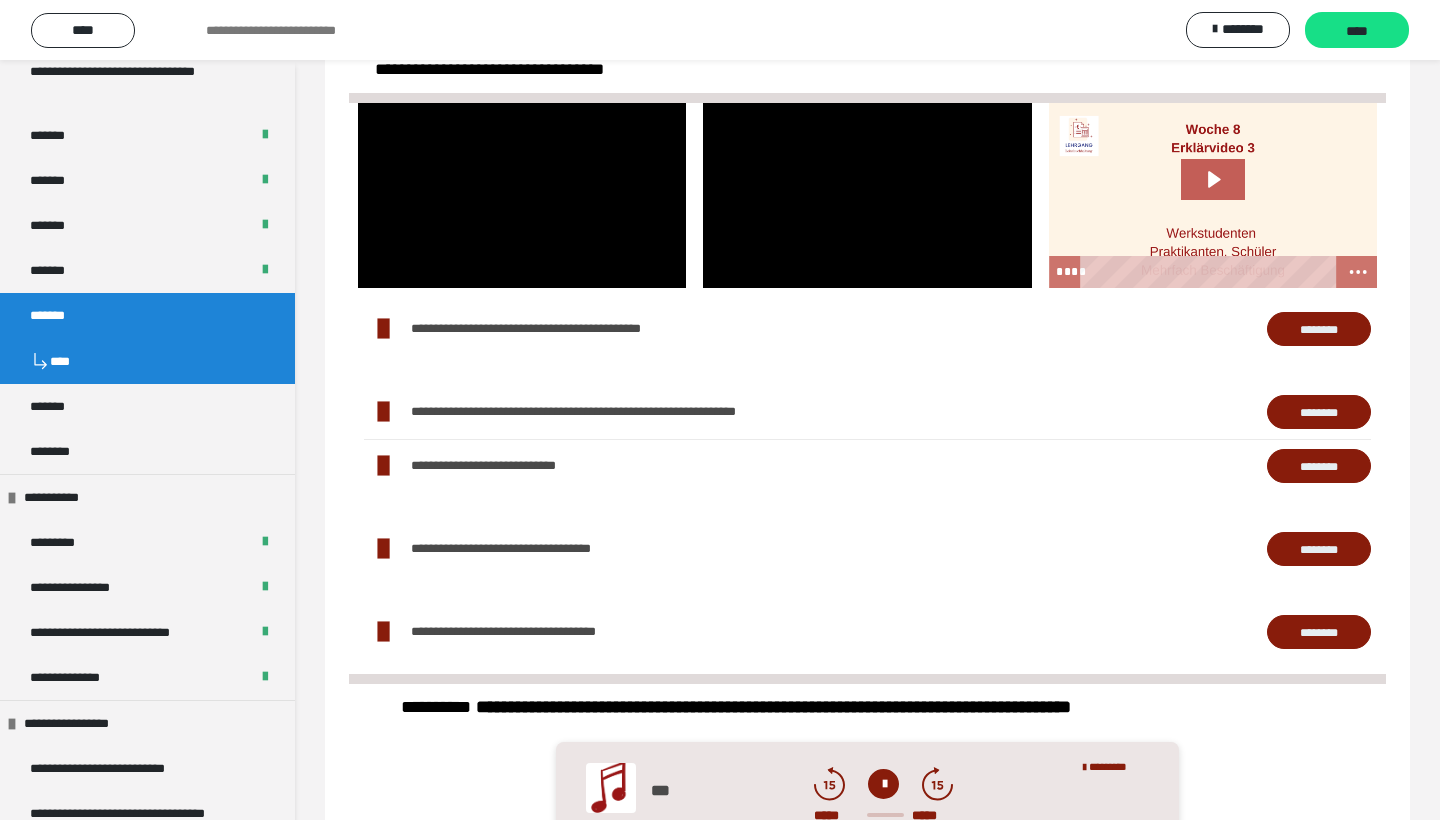 scroll, scrollTop: 956, scrollLeft: 0, axis: vertical 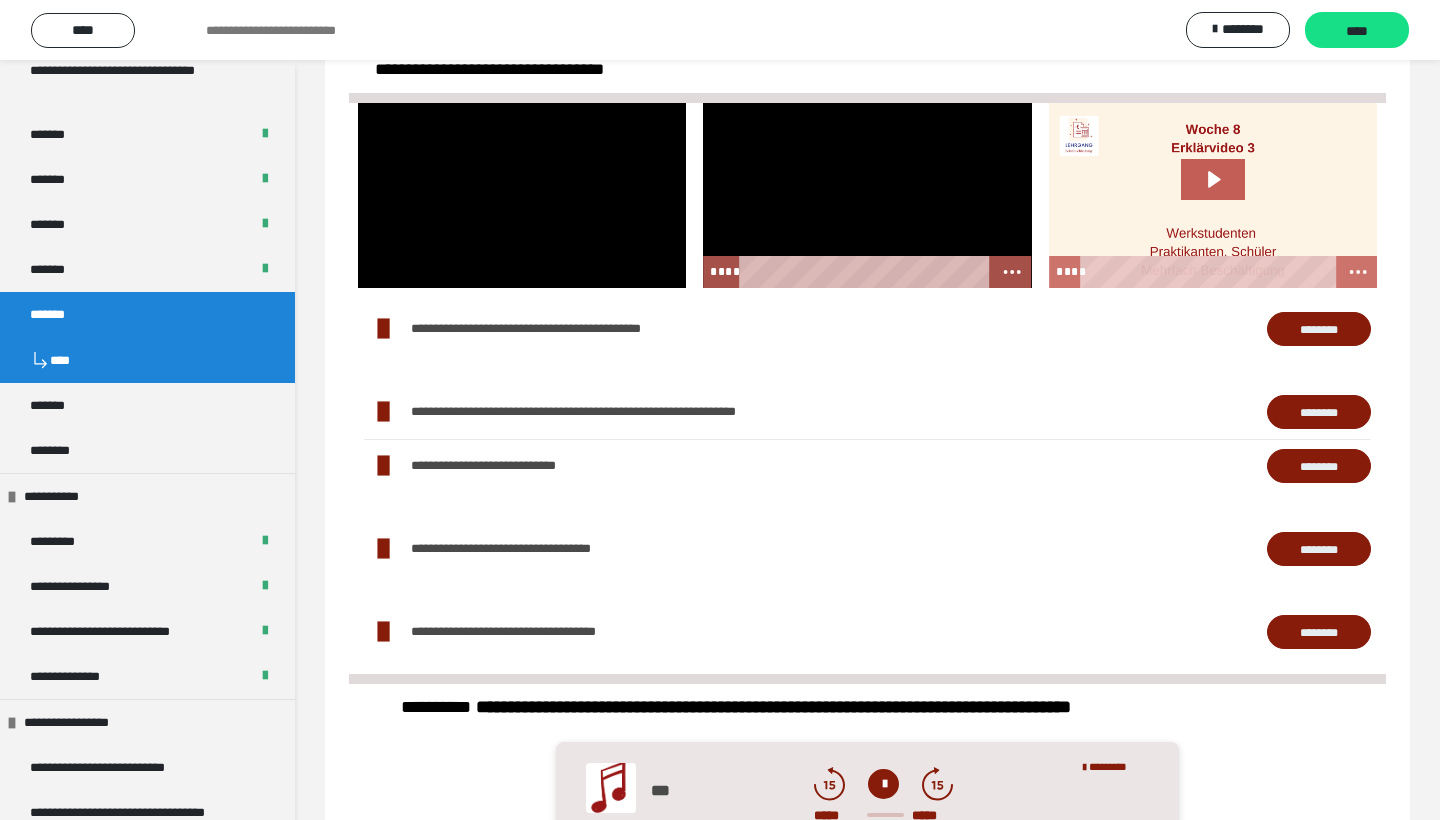 click at bounding box center [867, 195] 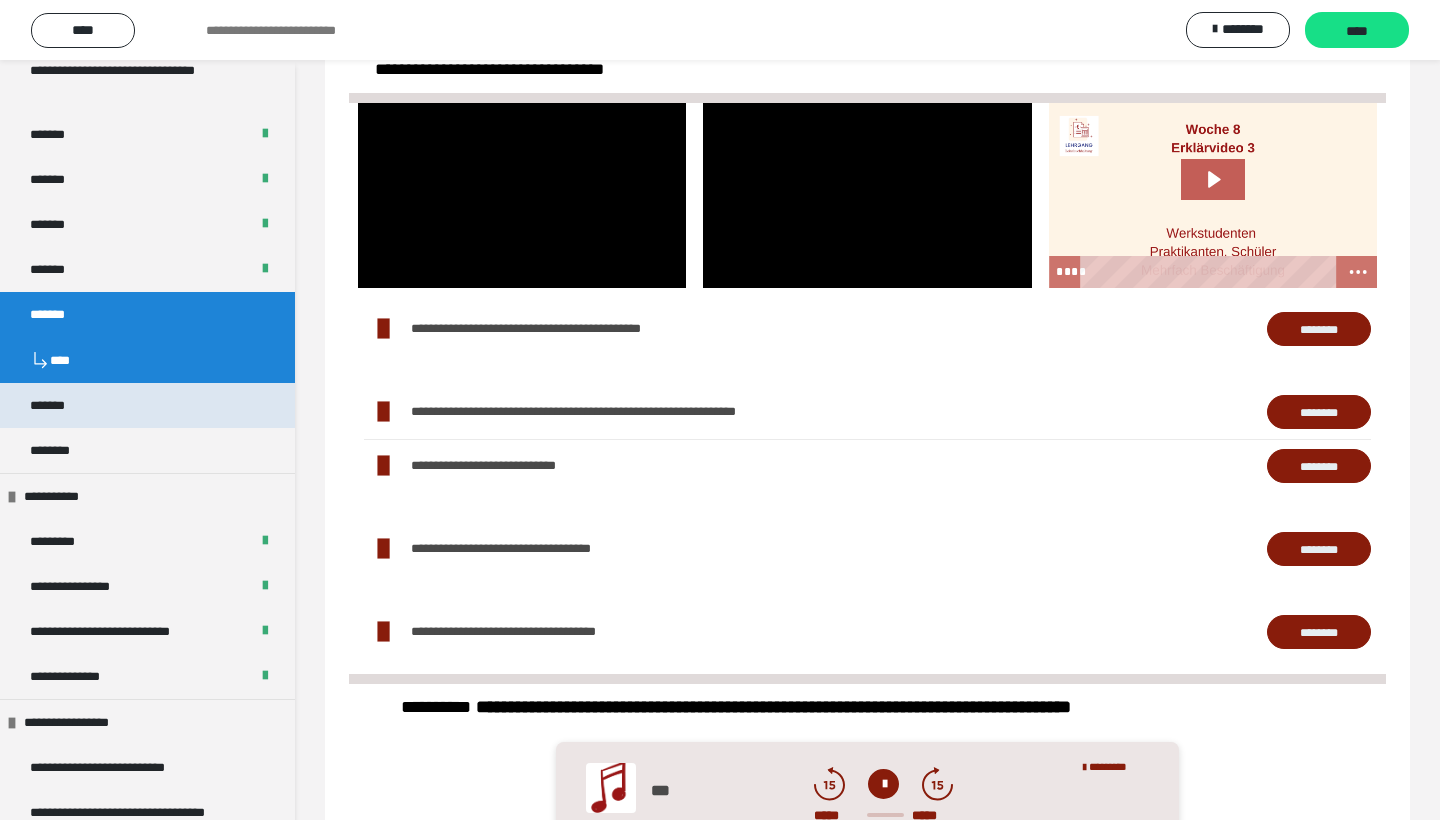 click on "*******" at bounding box center (147, 405) 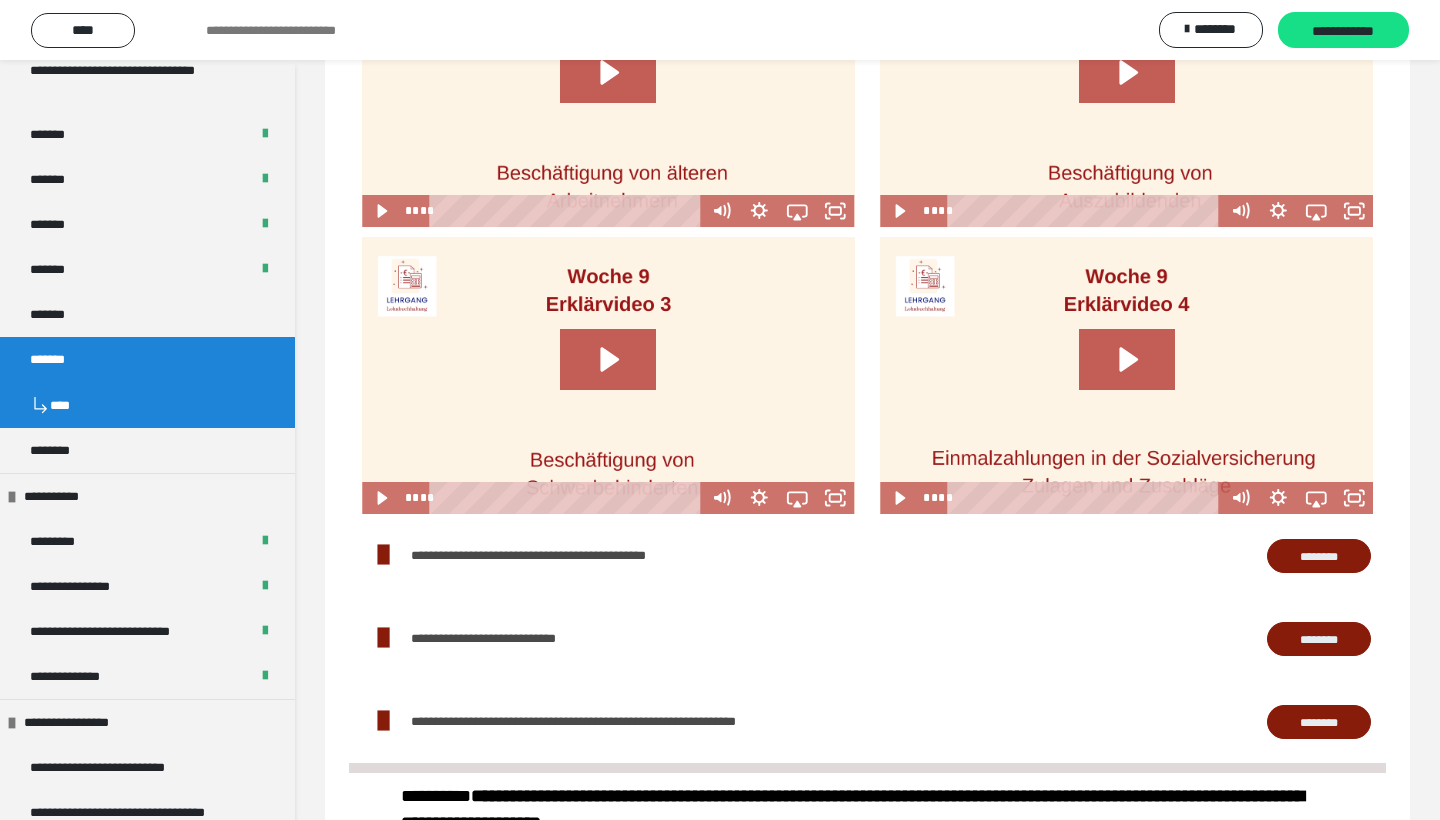 scroll, scrollTop: 837, scrollLeft: 0, axis: vertical 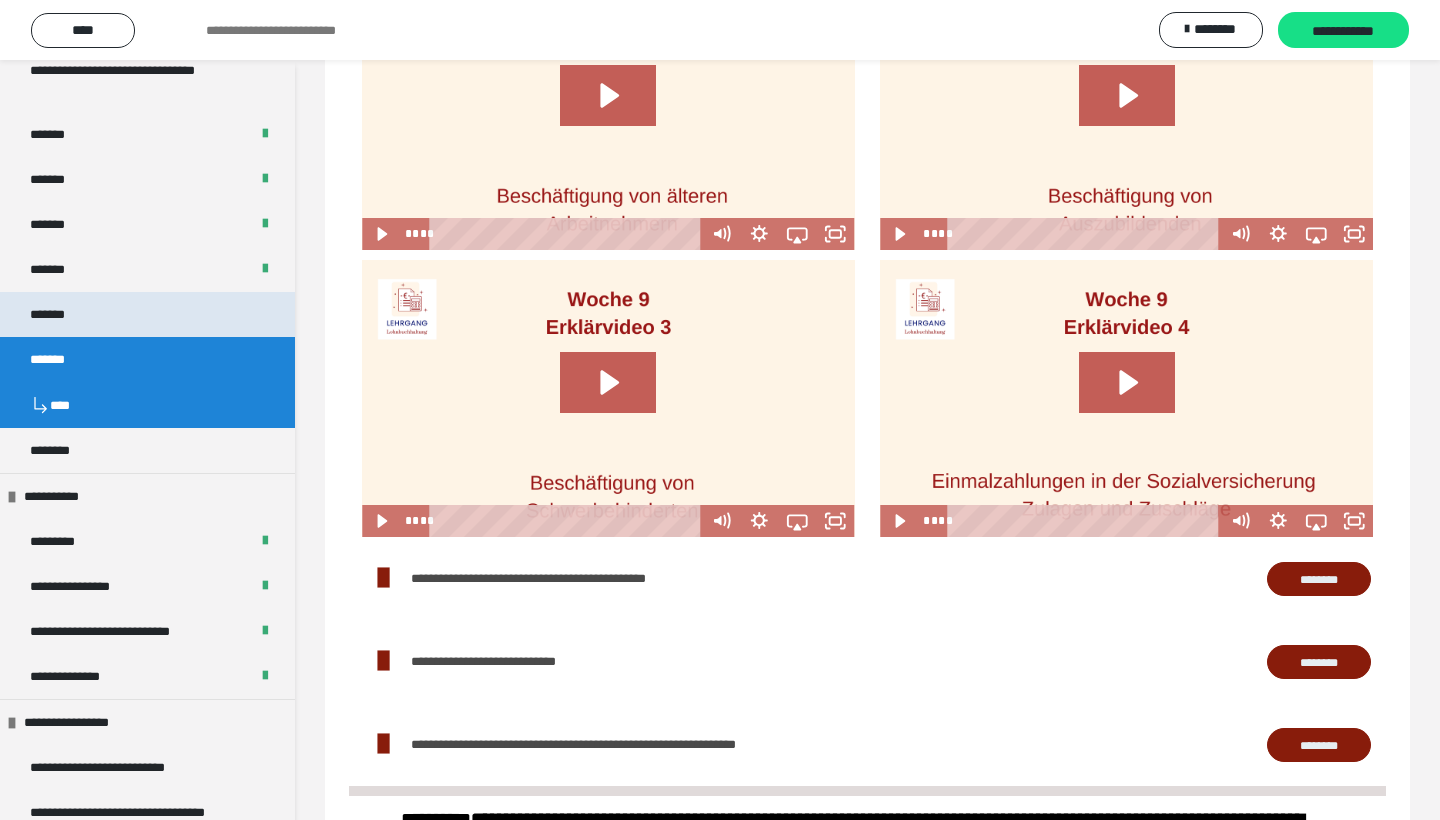 click on "*******" at bounding box center (147, 314) 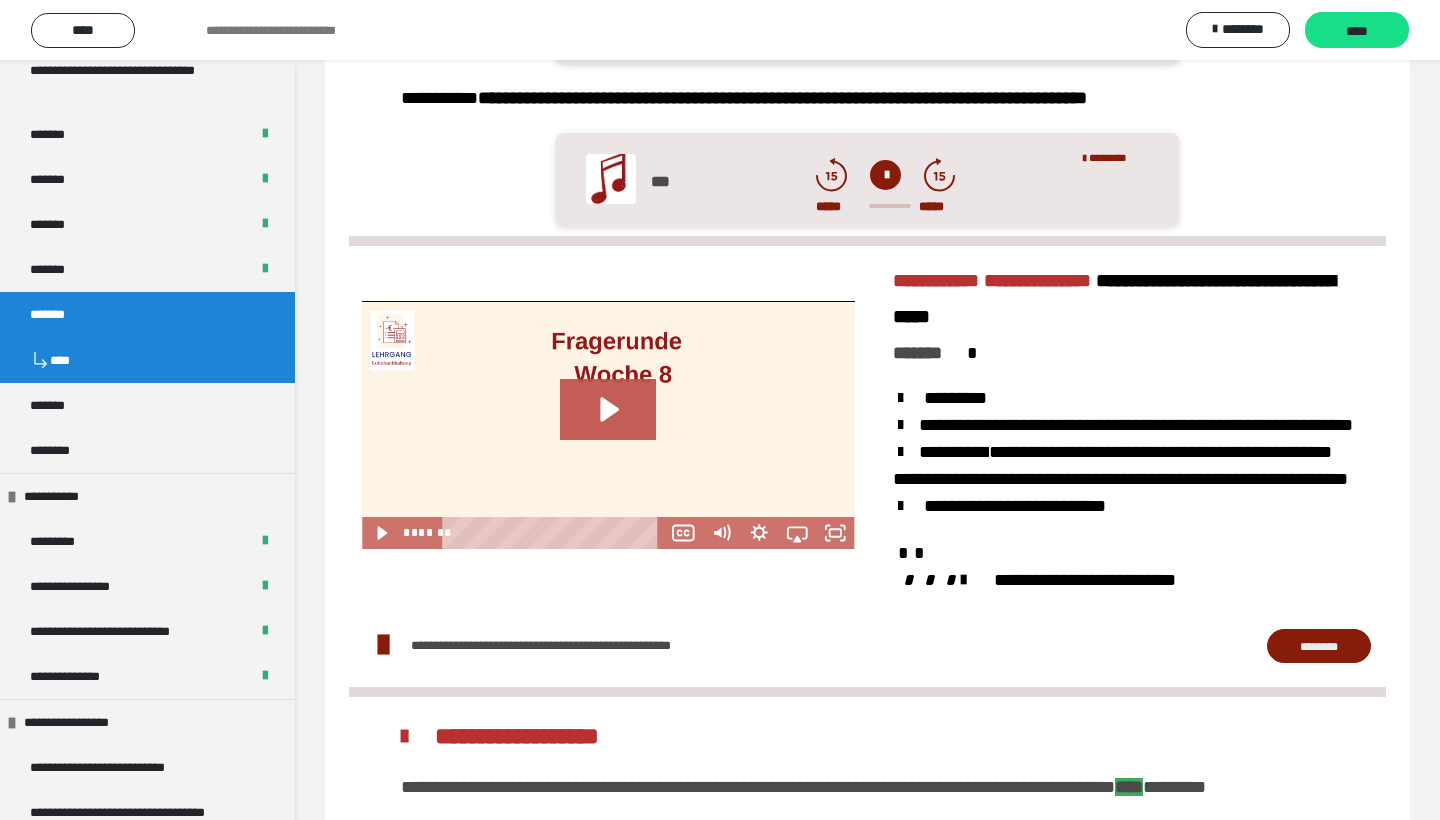 scroll, scrollTop: 1404, scrollLeft: 0, axis: vertical 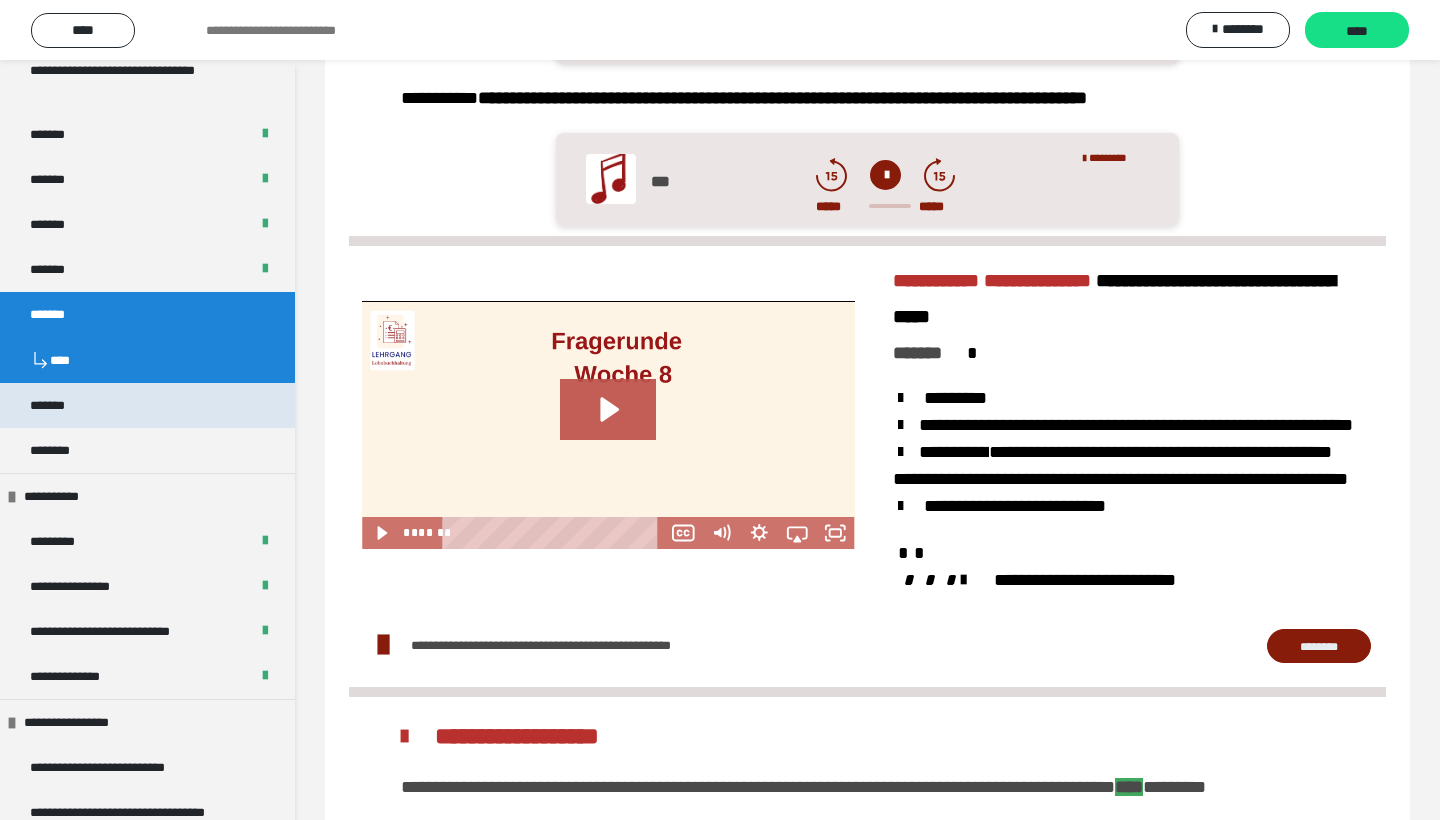 click on "*******" at bounding box center [62, 405] 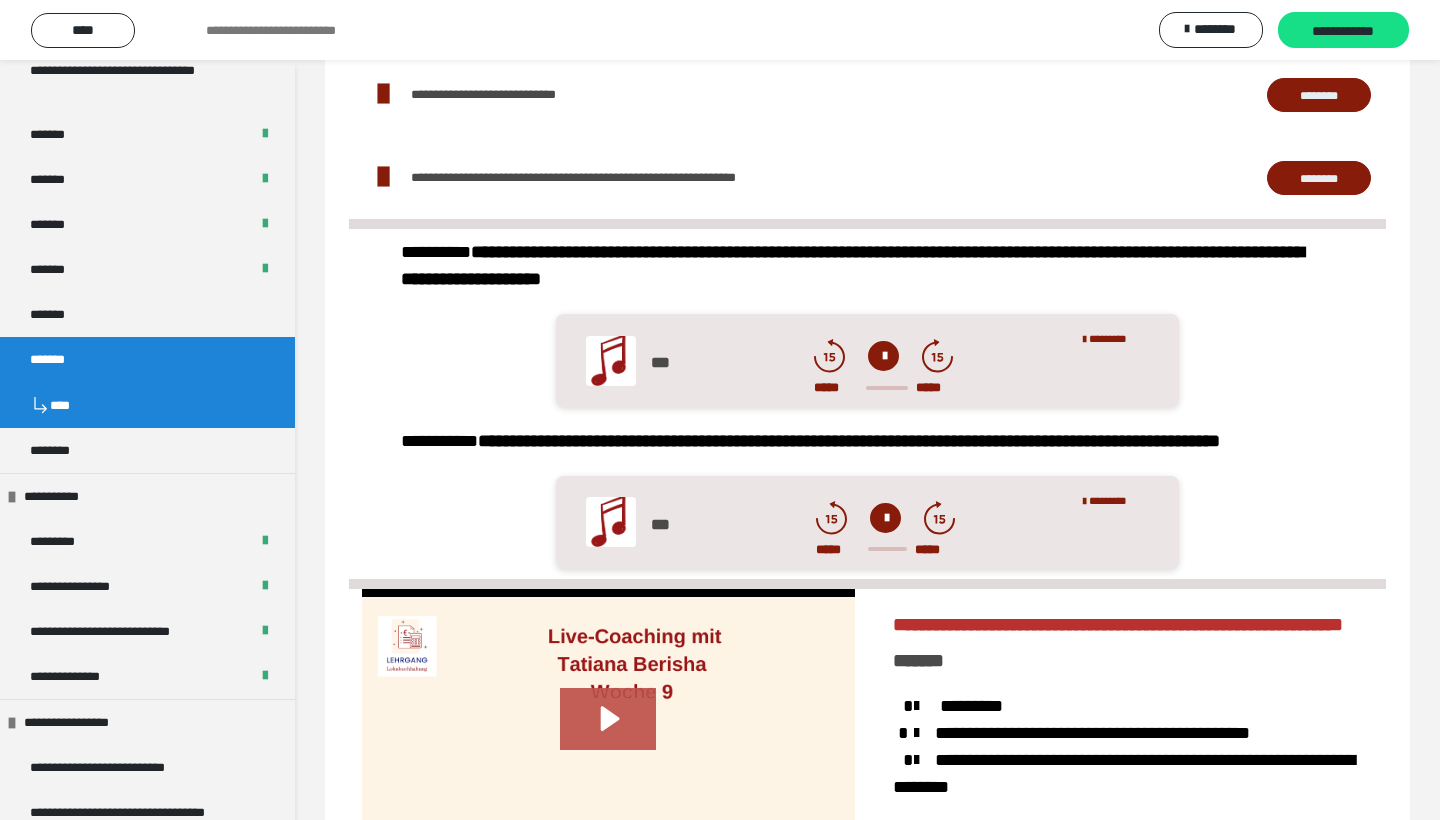 scroll, scrollTop: 1267, scrollLeft: 0, axis: vertical 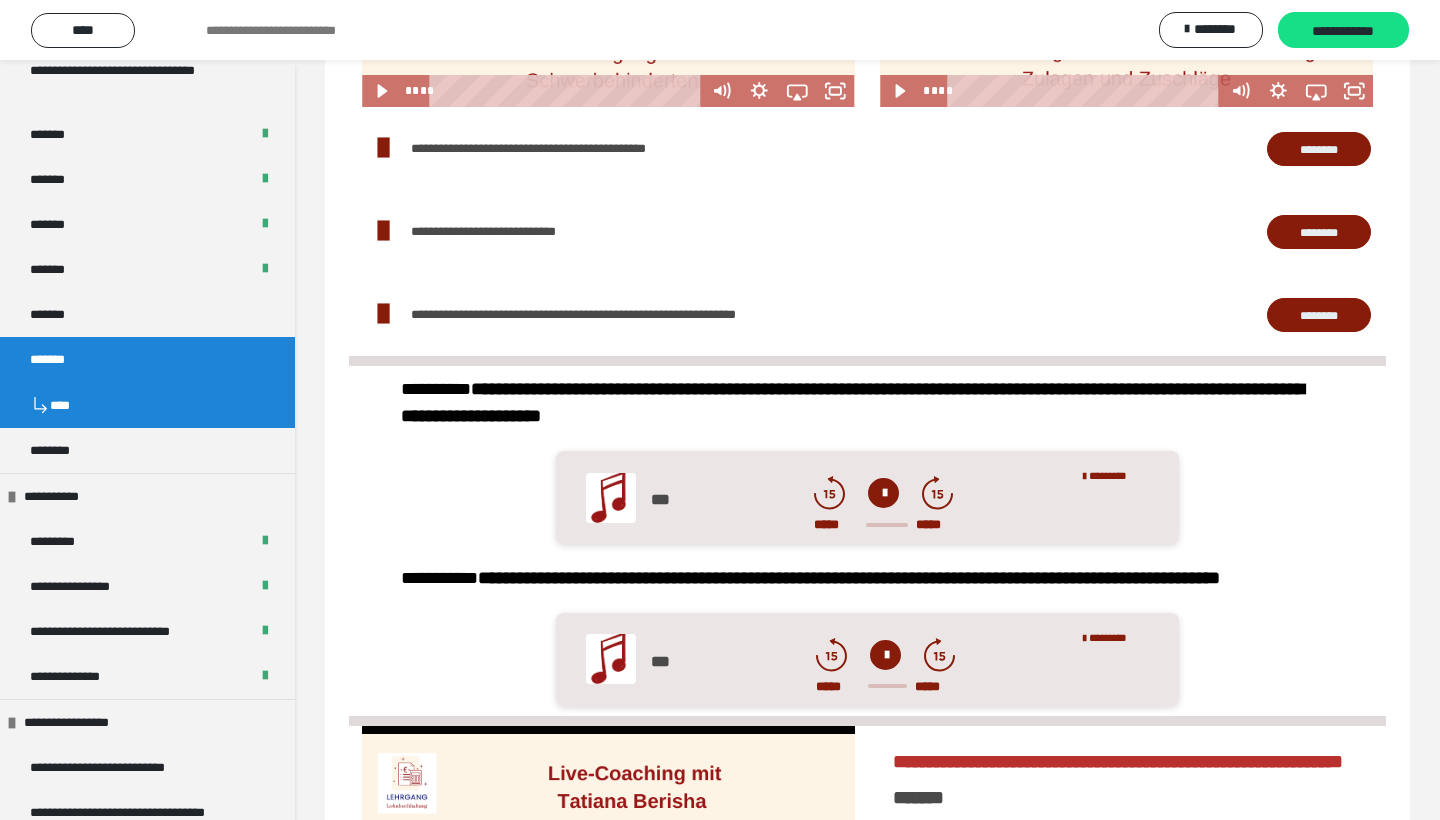 click on "********" at bounding box center (1319, 149) 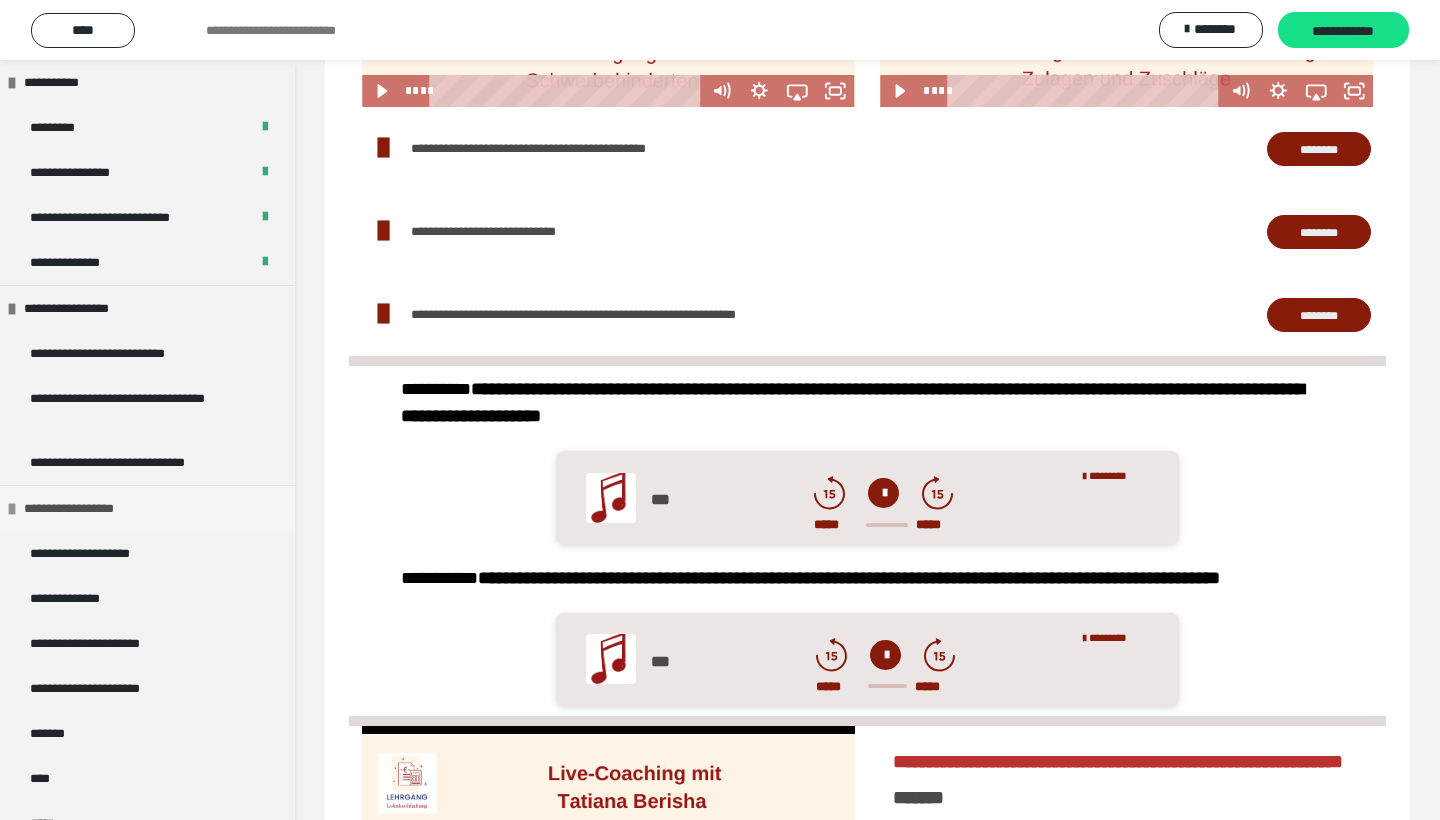 scroll, scrollTop: 1373, scrollLeft: 0, axis: vertical 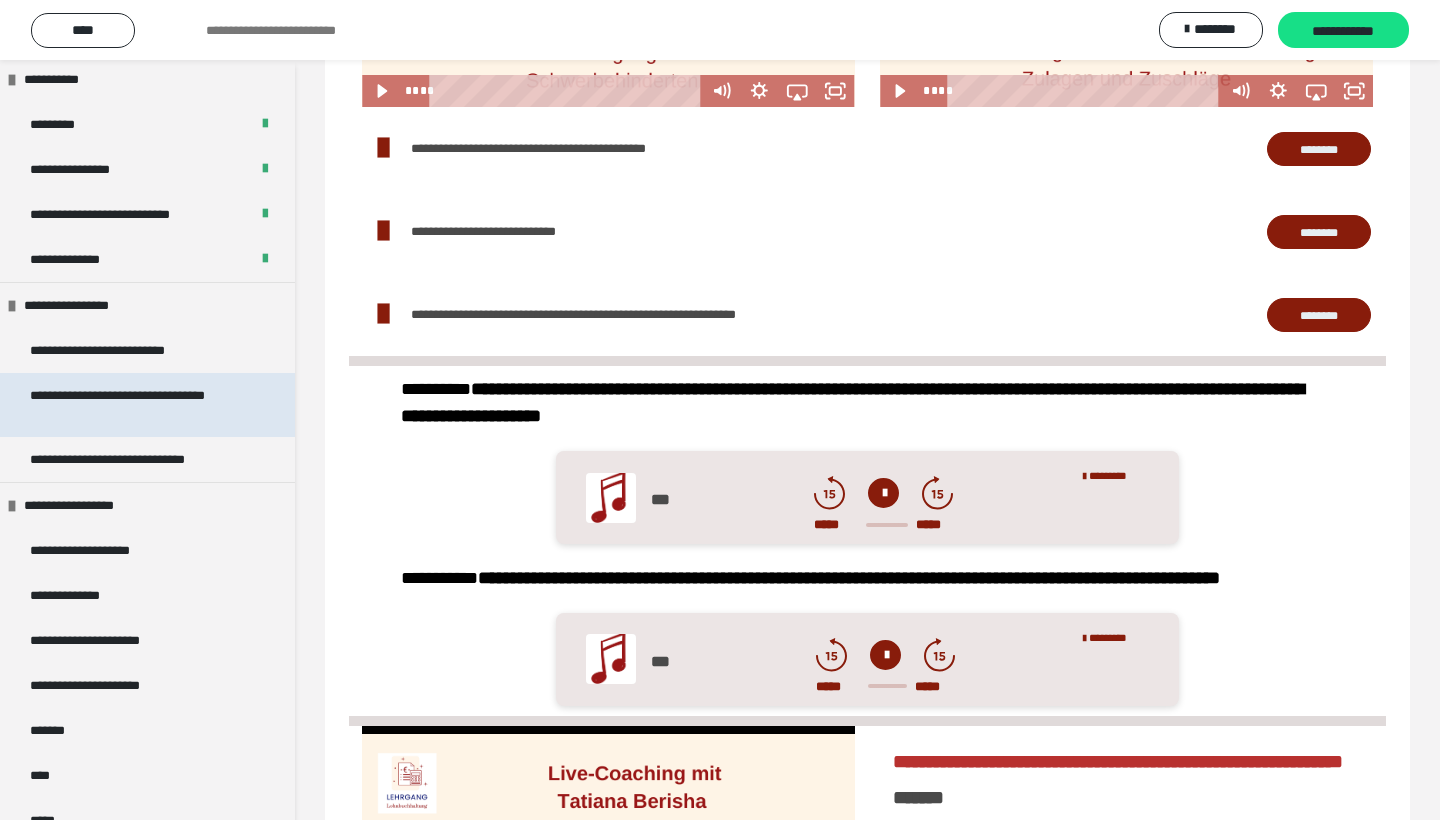 click on "**********" at bounding box center (139, 405) 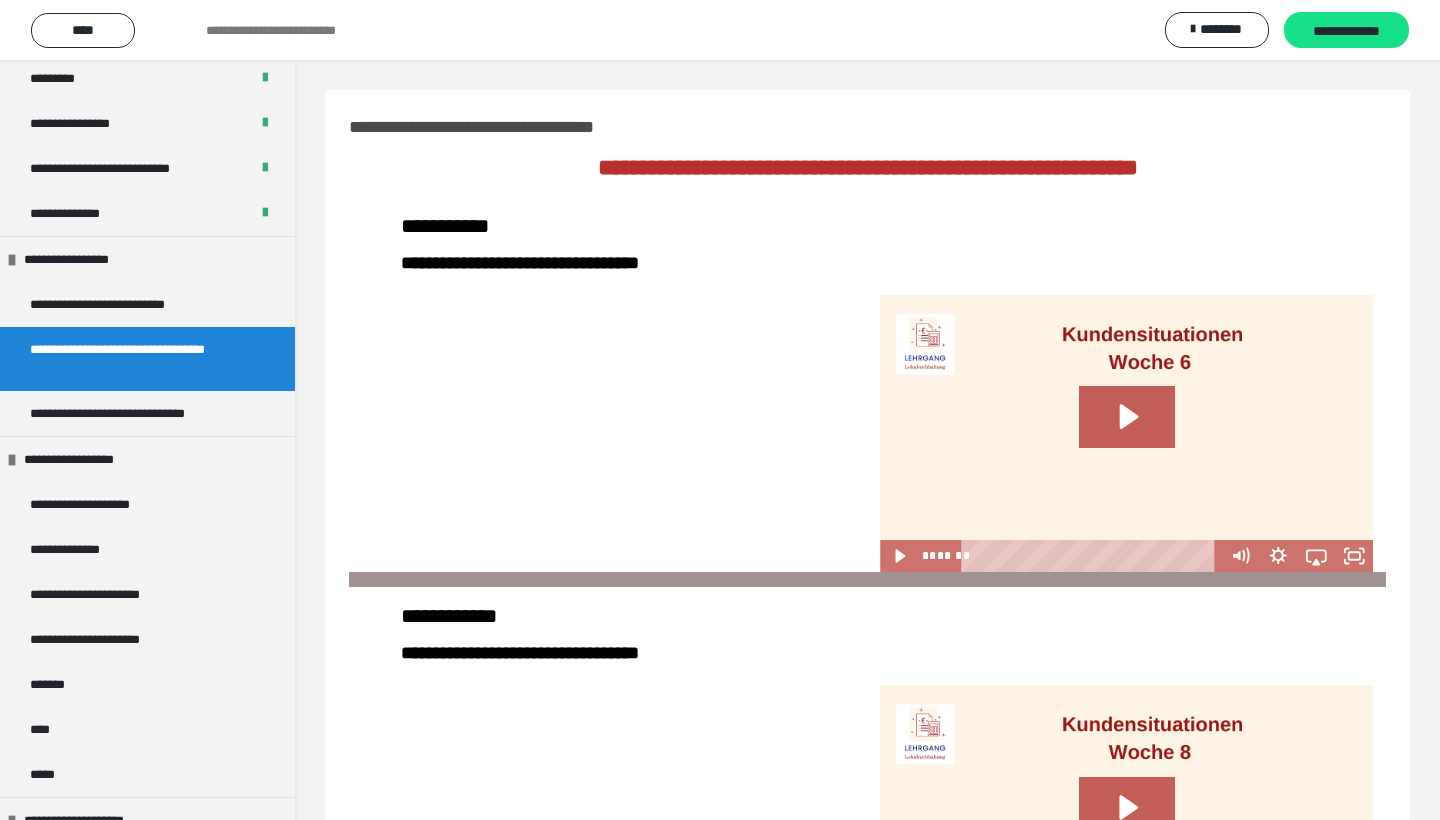 scroll, scrollTop: 0, scrollLeft: 0, axis: both 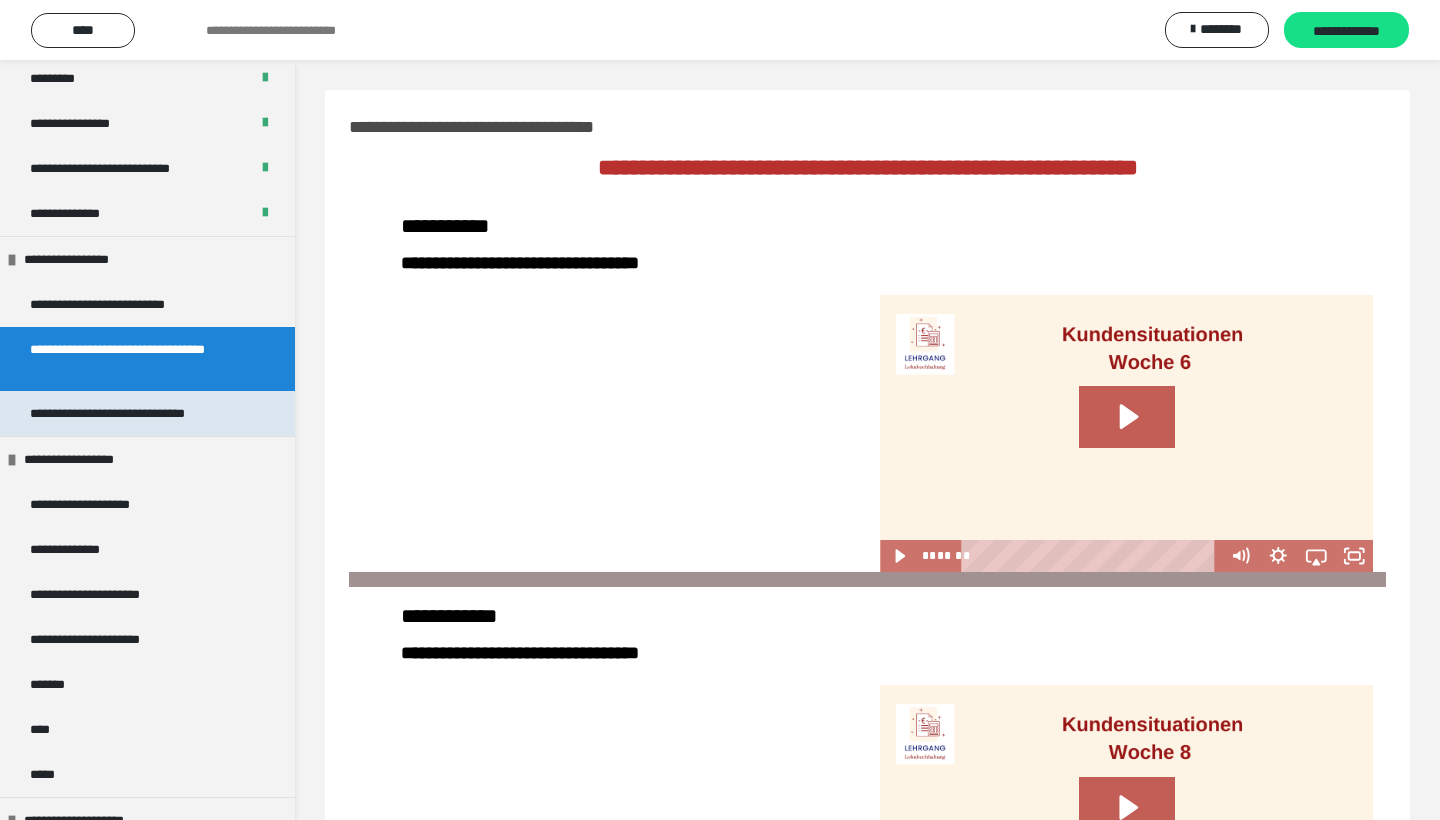 click on "**********" at bounding box center (147, 413) 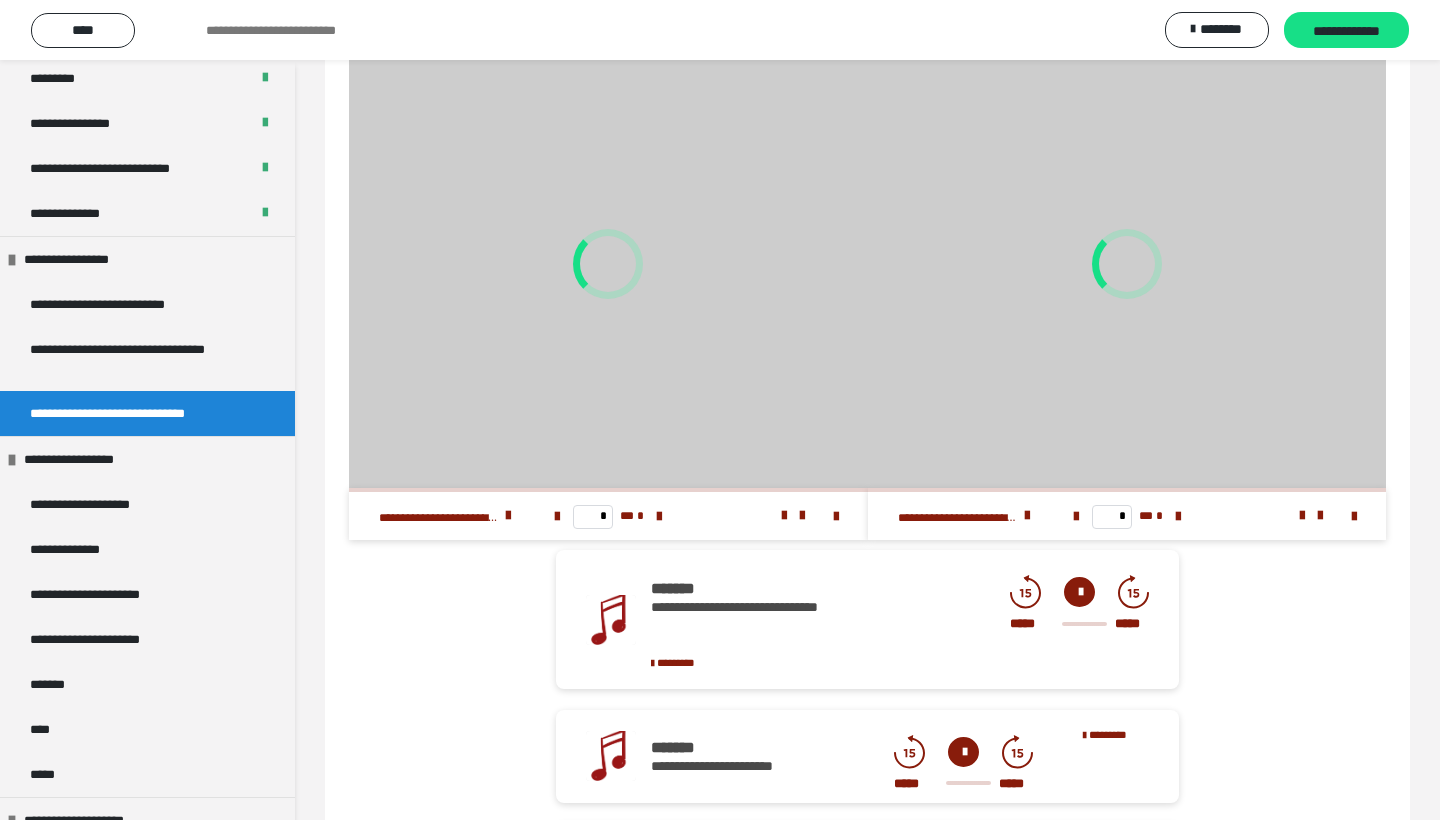 scroll, scrollTop: 100, scrollLeft: 0, axis: vertical 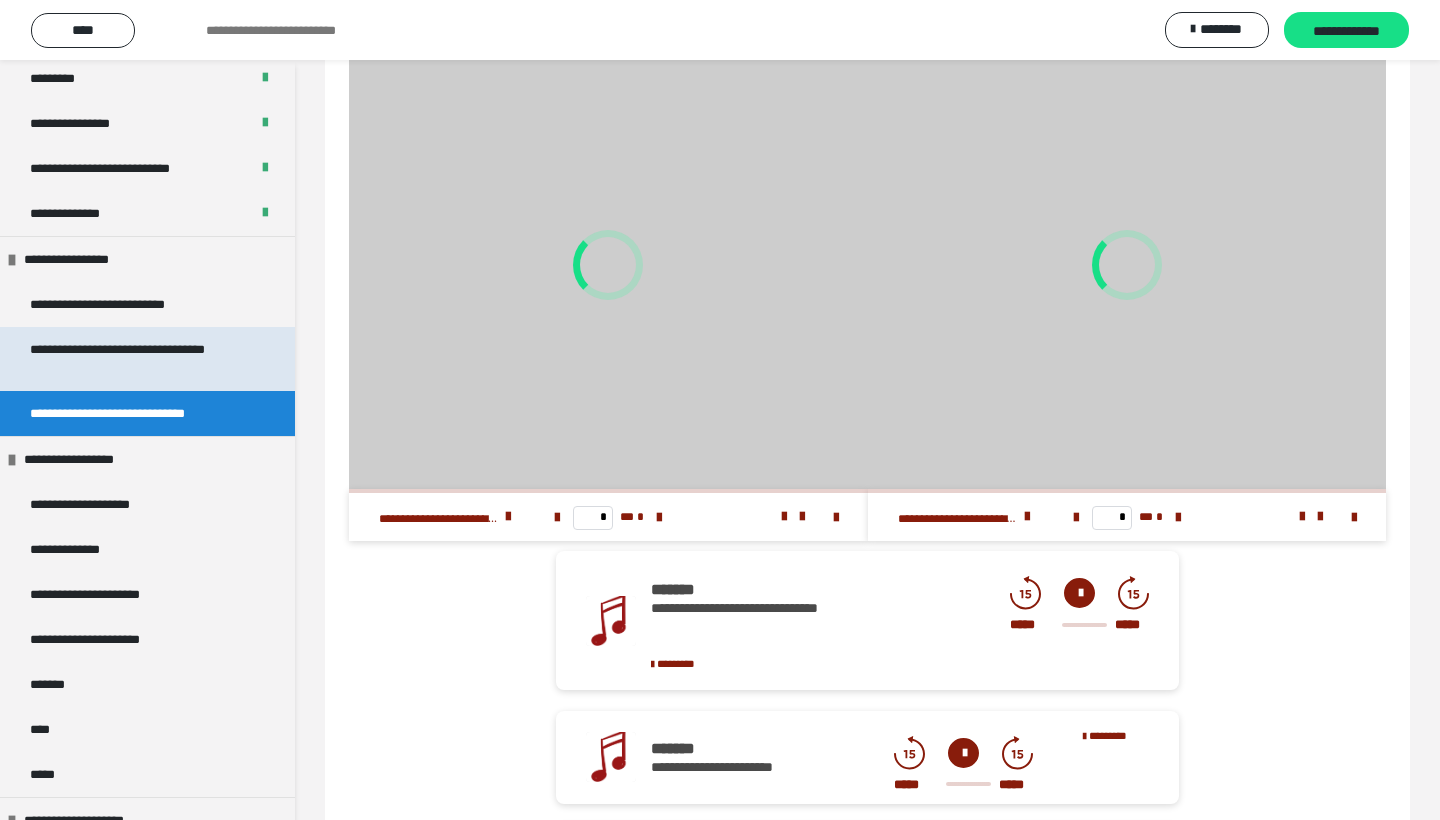 drag, startPoint x: 222, startPoint y: 353, endPoint x: 124, endPoint y: 370, distance: 99.46356 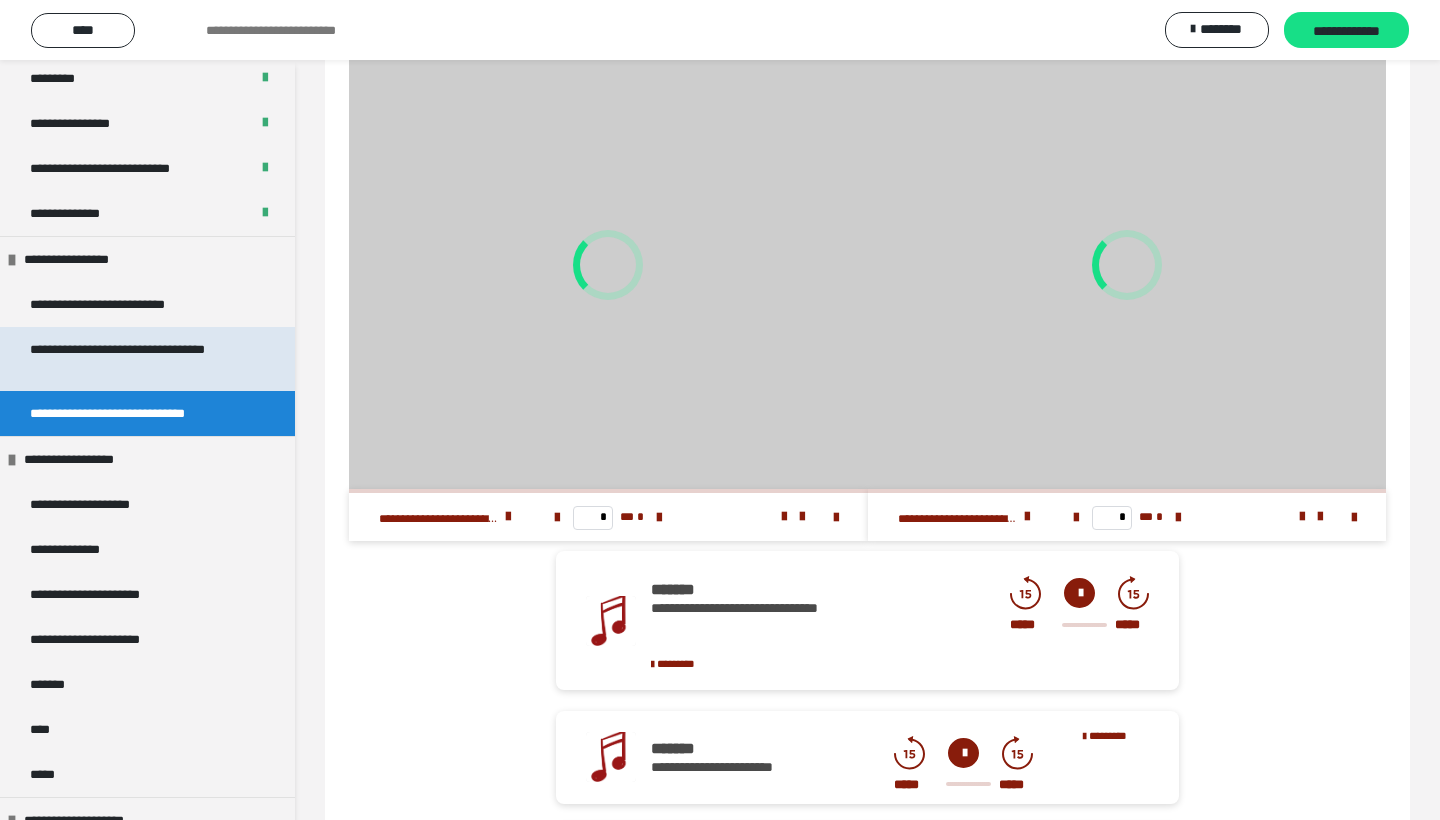 click on "**********" at bounding box center [139, 359] 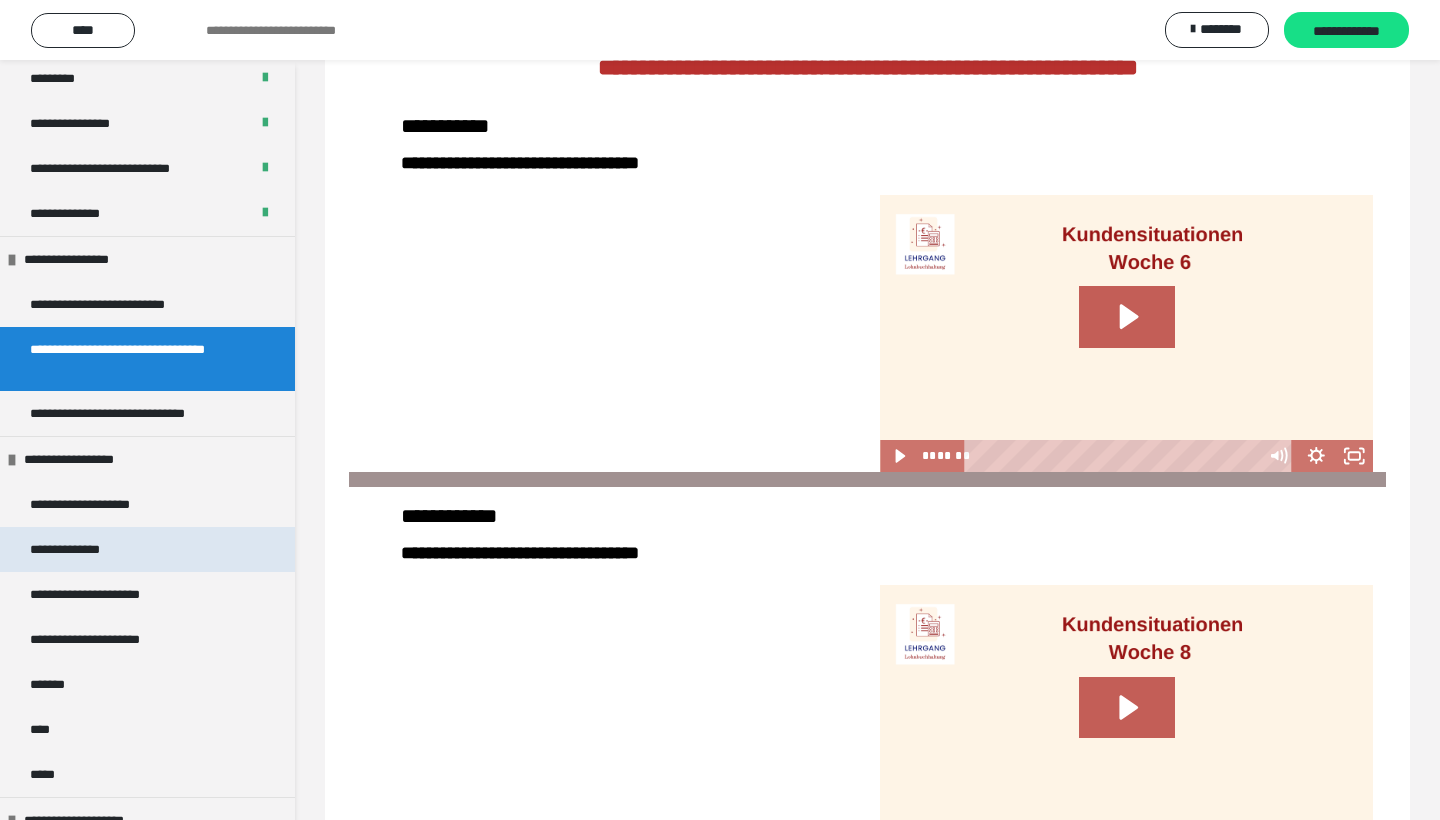 scroll, scrollTop: 60, scrollLeft: 0, axis: vertical 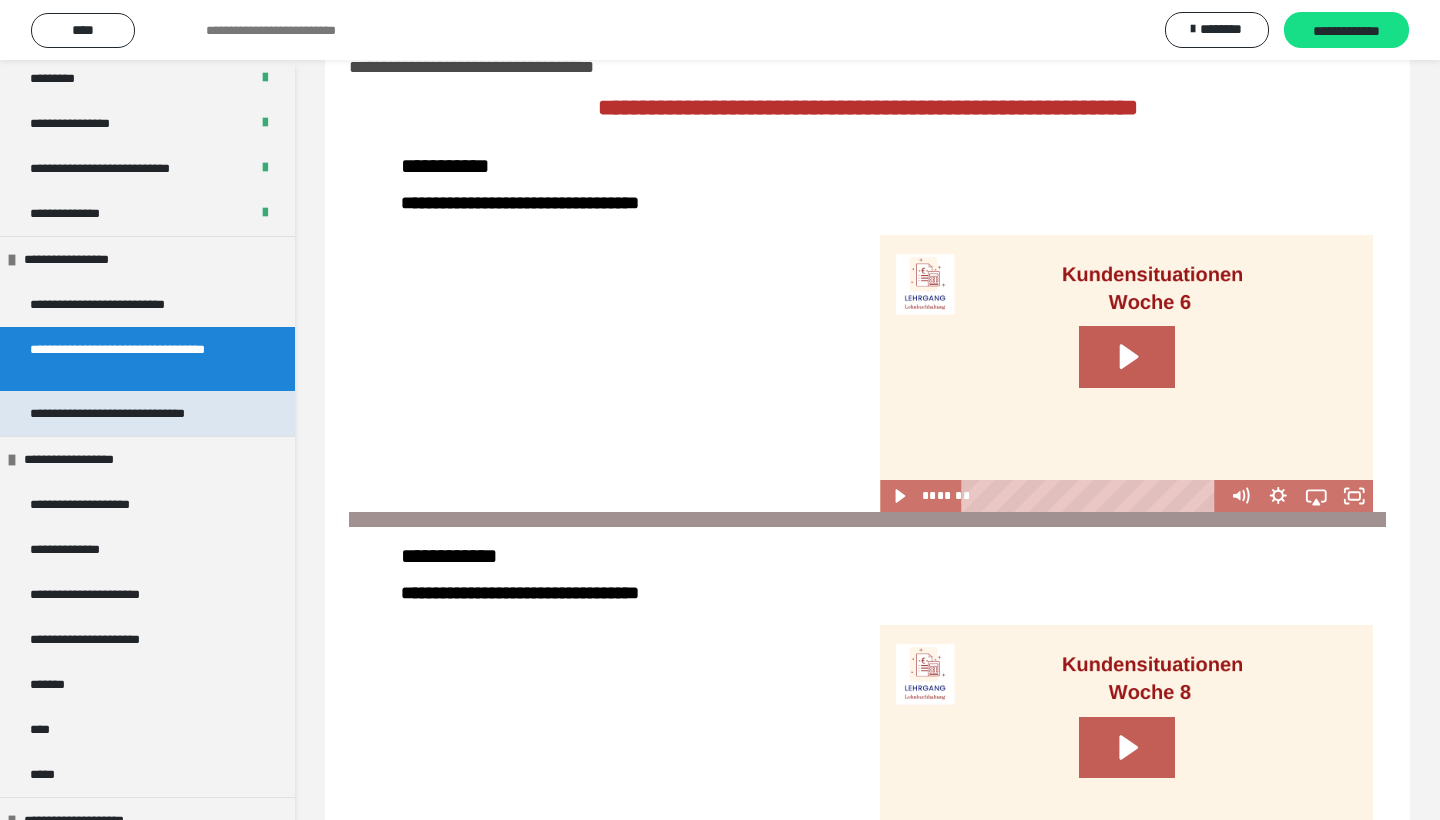 click on "**********" at bounding box center [135, 413] 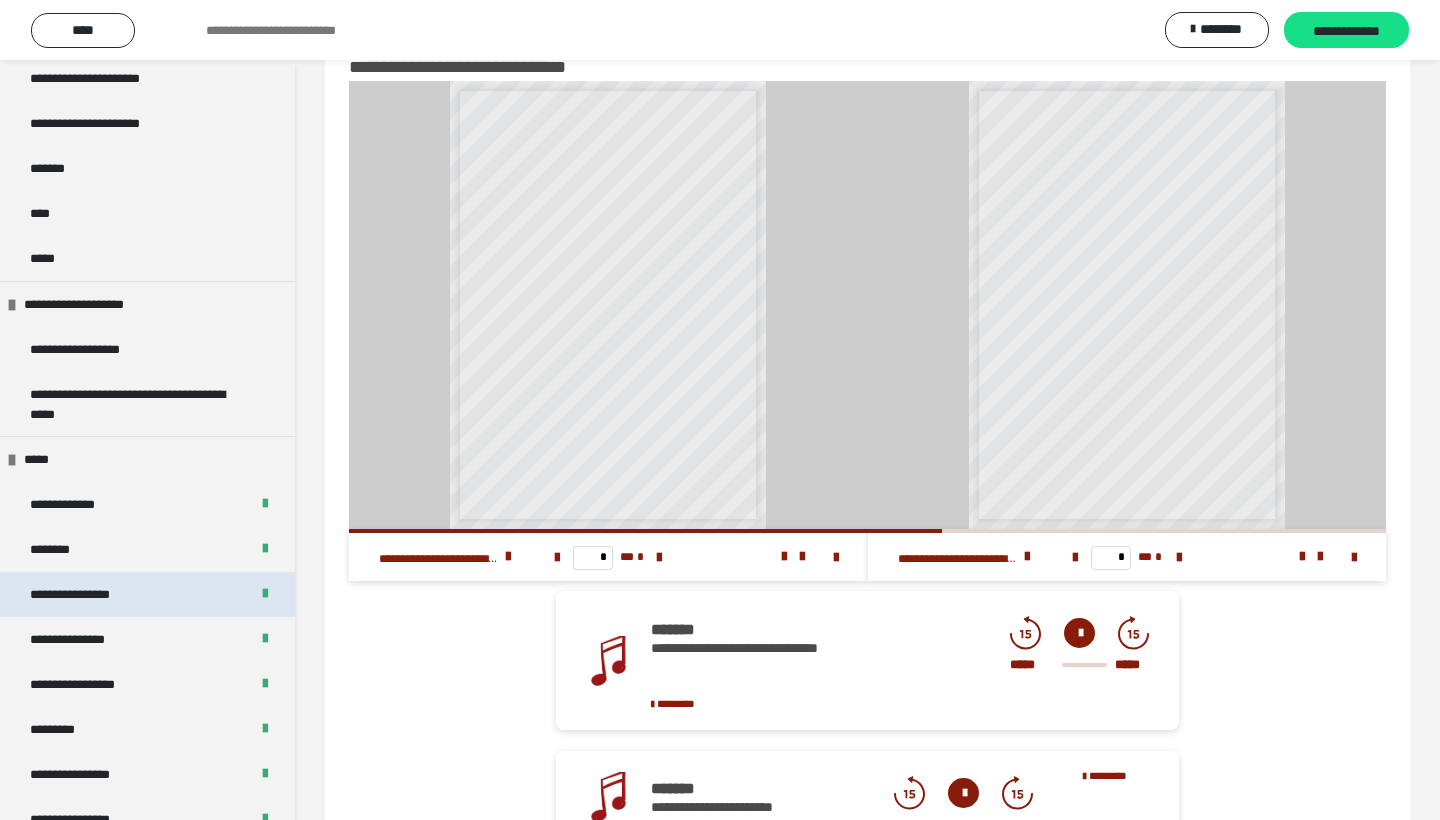scroll, scrollTop: 1879, scrollLeft: 0, axis: vertical 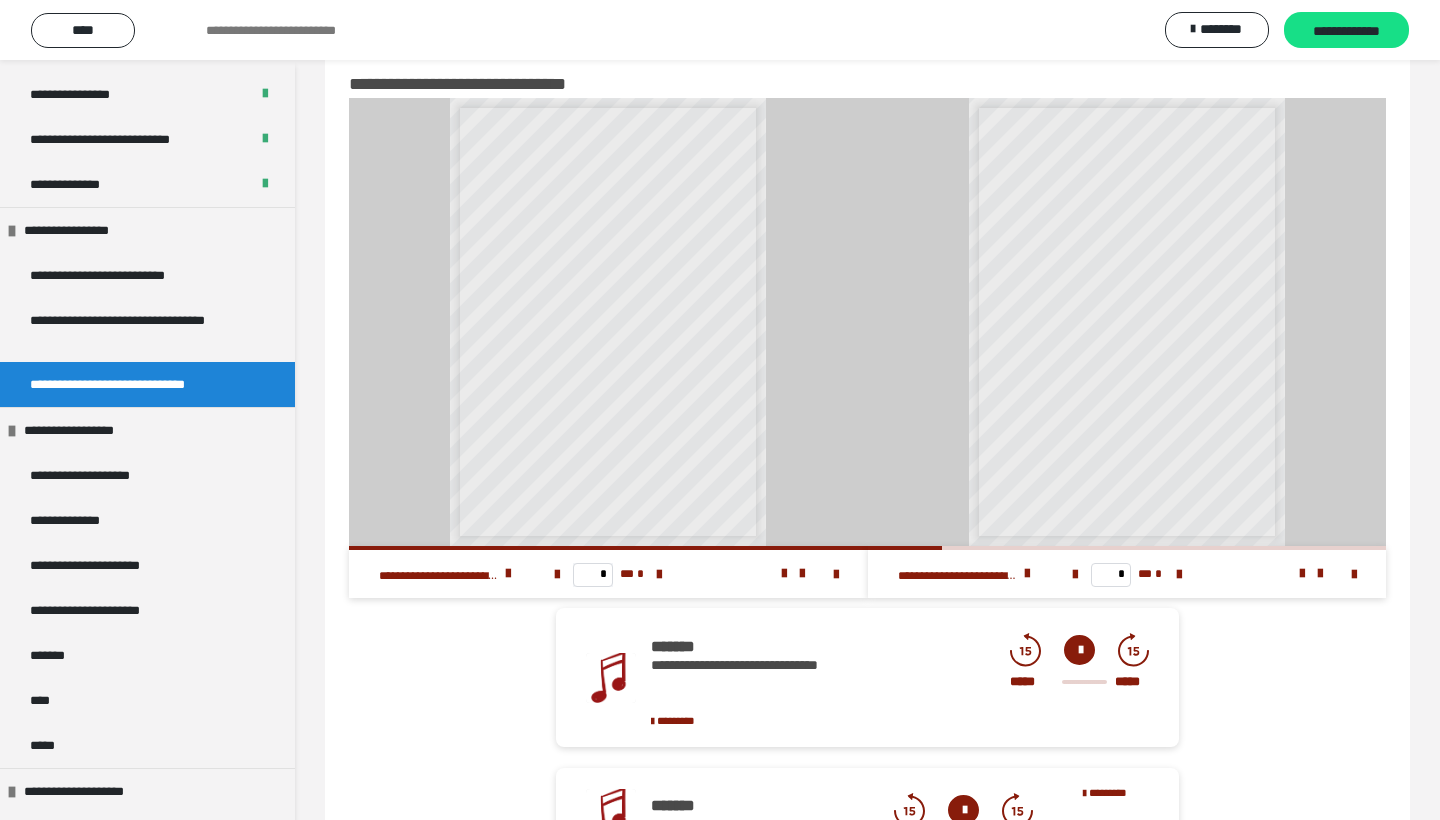 click on "**********" at bounding box center (619, 350) 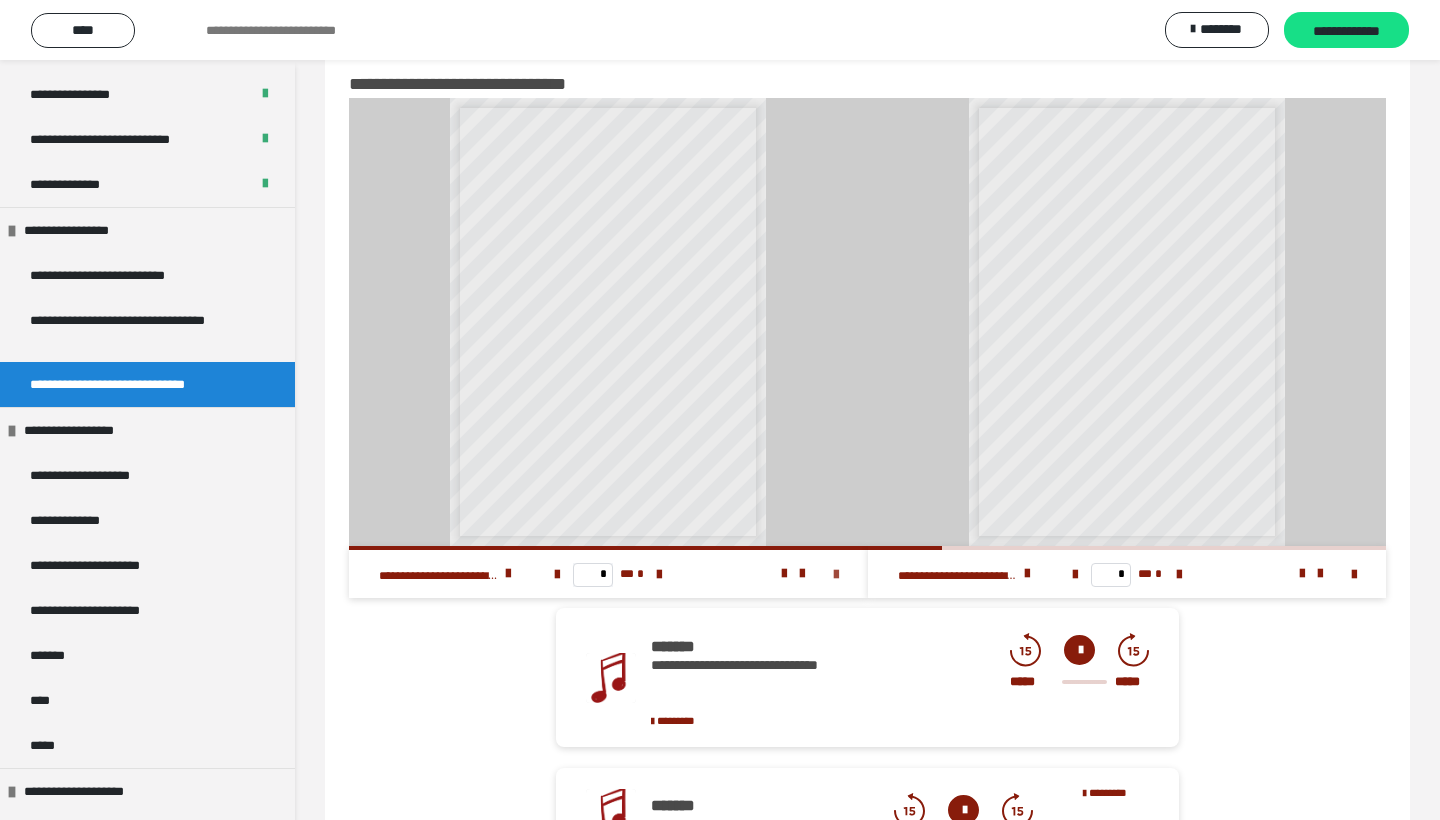 click at bounding box center (836, 575) 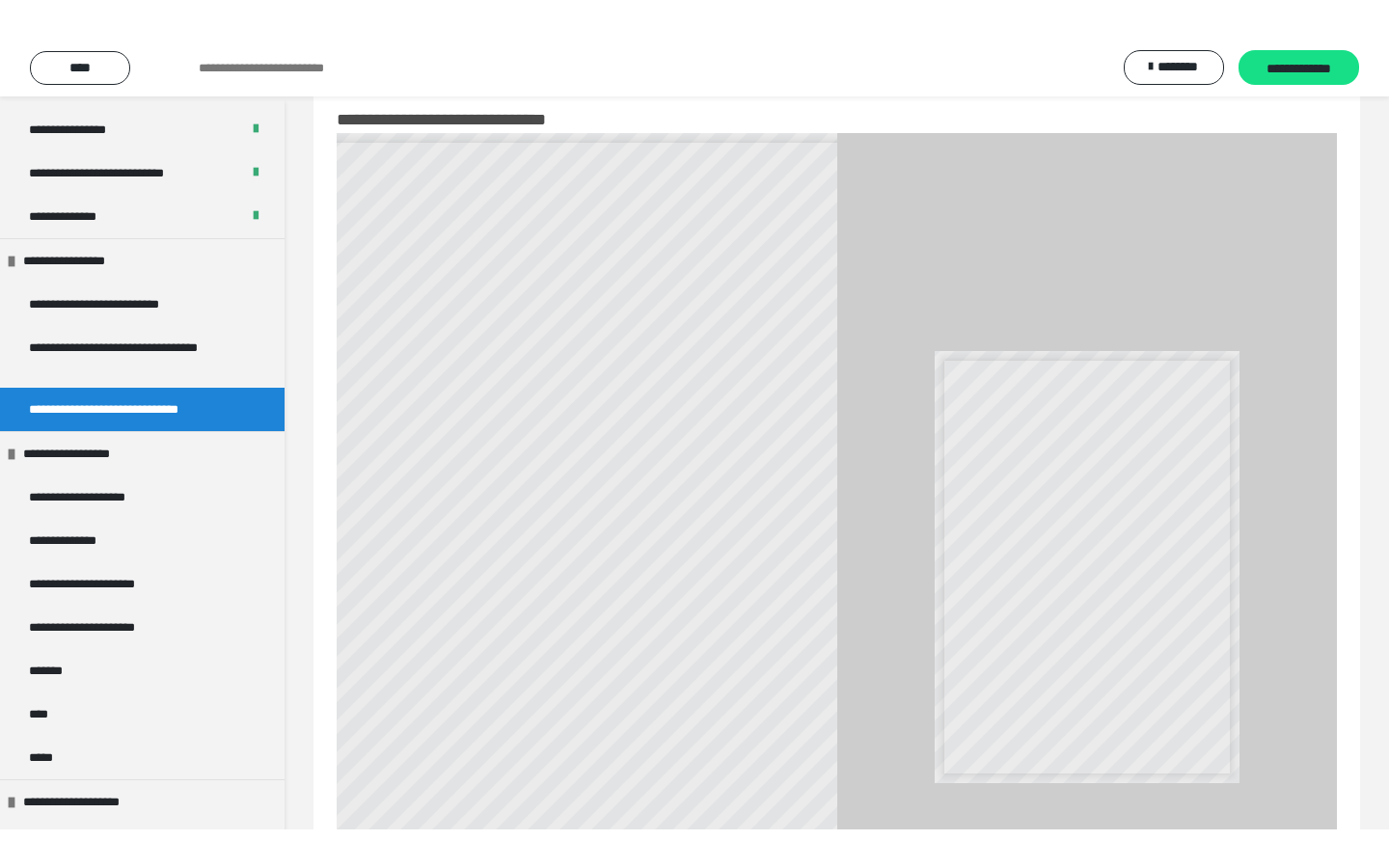 scroll, scrollTop: 0, scrollLeft: 0, axis: both 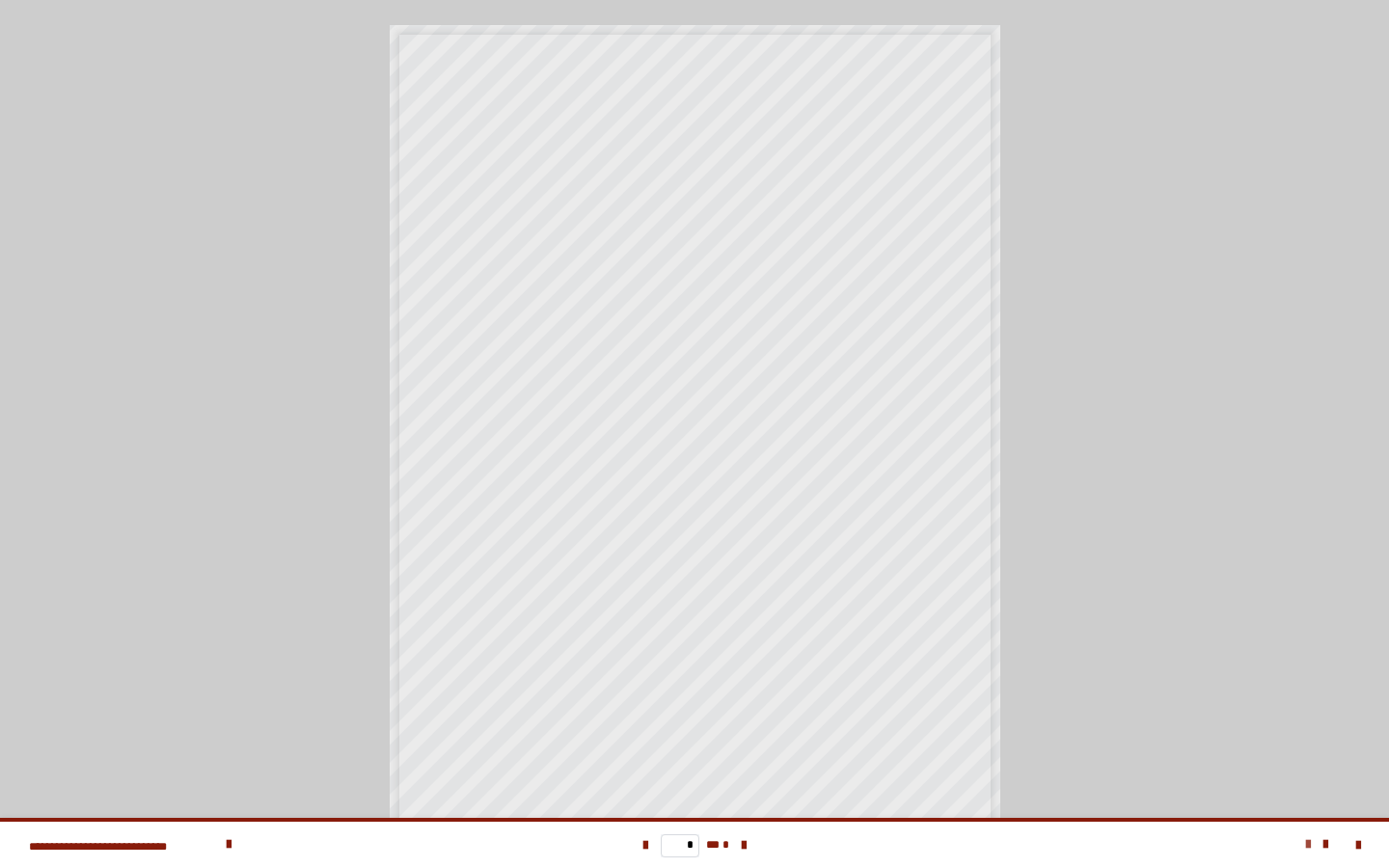 click at bounding box center [1308, 845] 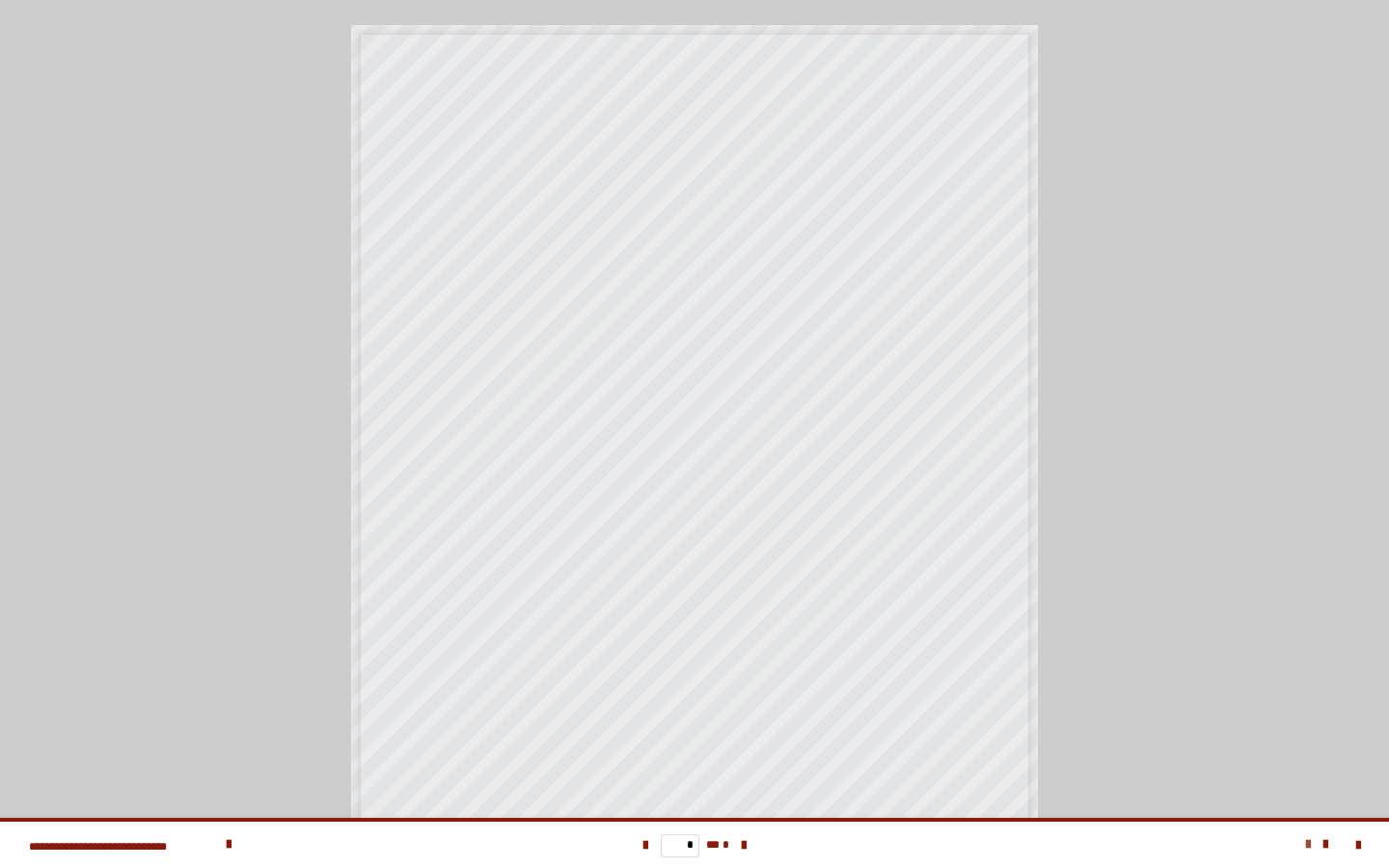 click at bounding box center (1308, 845) 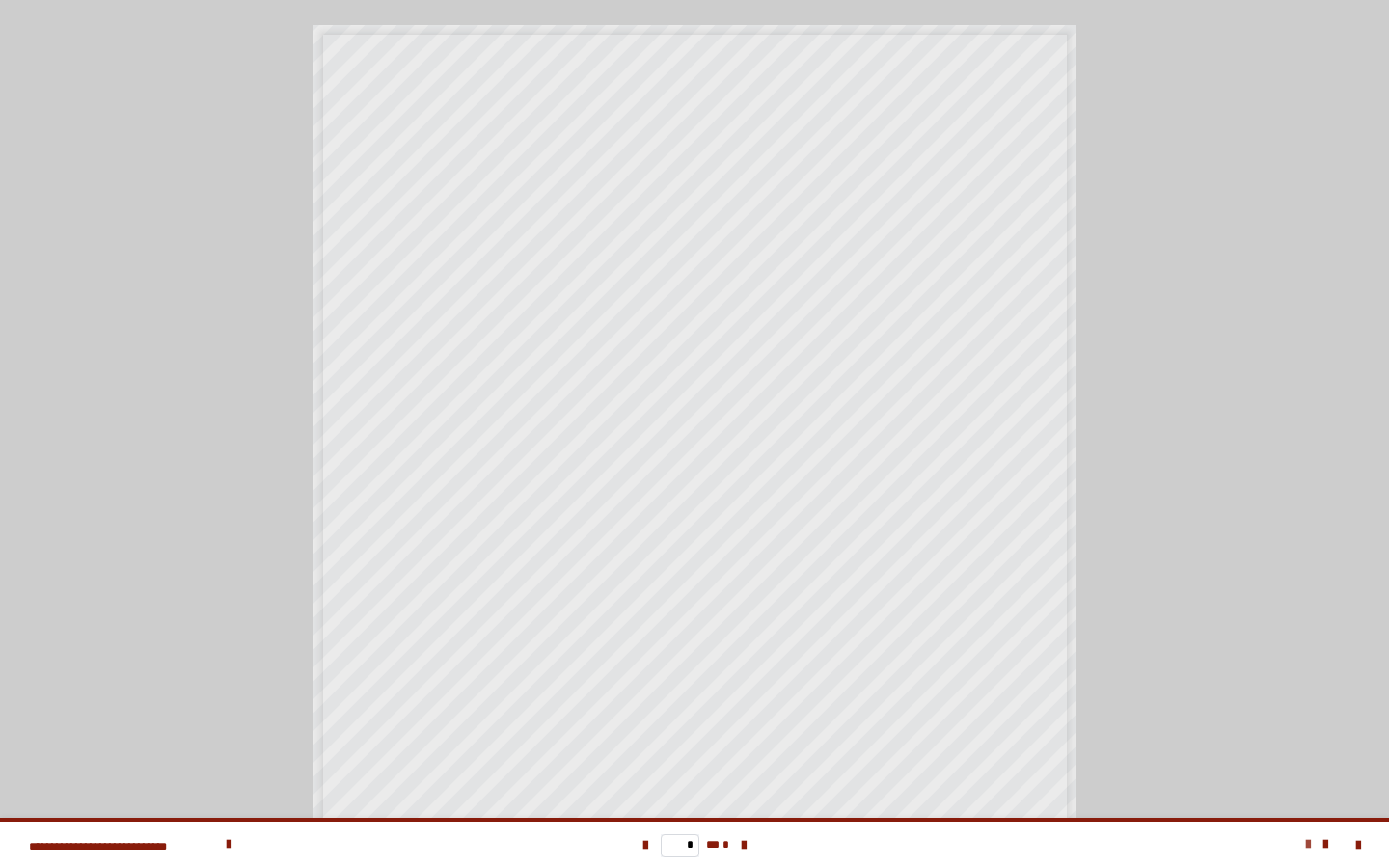 click at bounding box center [1308, 845] 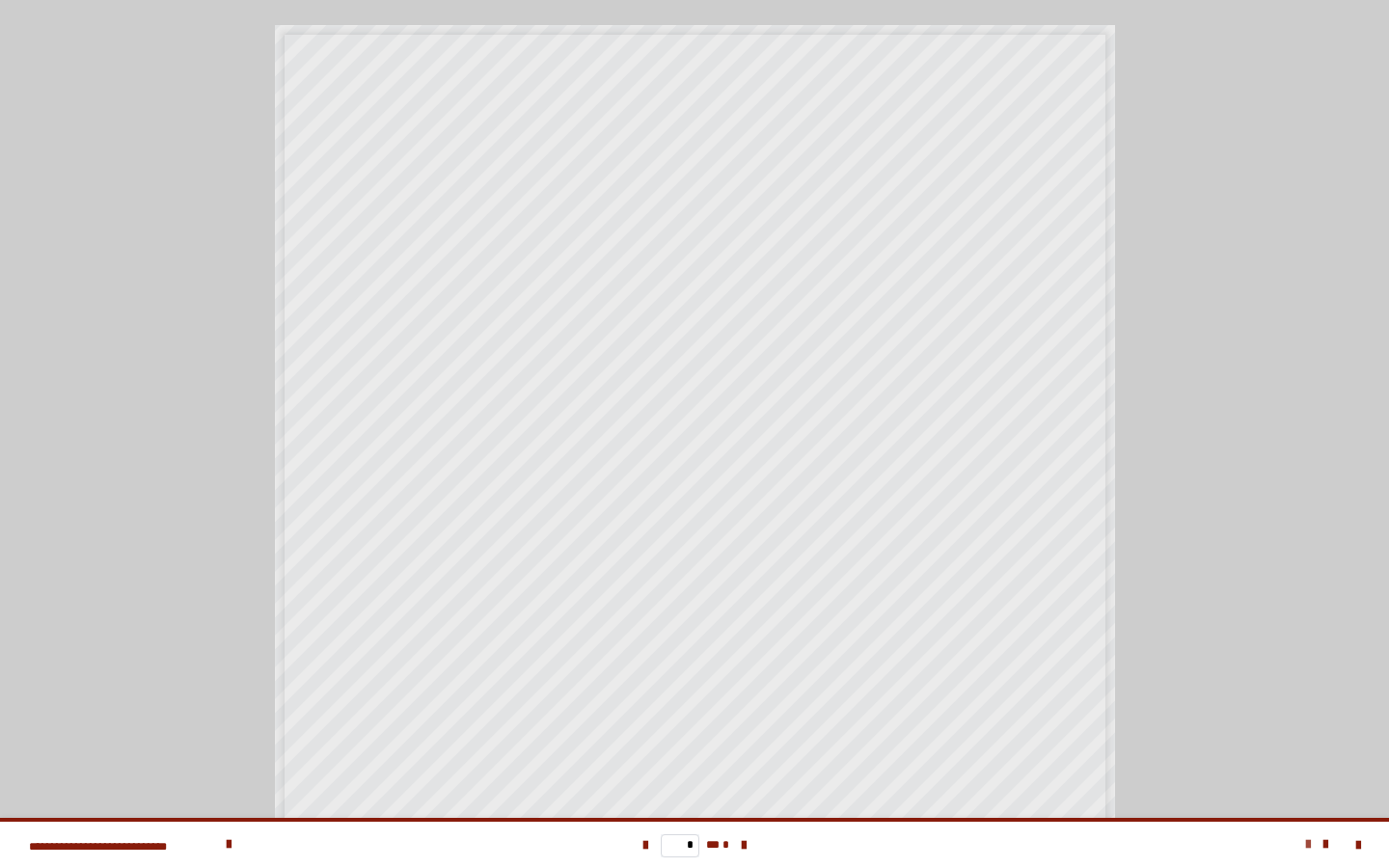 click at bounding box center (1308, 845) 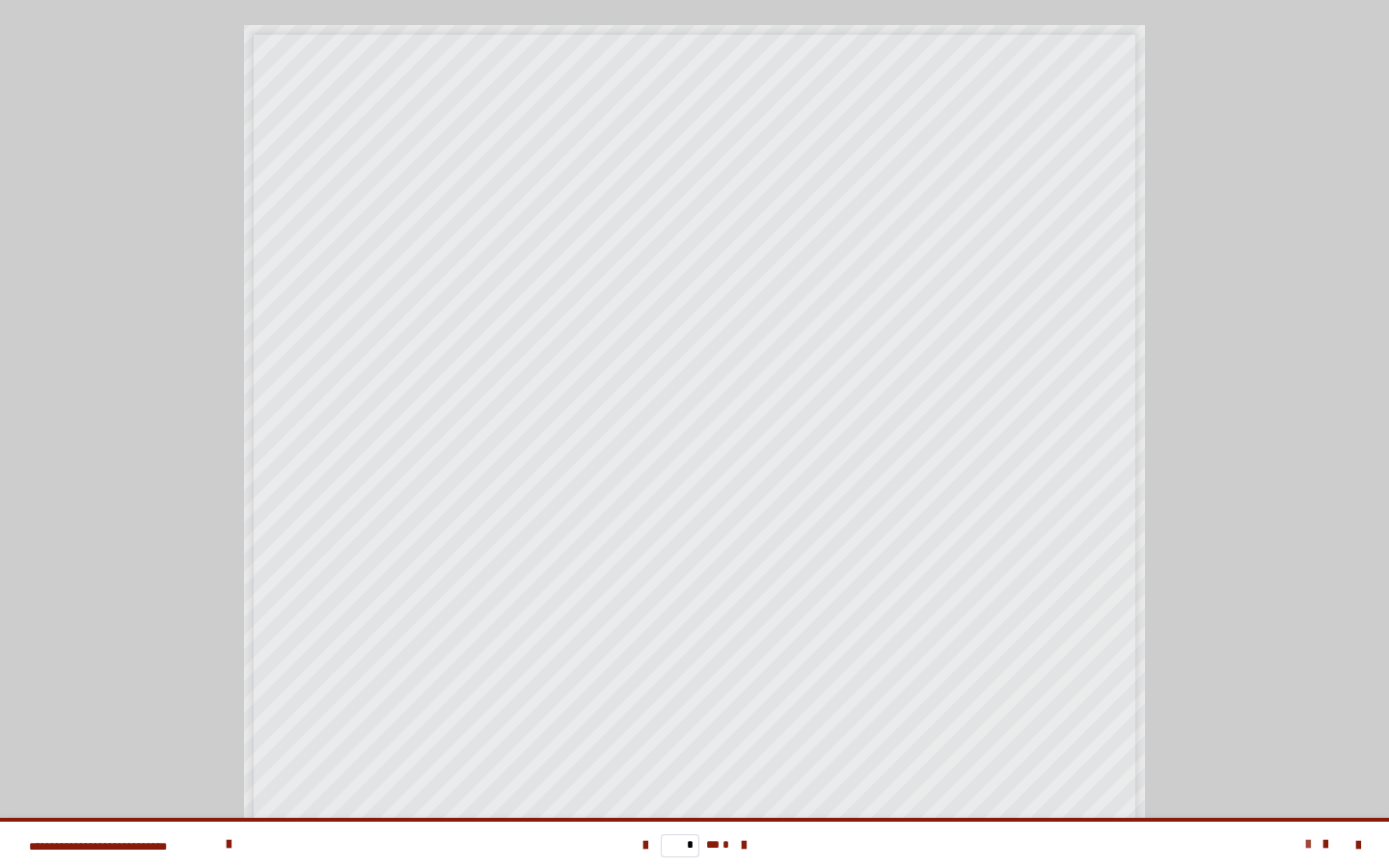 click at bounding box center (1308, 845) 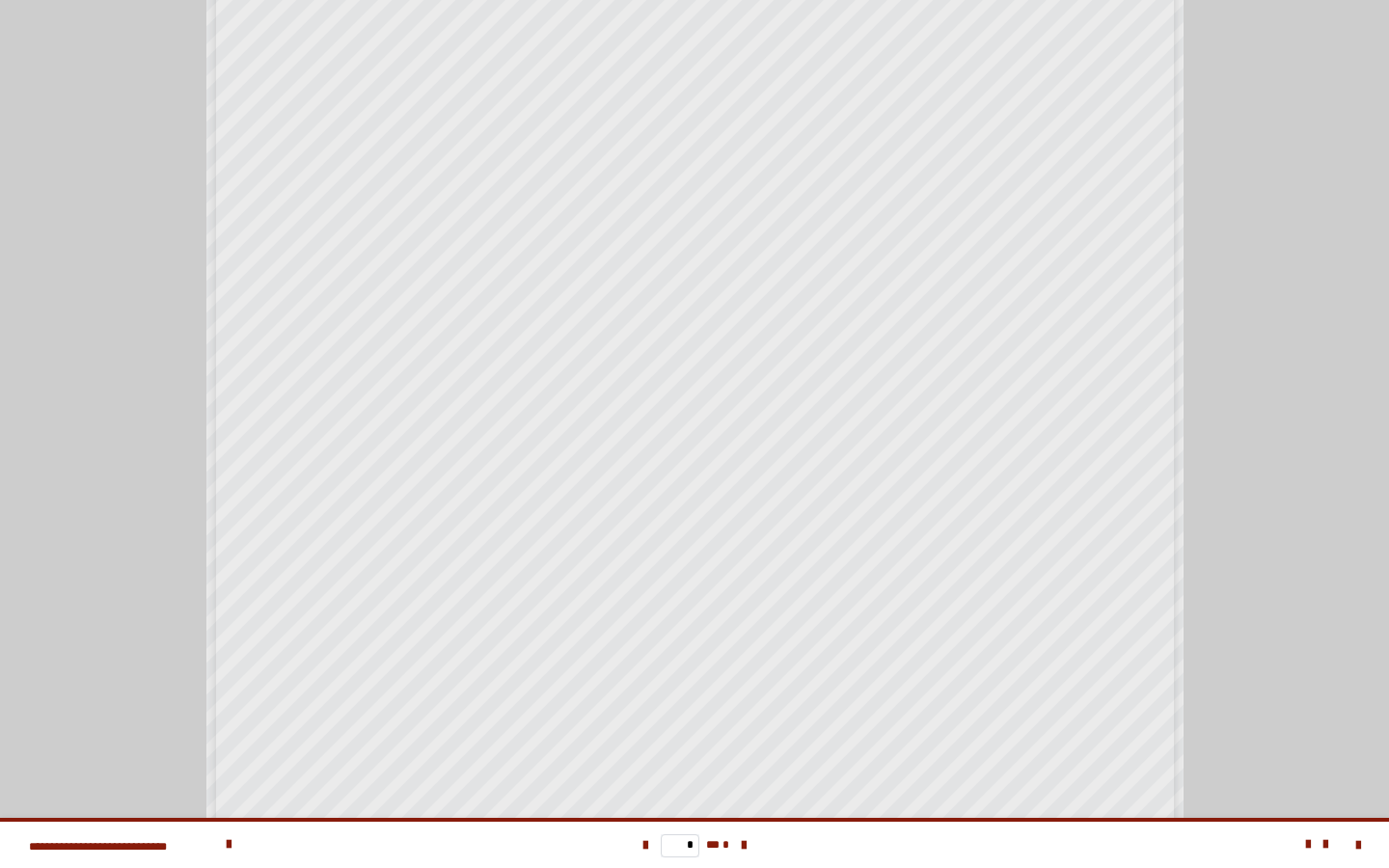 scroll, scrollTop: 286, scrollLeft: 0, axis: vertical 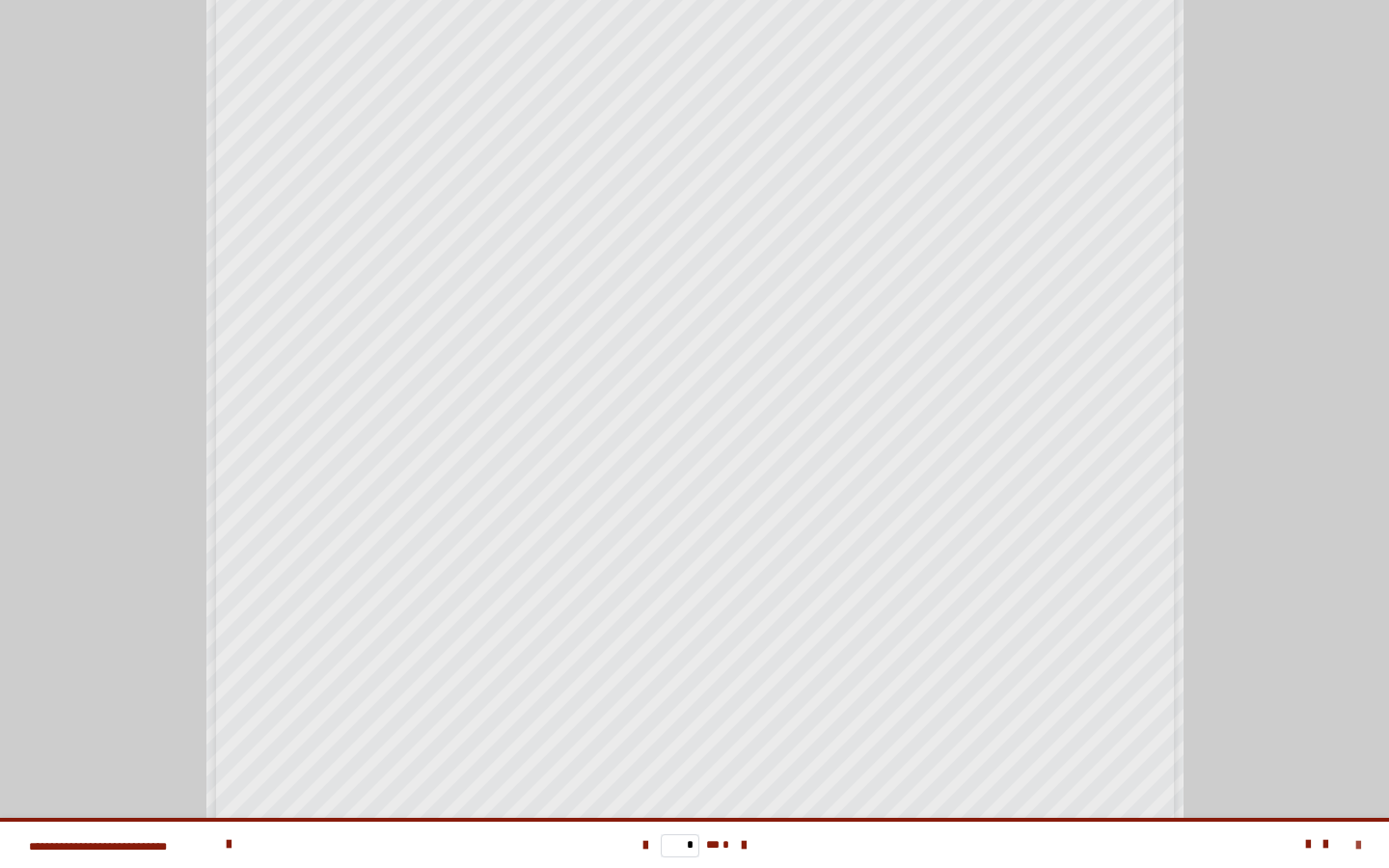click at bounding box center [1358, 846] 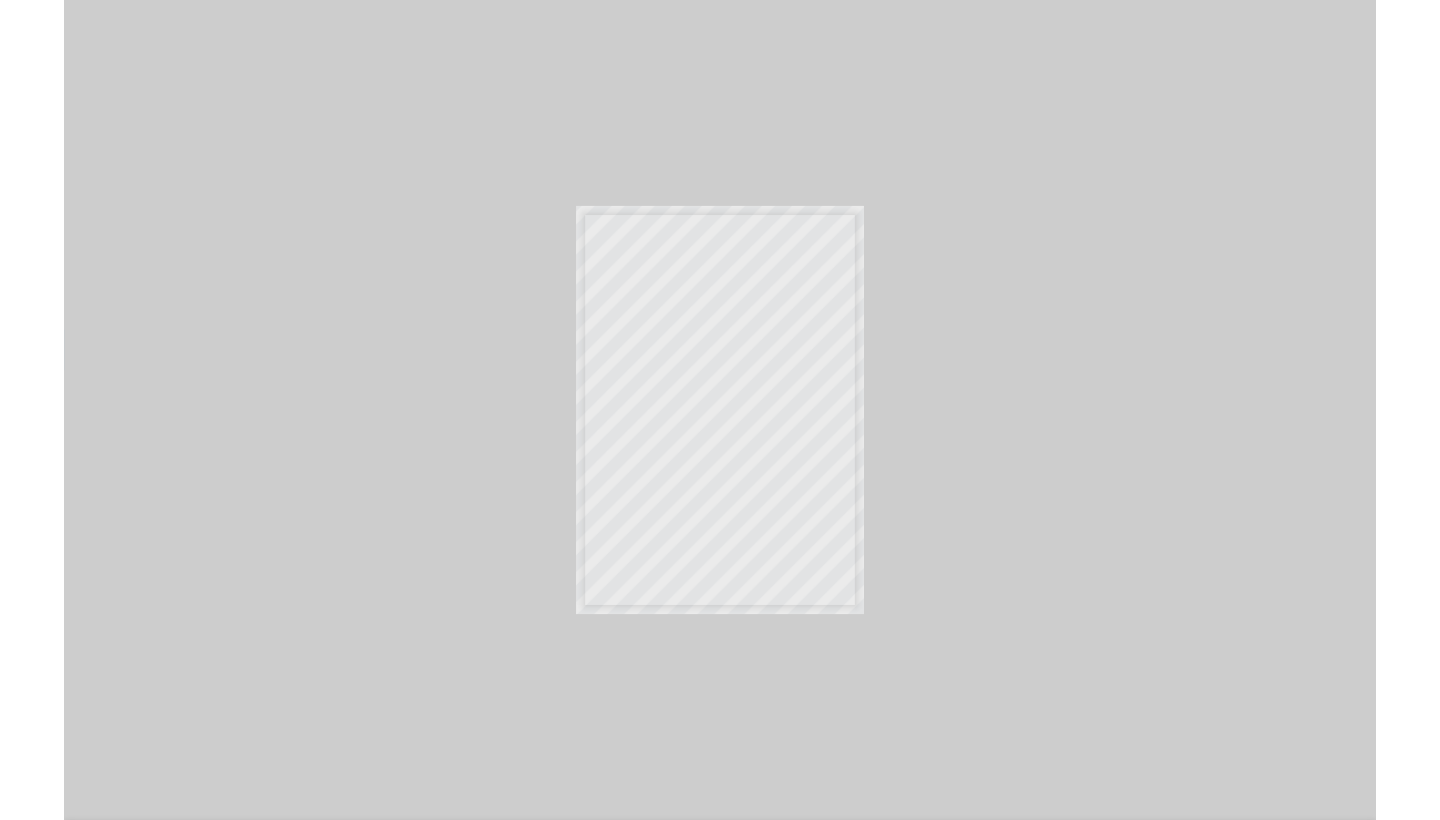 scroll, scrollTop: 43, scrollLeft: 0, axis: vertical 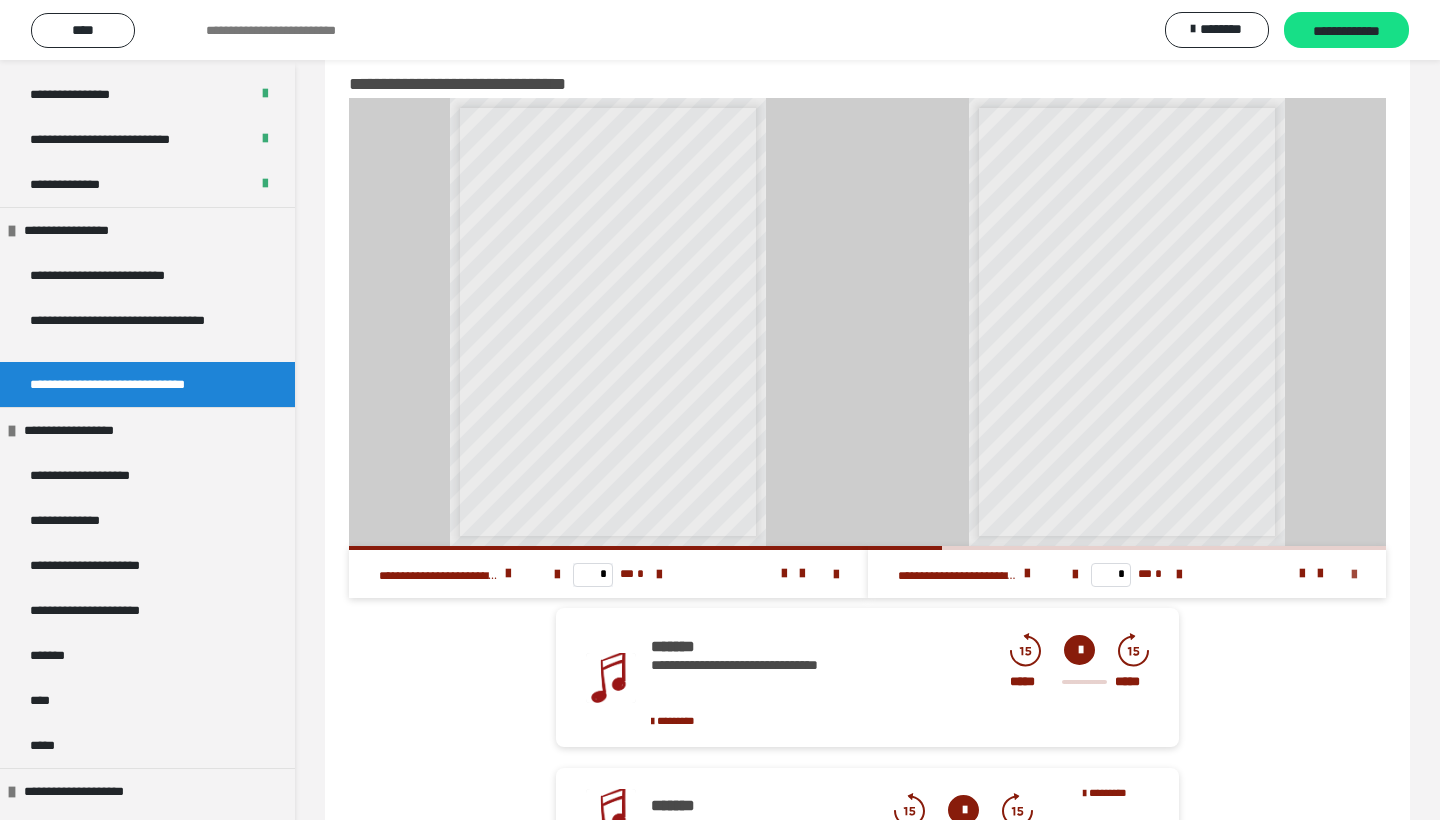click at bounding box center [1354, 575] 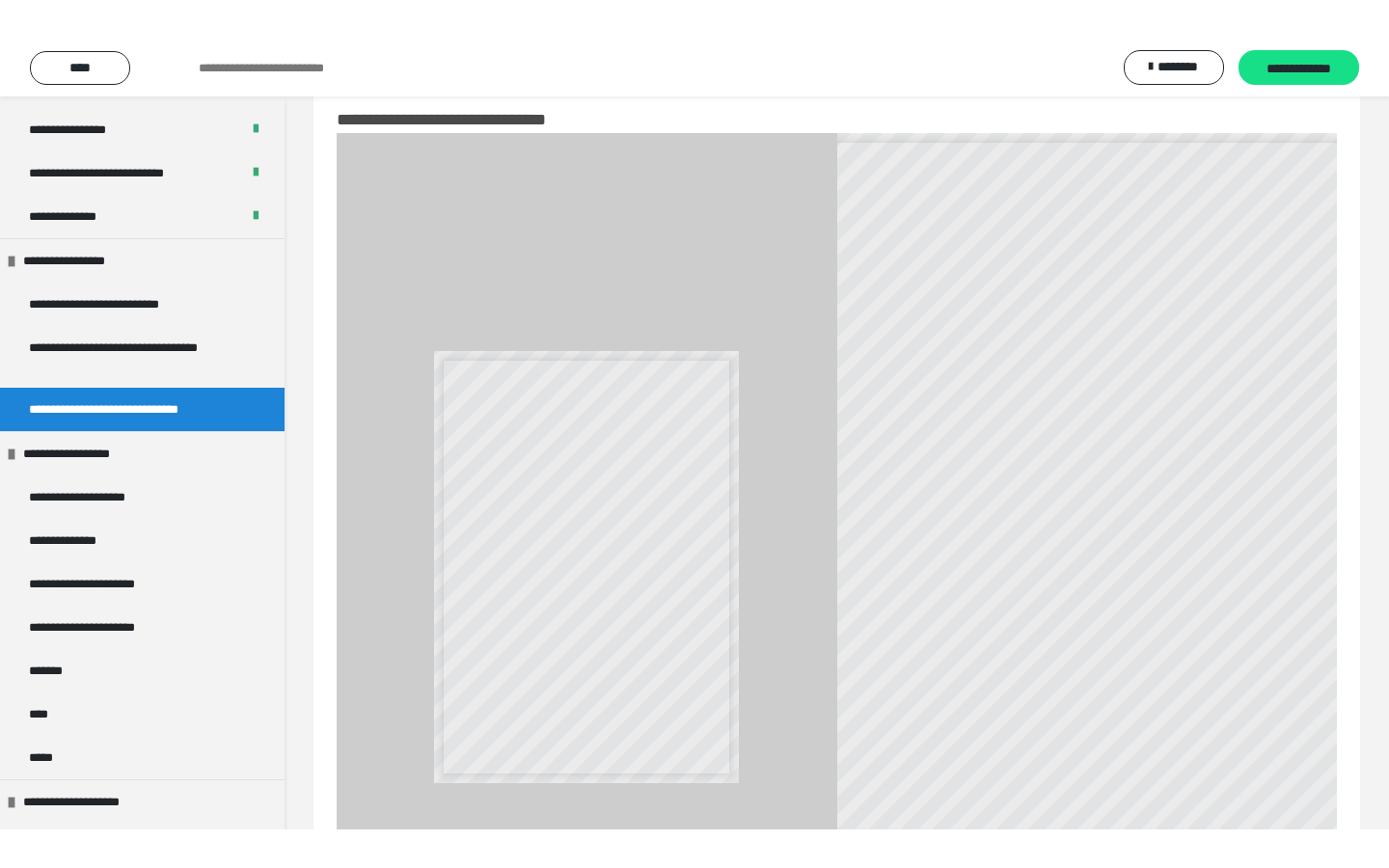 scroll, scrollTop: 0, scrollLeft: 0, axis: both 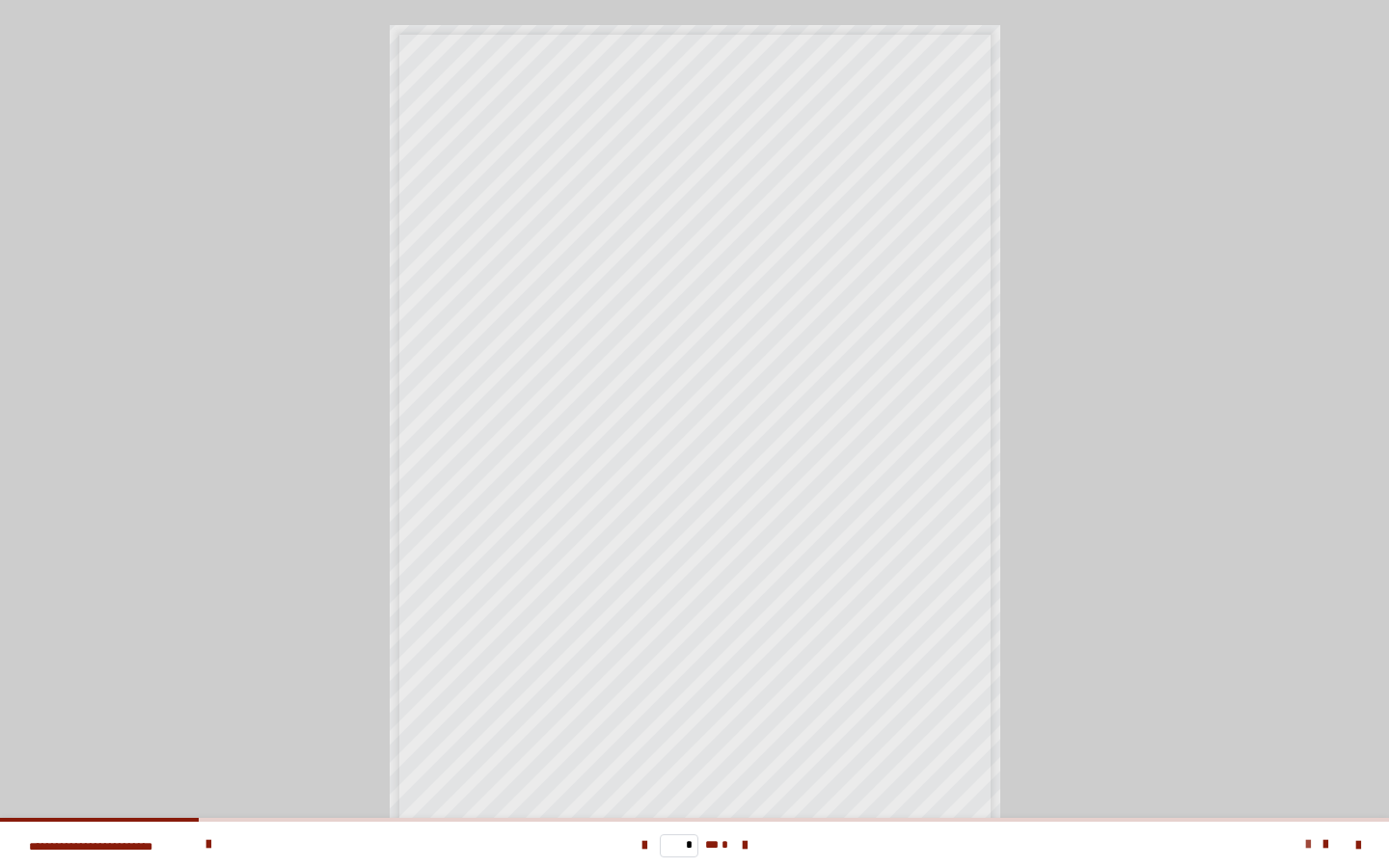 click at bounding box center (1308, 845) 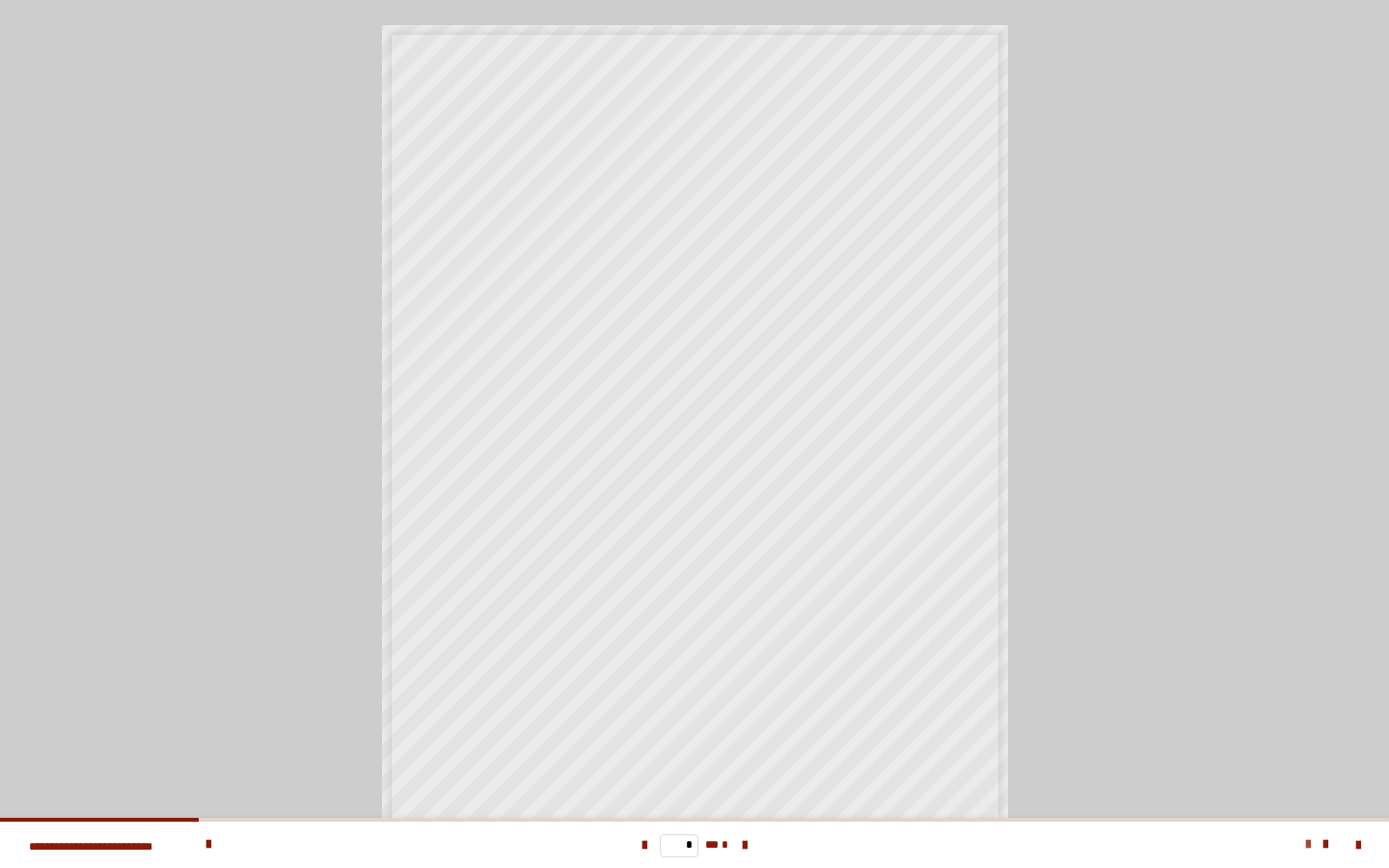 click at bounding box center [1308, 845] 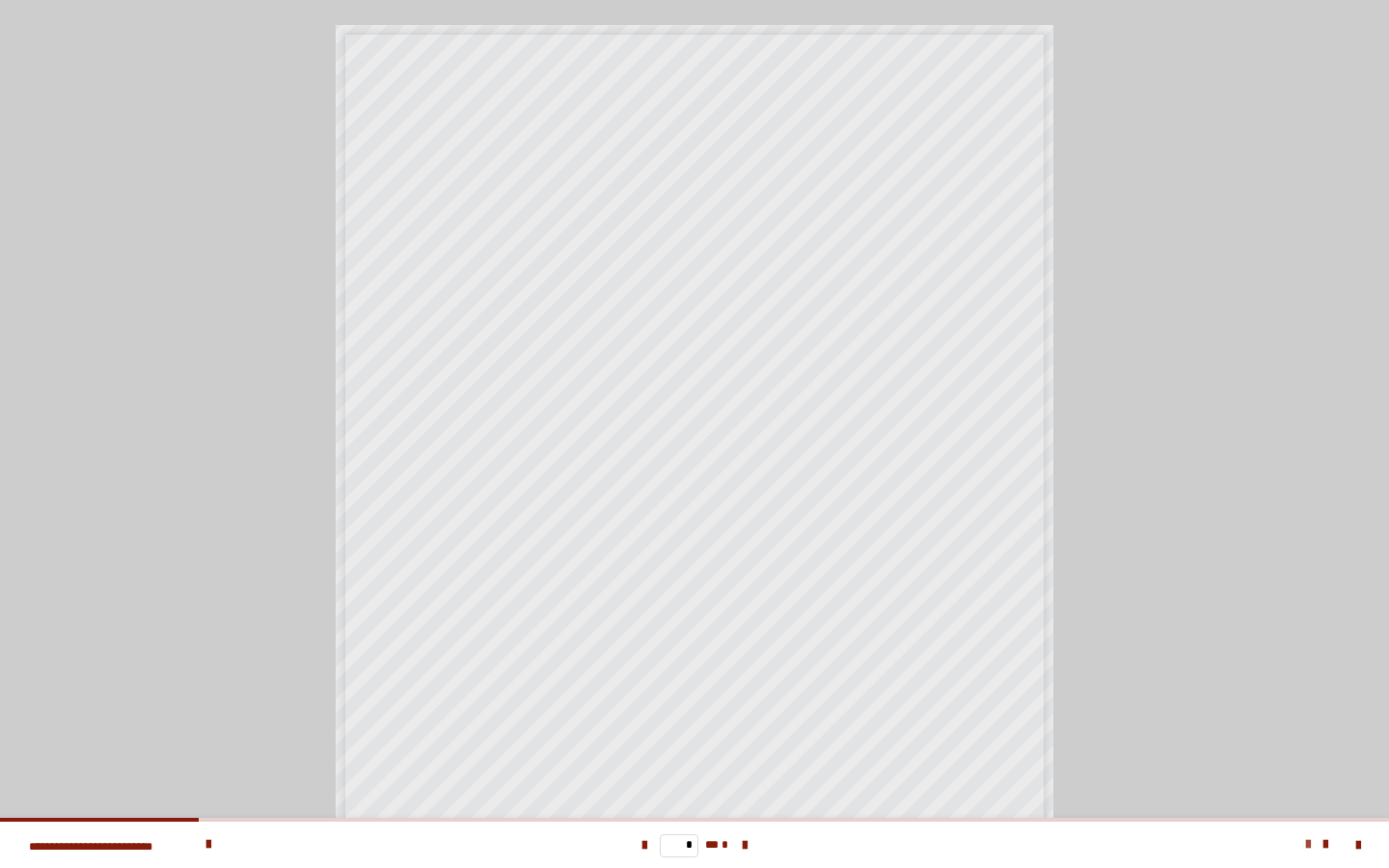 click at bounding box center [1308, 845] 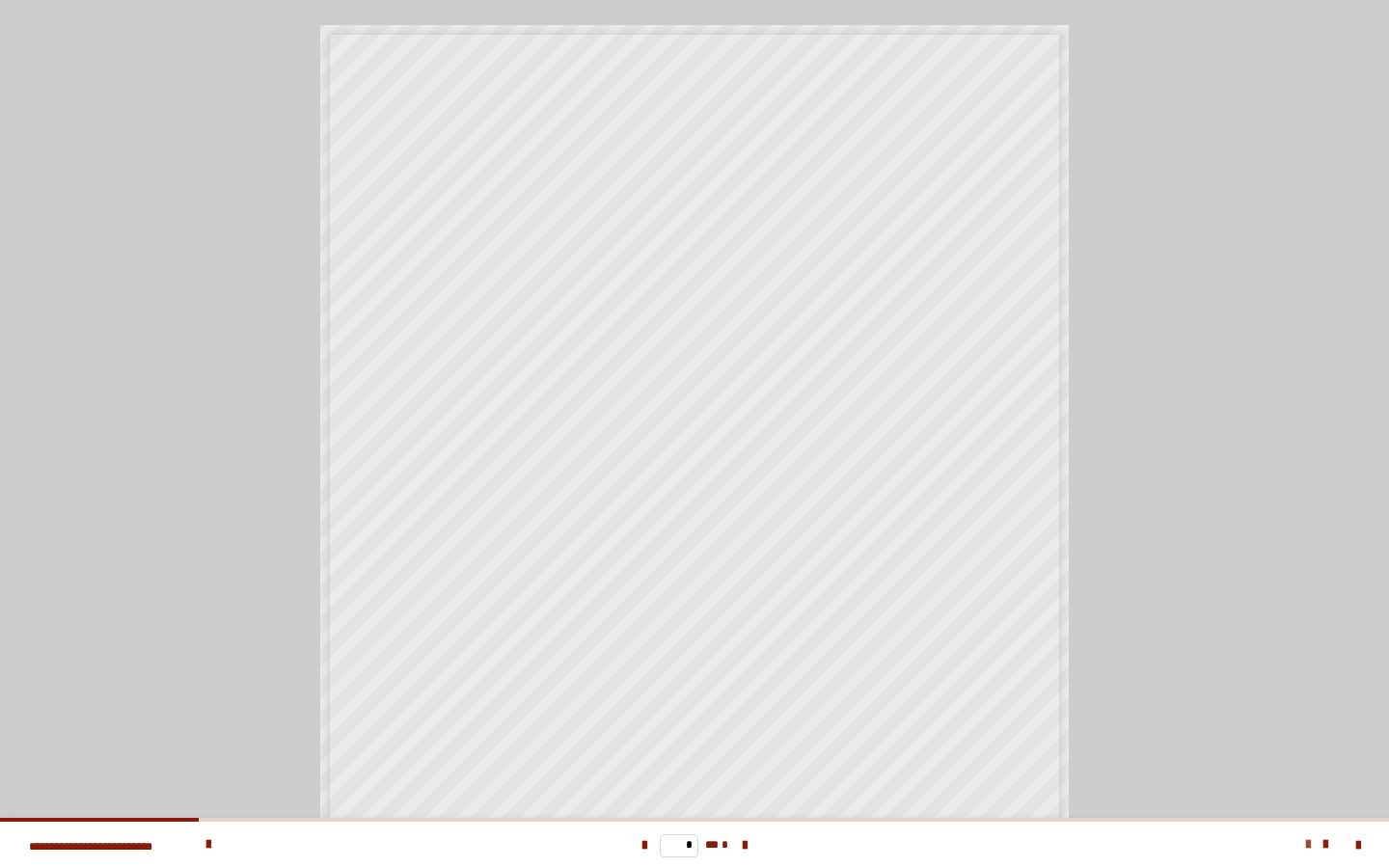 click at bounding box center (1308, 845) 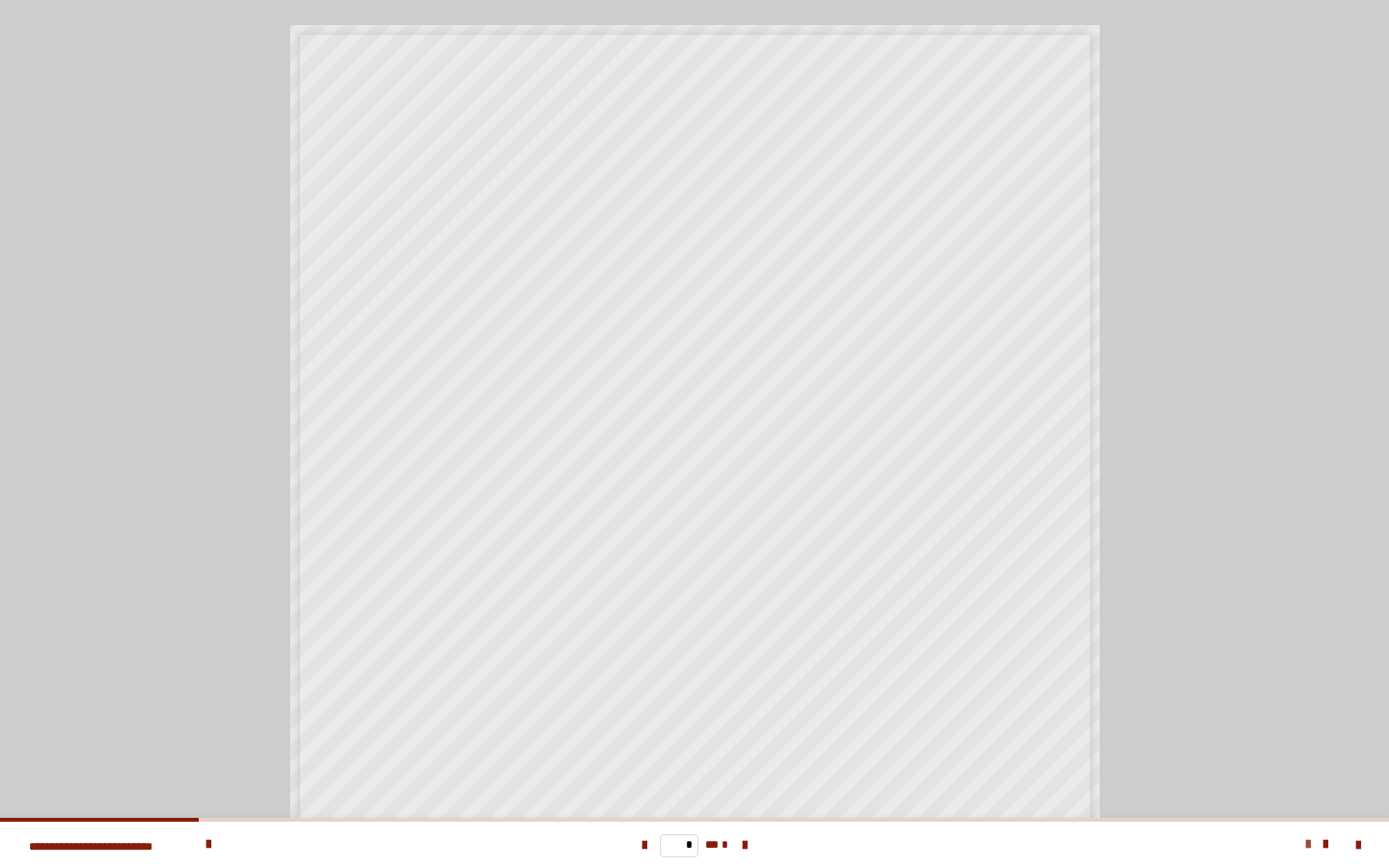 click at bounding box center (1308, 845) 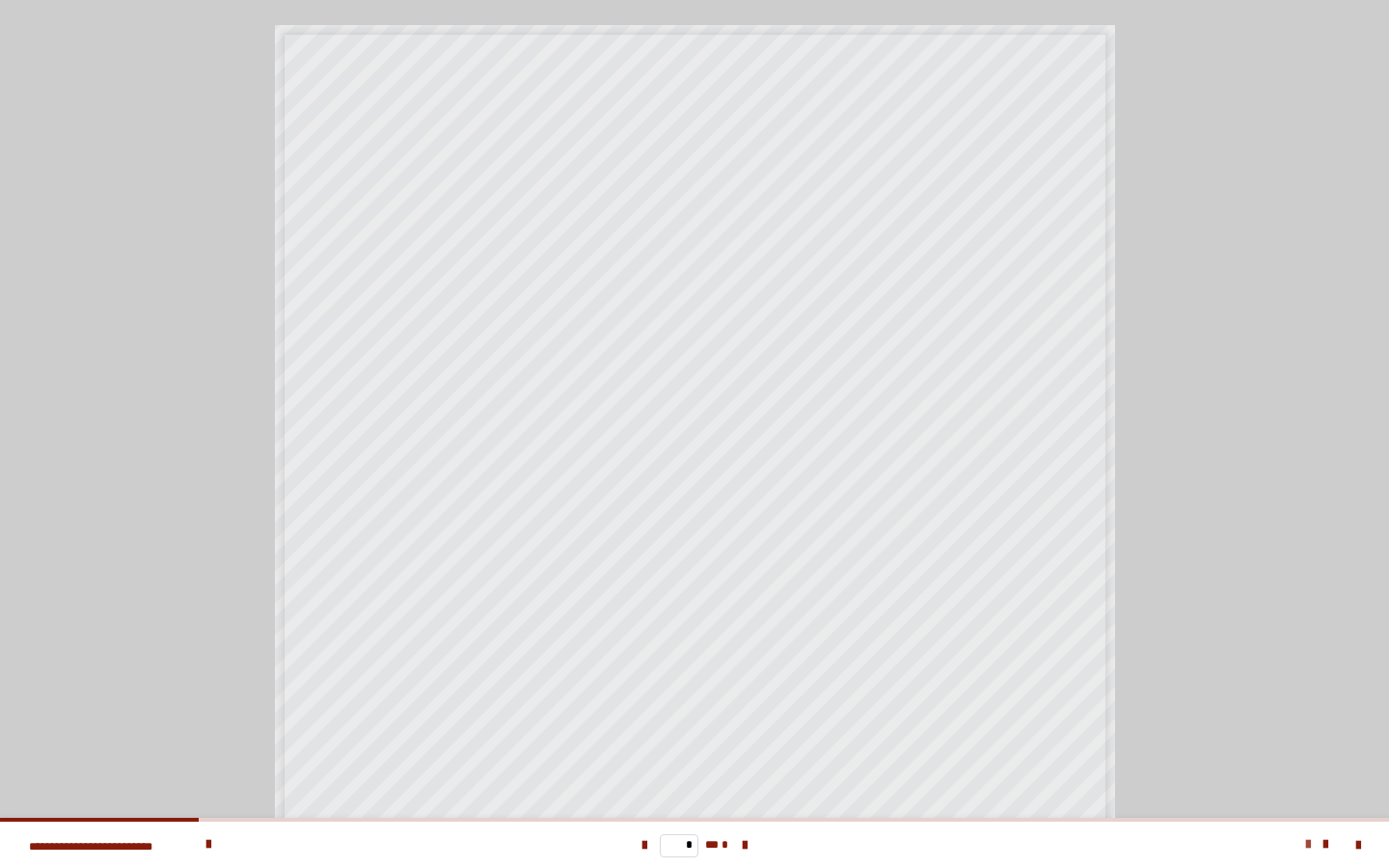 click at bounding box center [1308, 845] 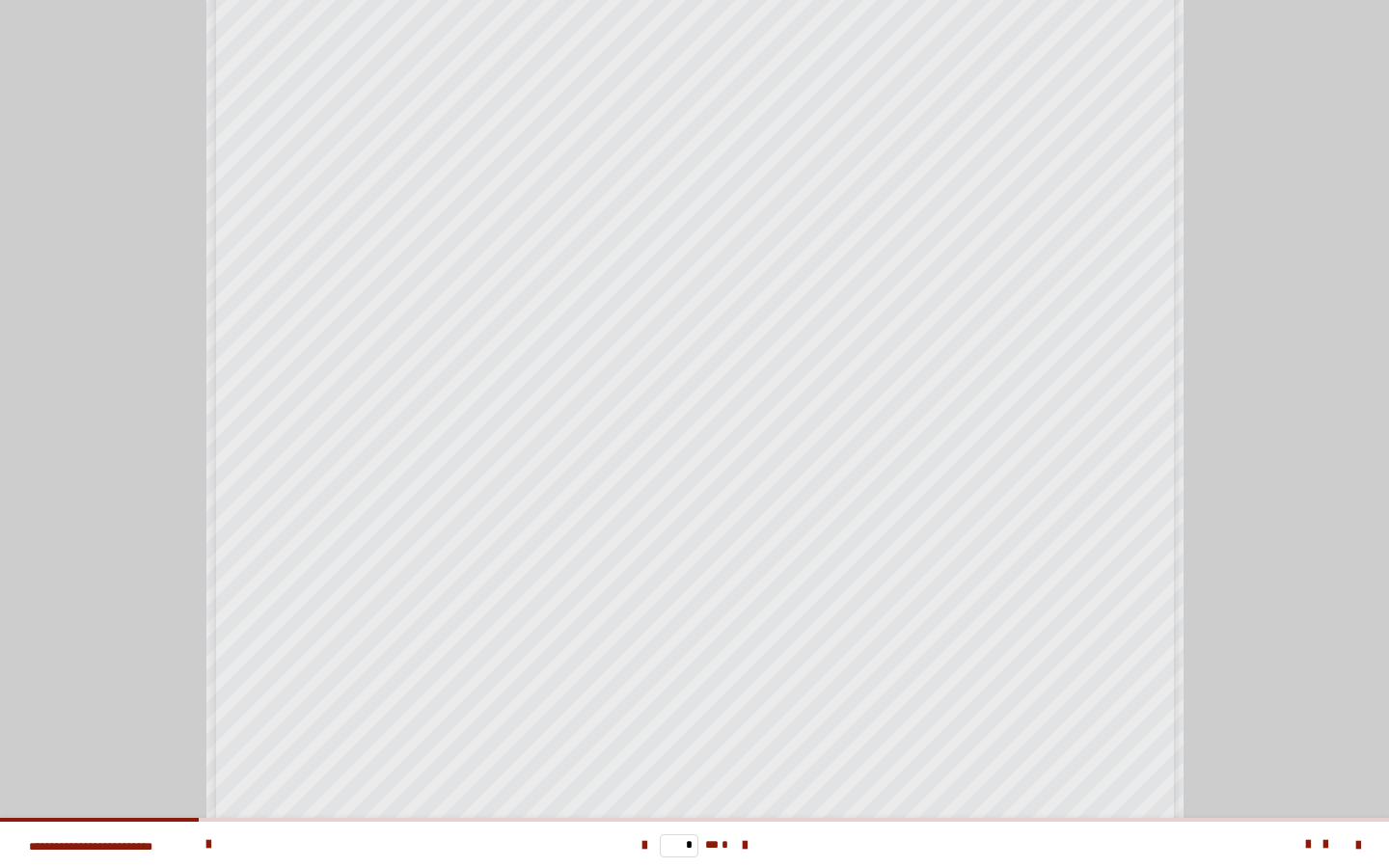 scroll, scrollTop: 206, scrollLeft: 0, axis: vertical 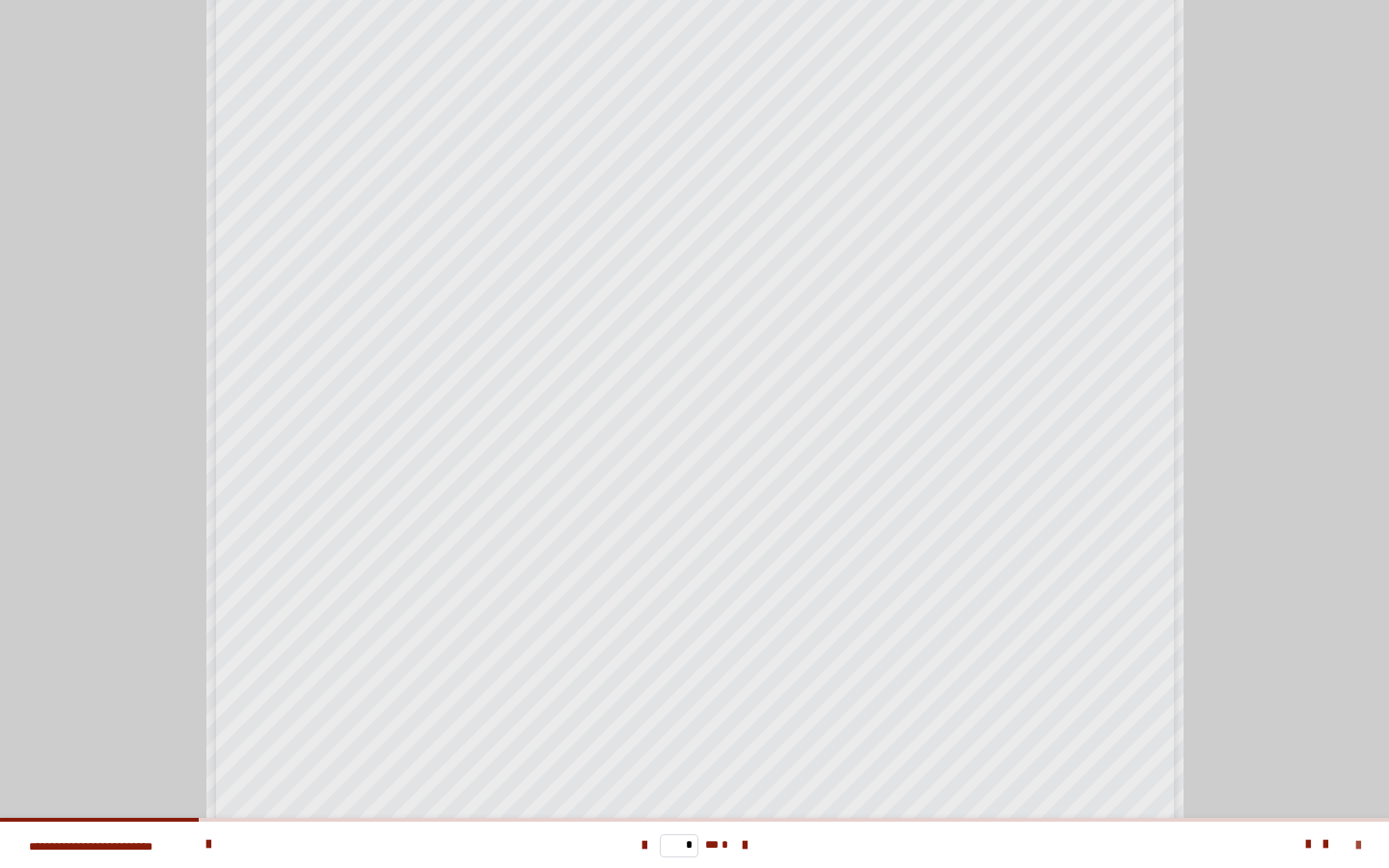 click at bounding box center [1358, 846] 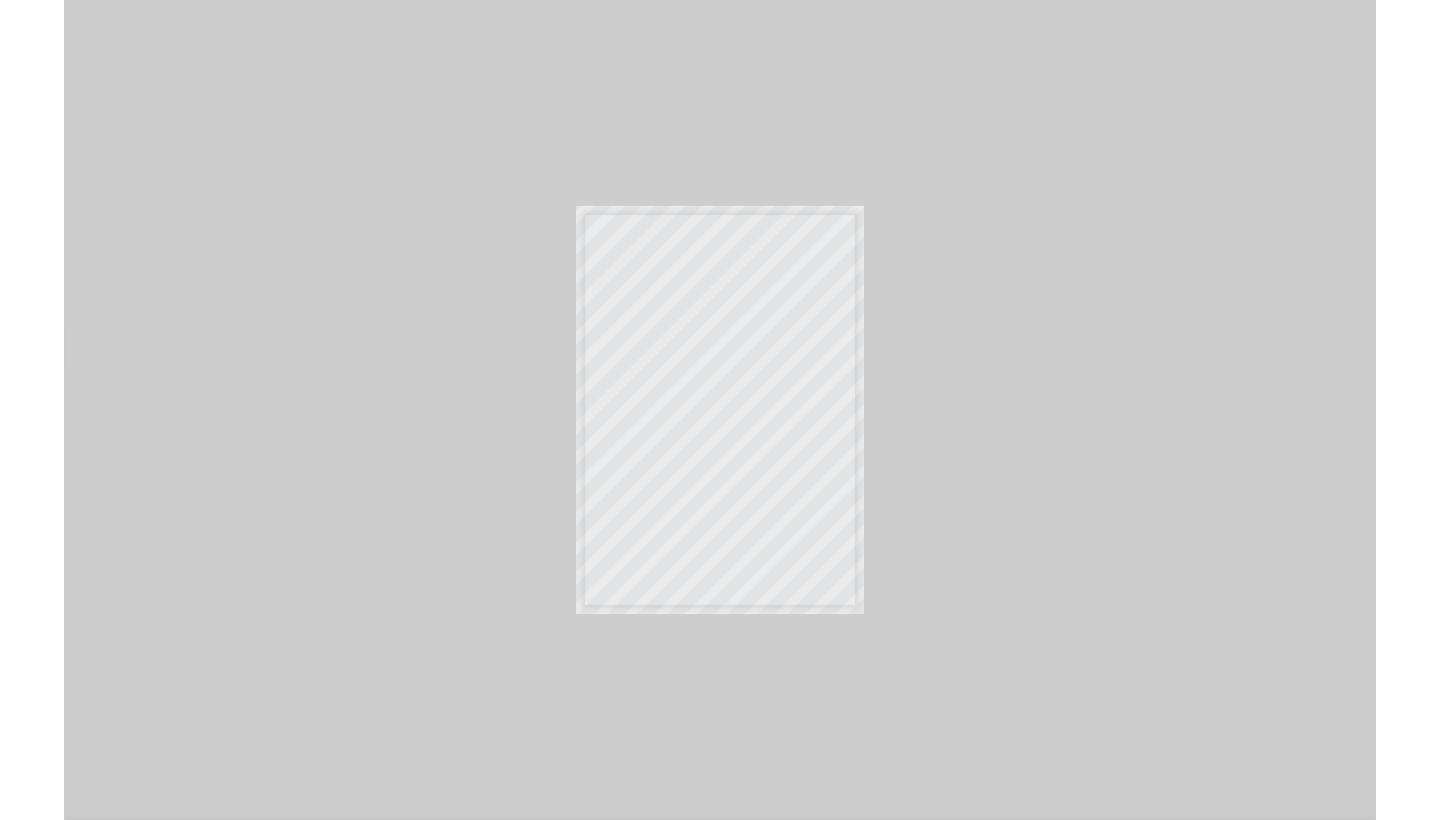 scroll, scrollTop: 43, scrollLeft: 0, axis: vertical 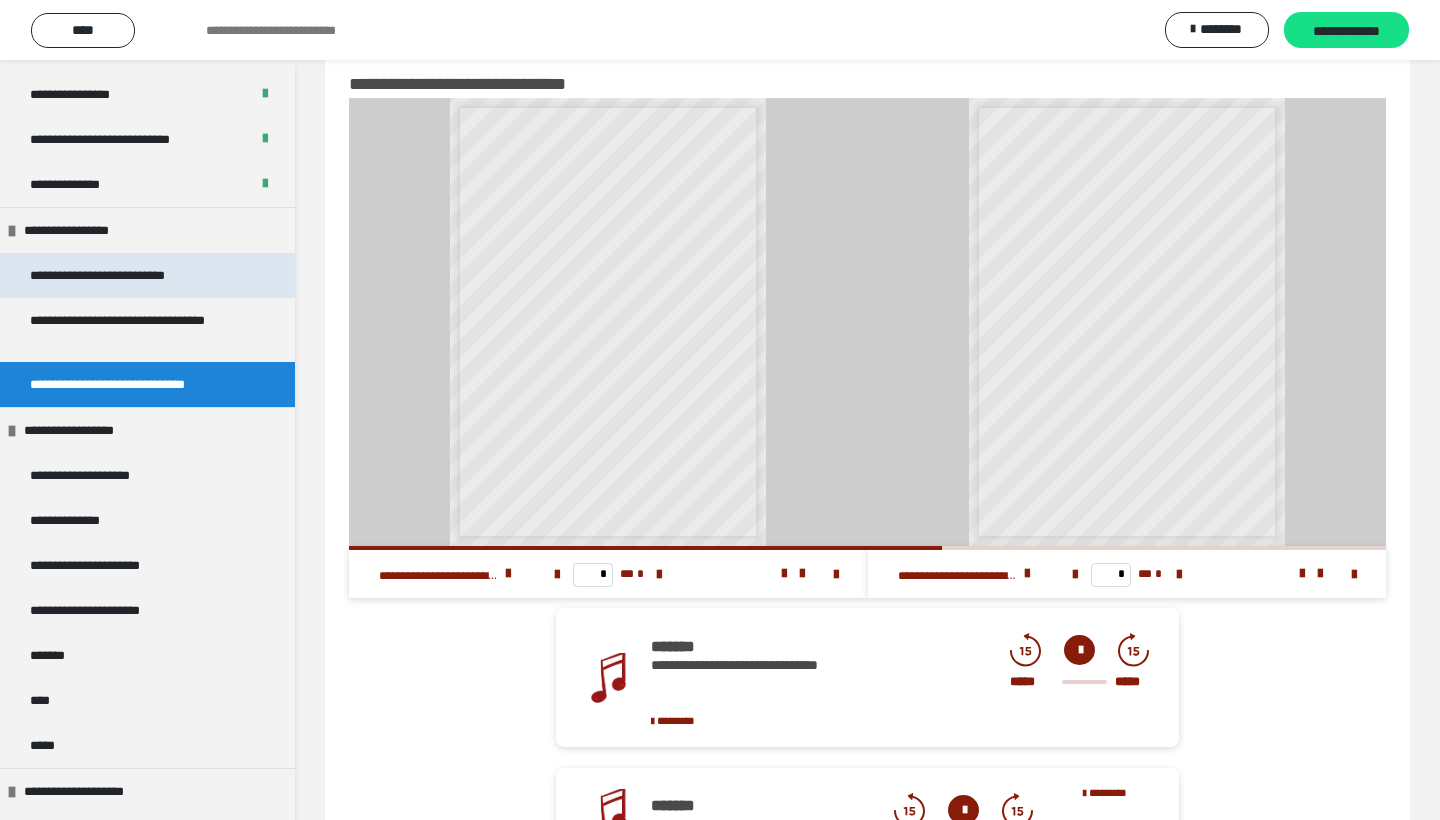 click on "**********" at bounding box center (129, 275) 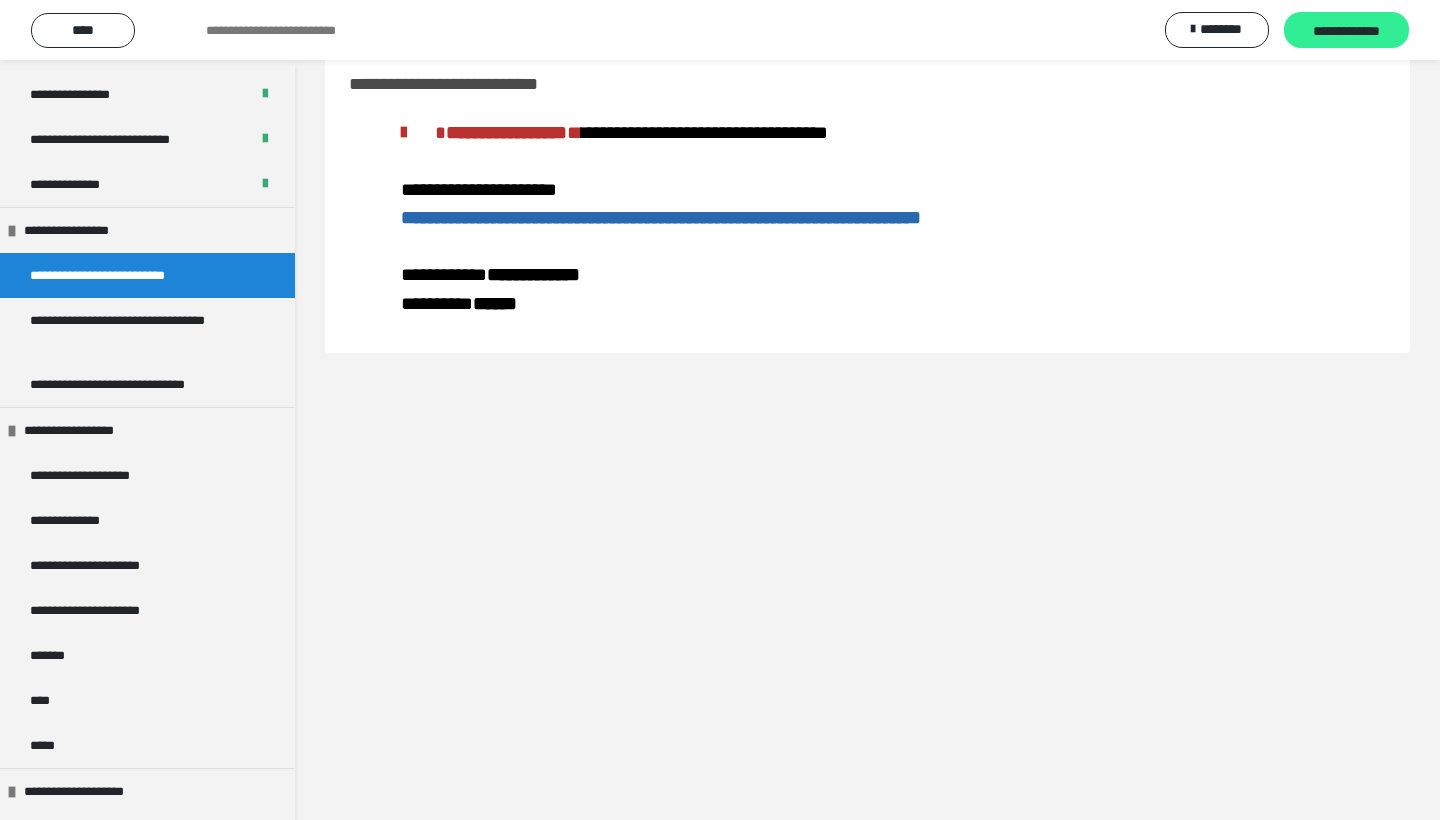 click on "**********" at bounding box center [1346, 31] 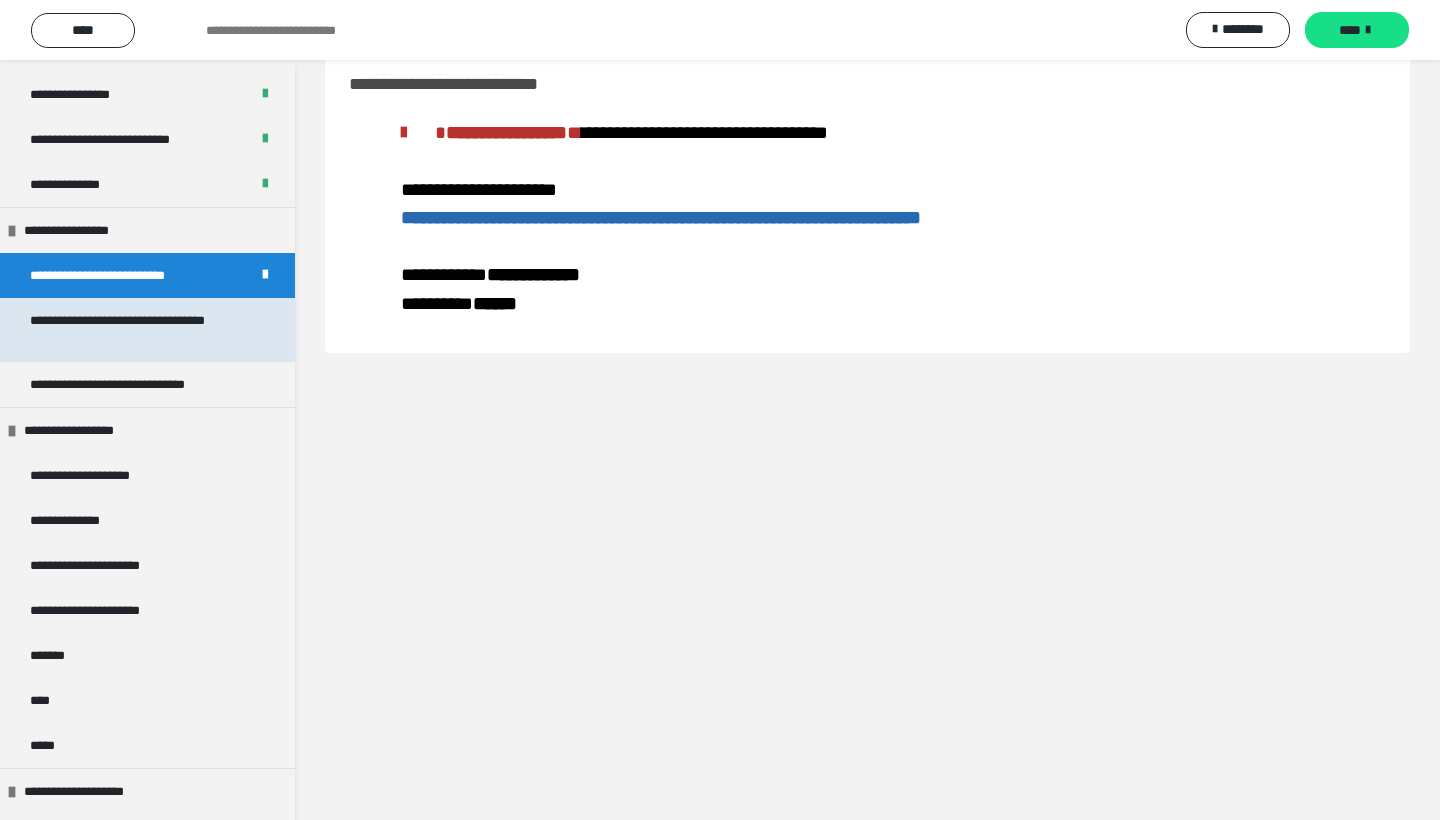 click on "**********" at bounding box center (139, 330) 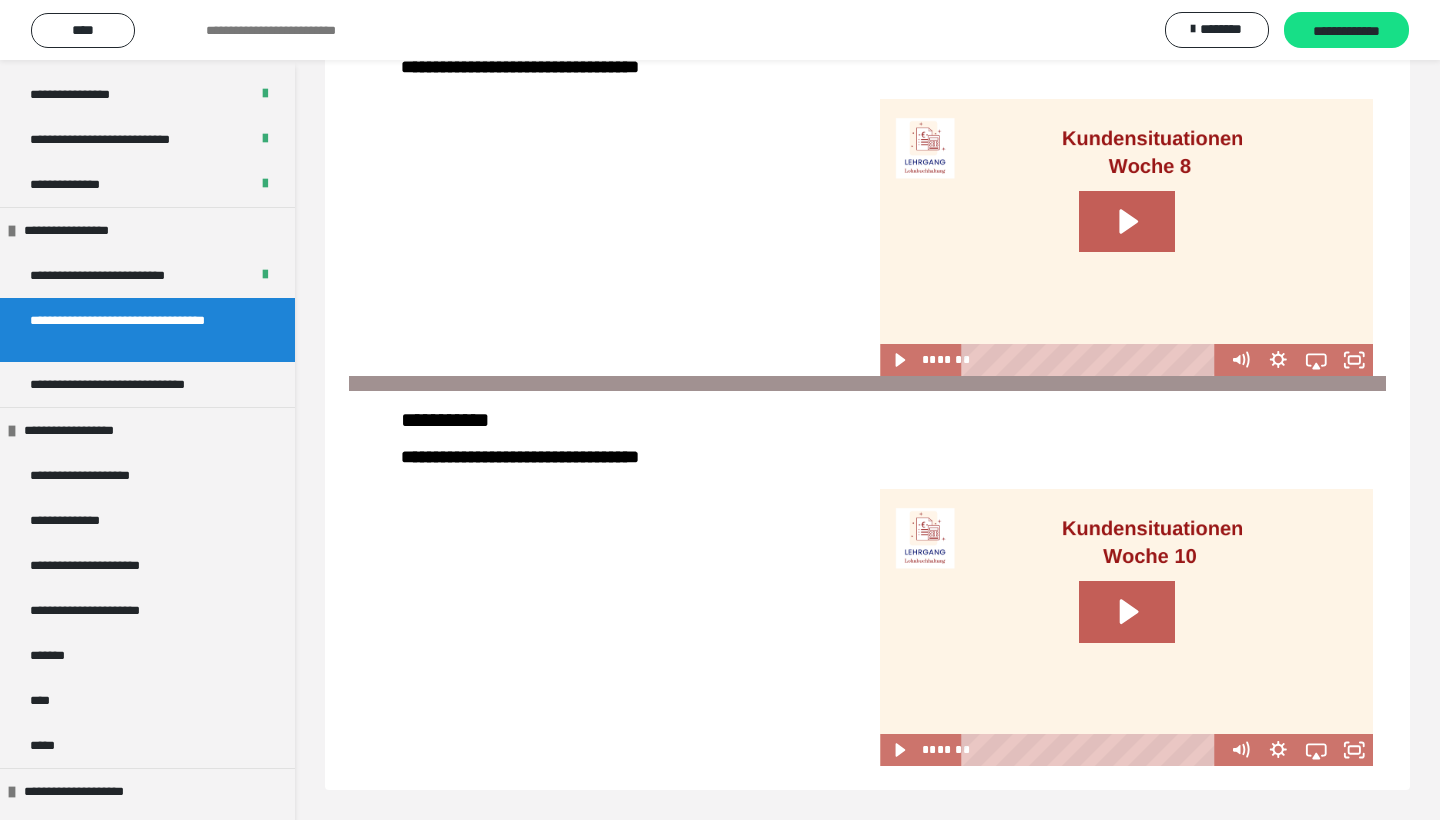 scroll, scrollTop: 586, scrollLeft: 0, axis: vertical 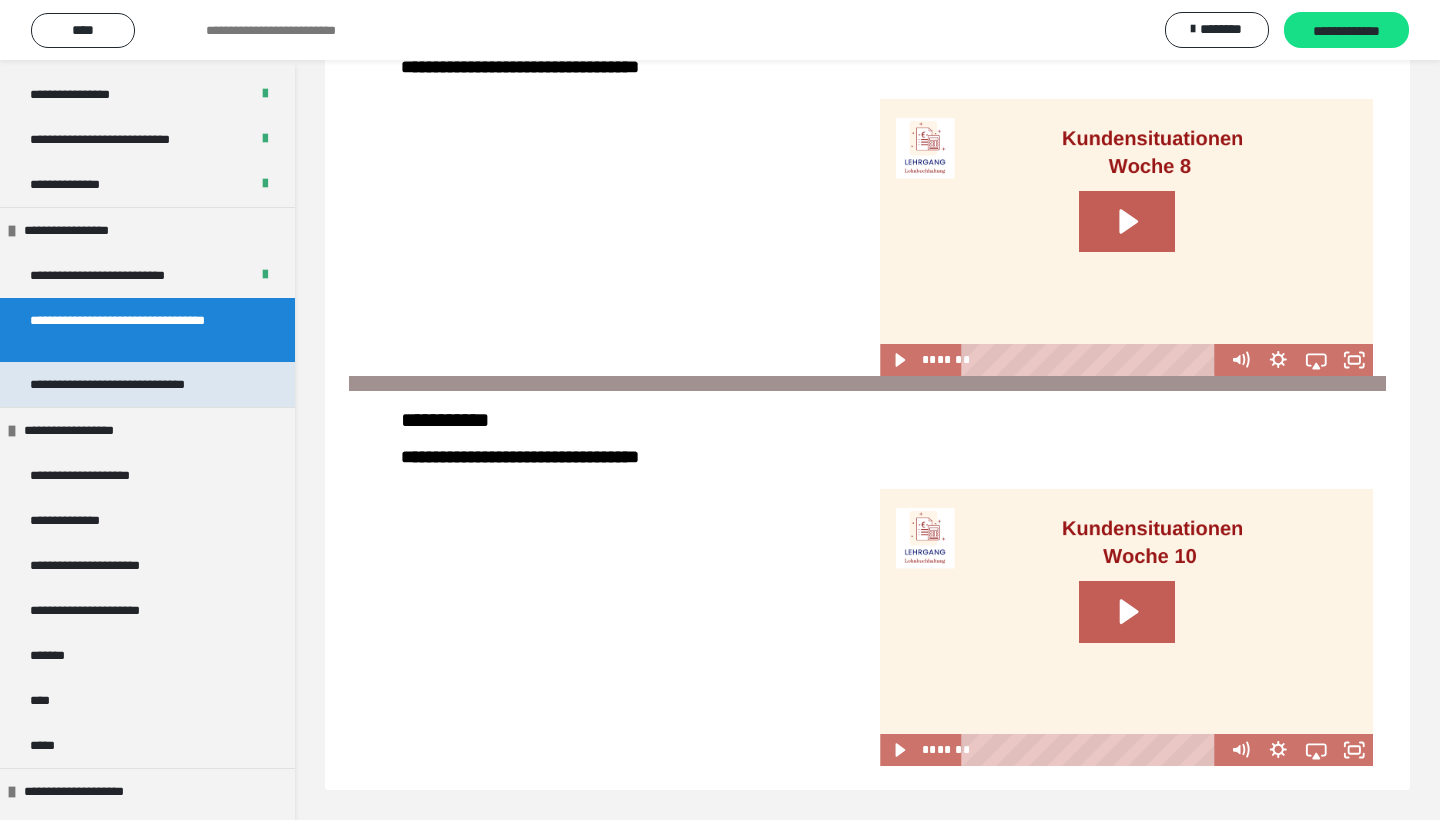 click on "**********" at bounding box center [135, 384] 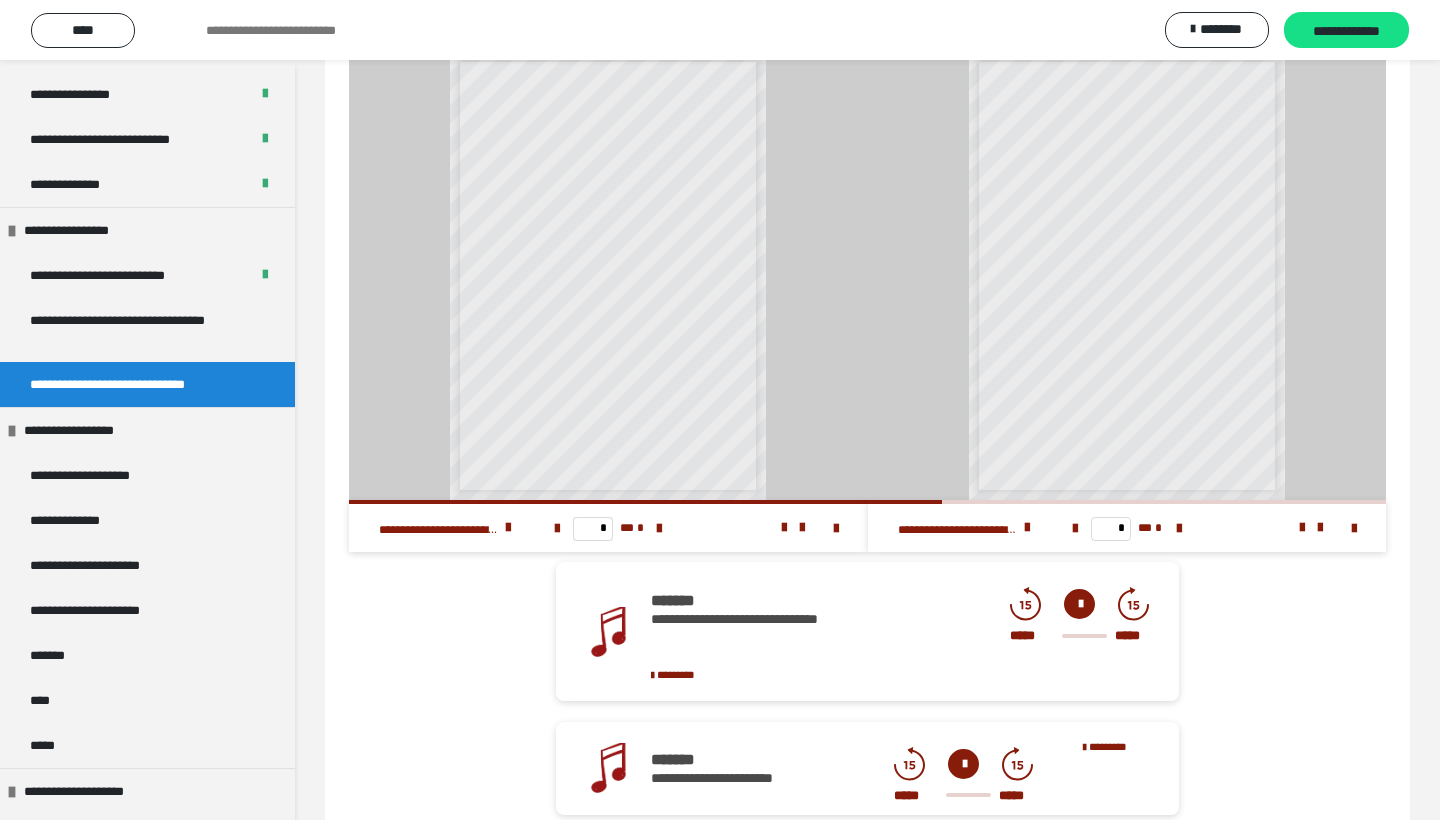 scroll, scrollTop: 84, scrollLeft: 0, axis: vertical 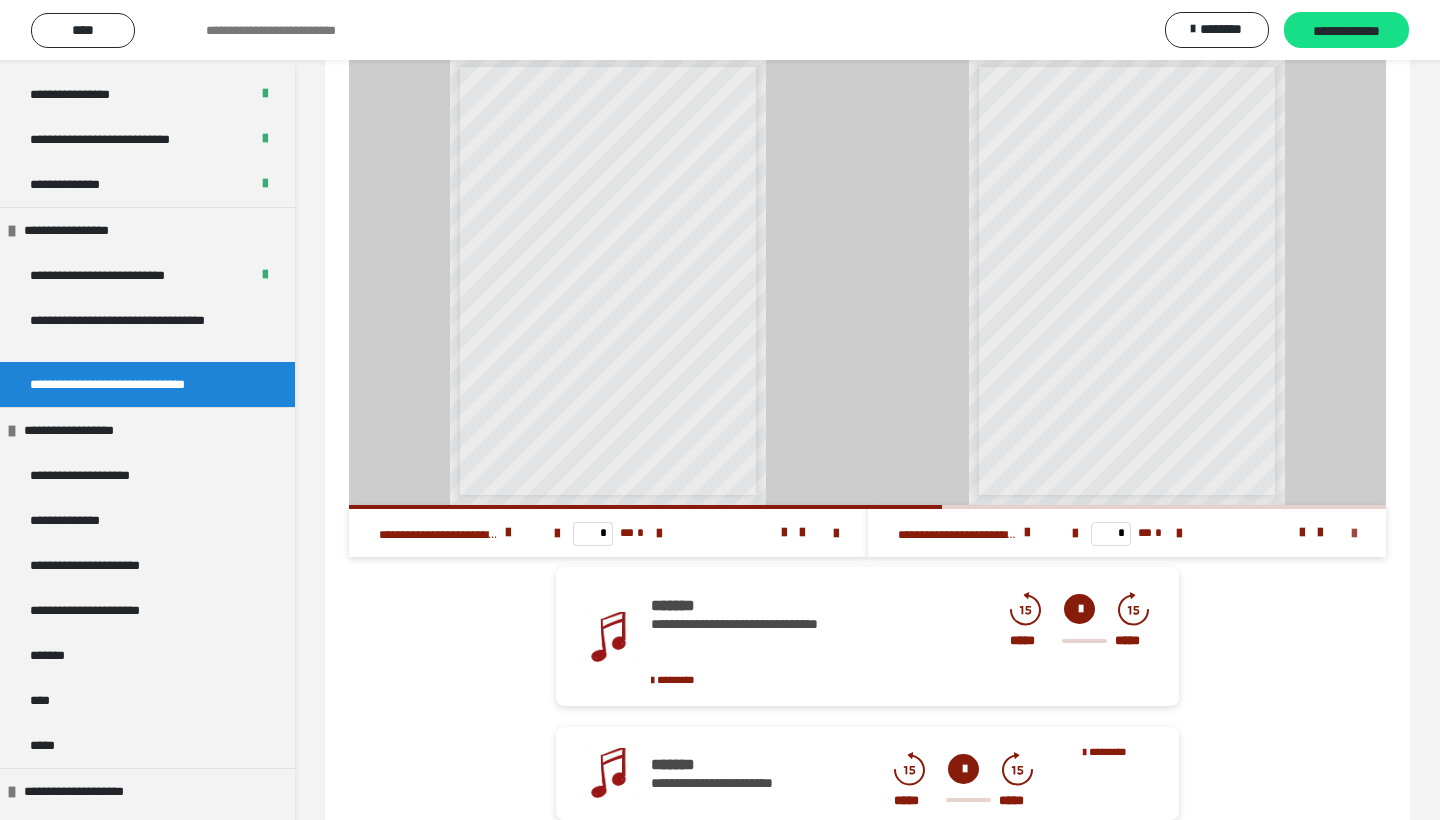 click at bounding box center [1354, 534] 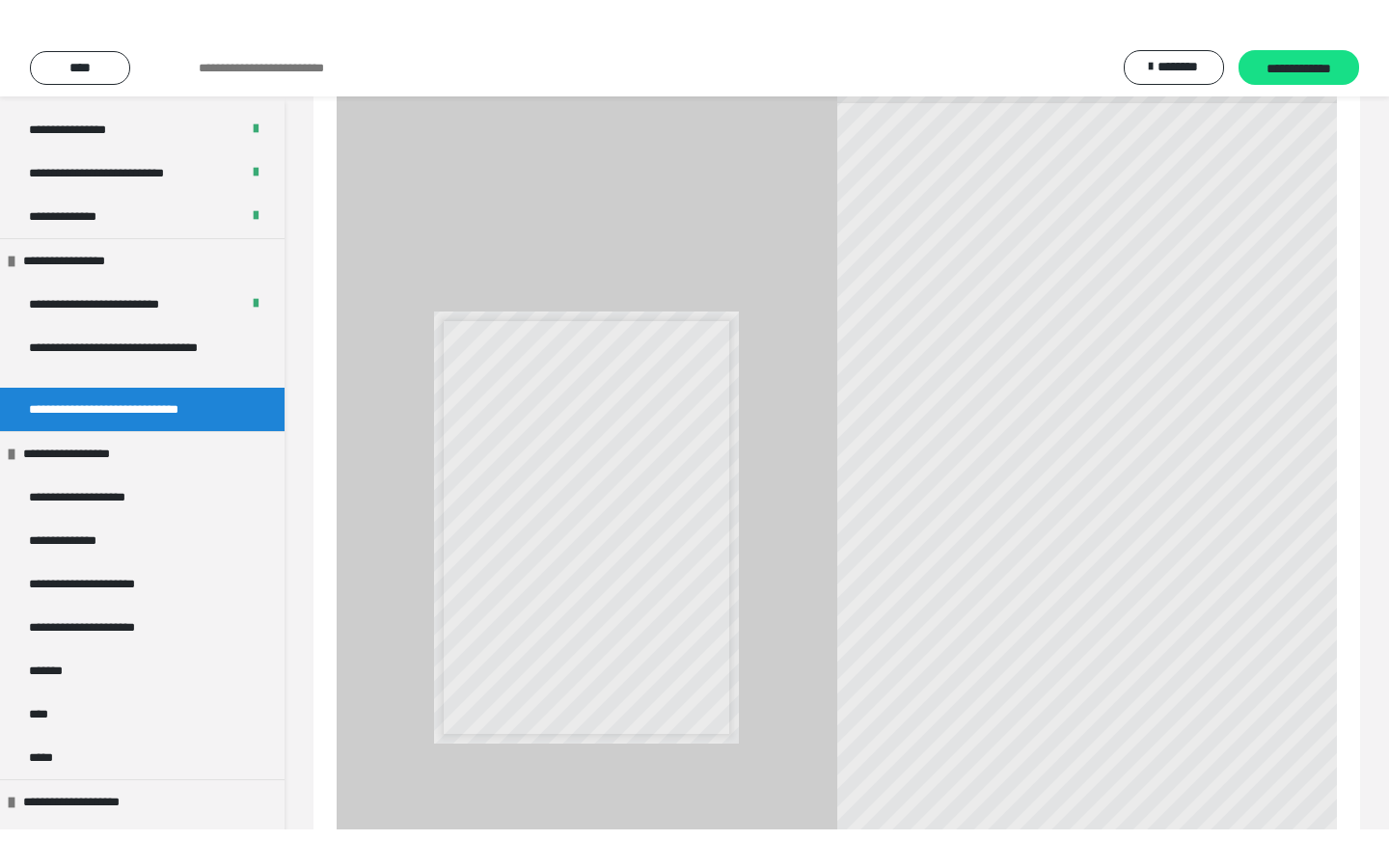 scroll, scrollTop: 0, scrollLeft: 0, axis: both 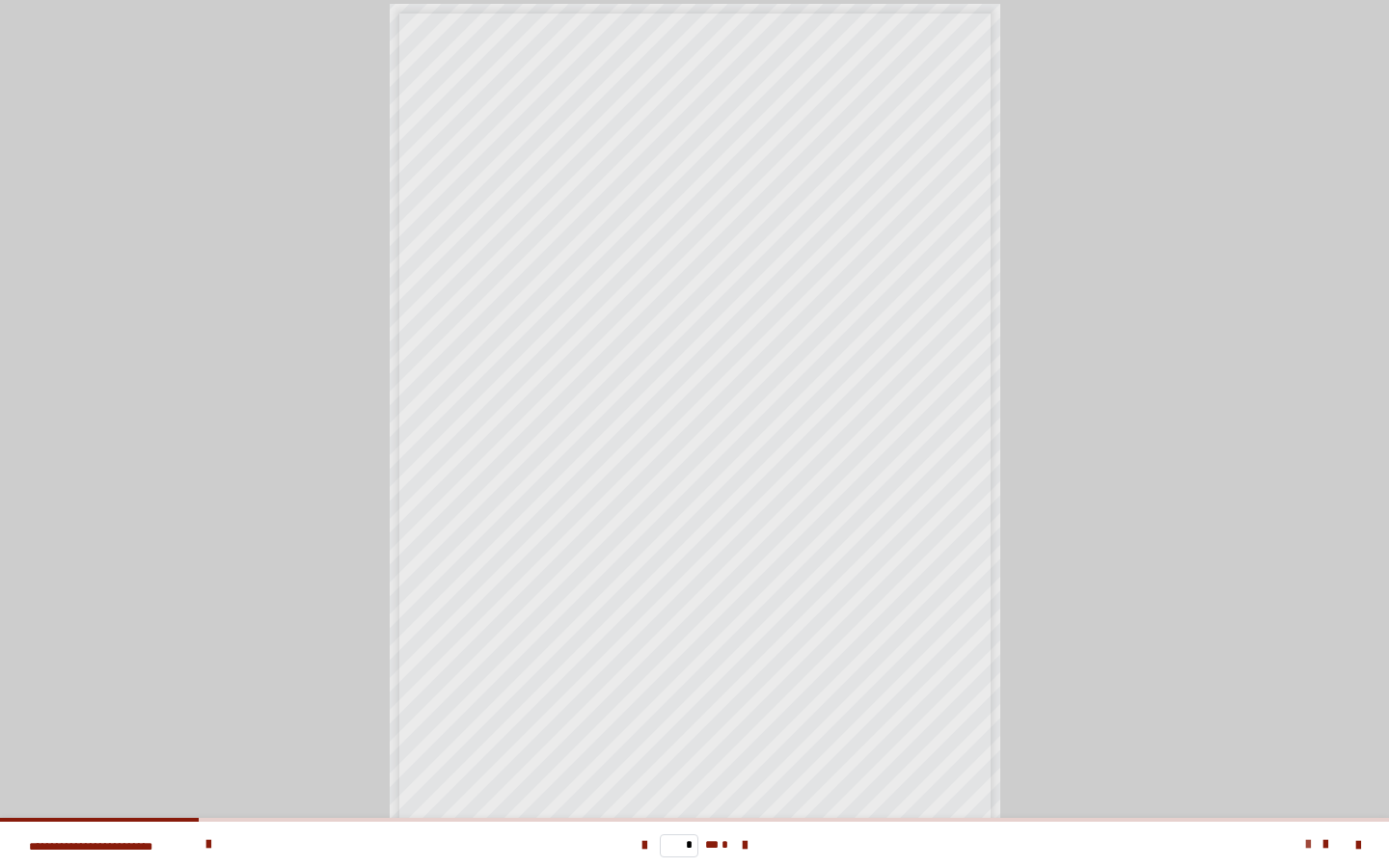 click at bounding box center [1308, 845] 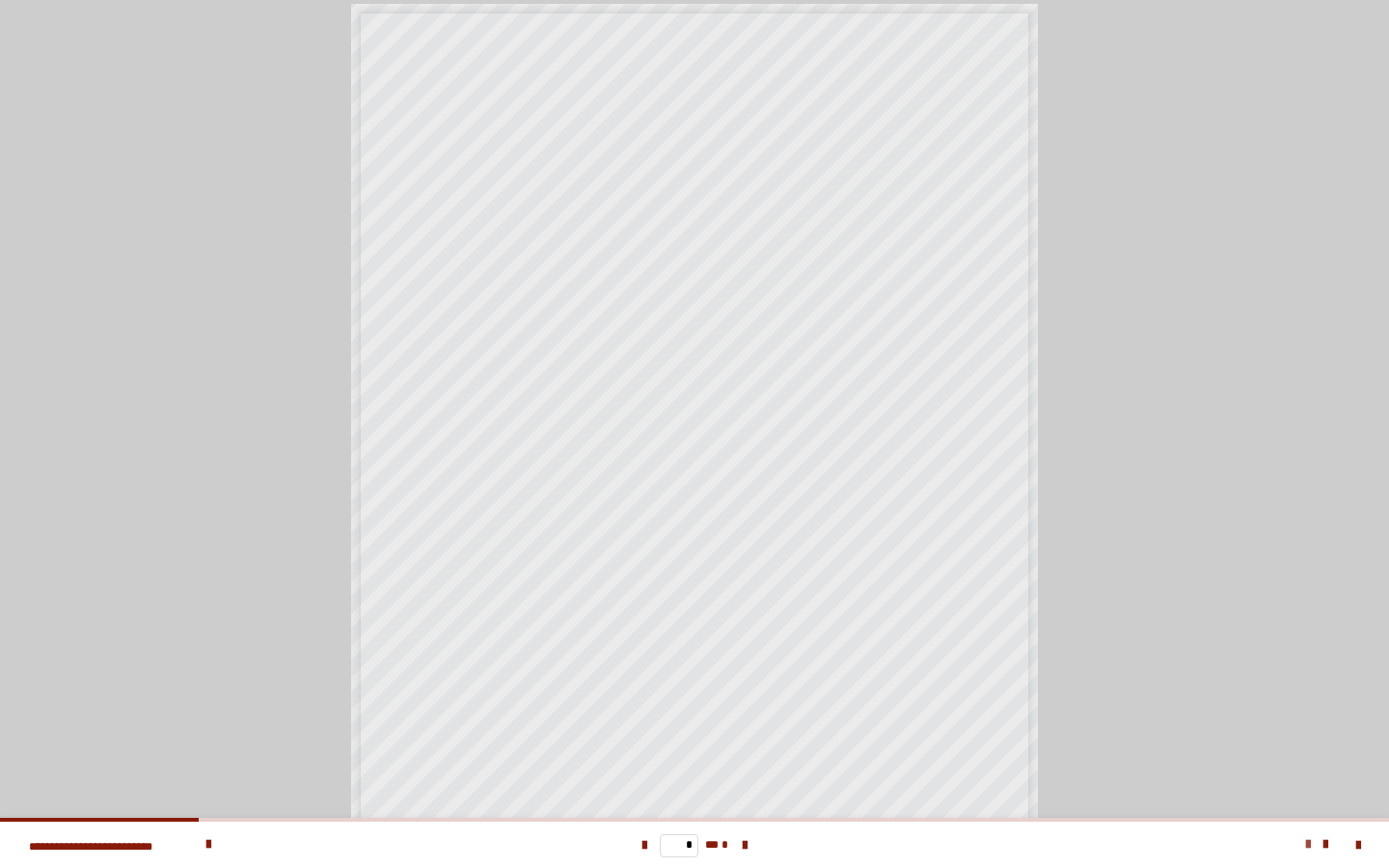 click at bounding box center [1308, 845] 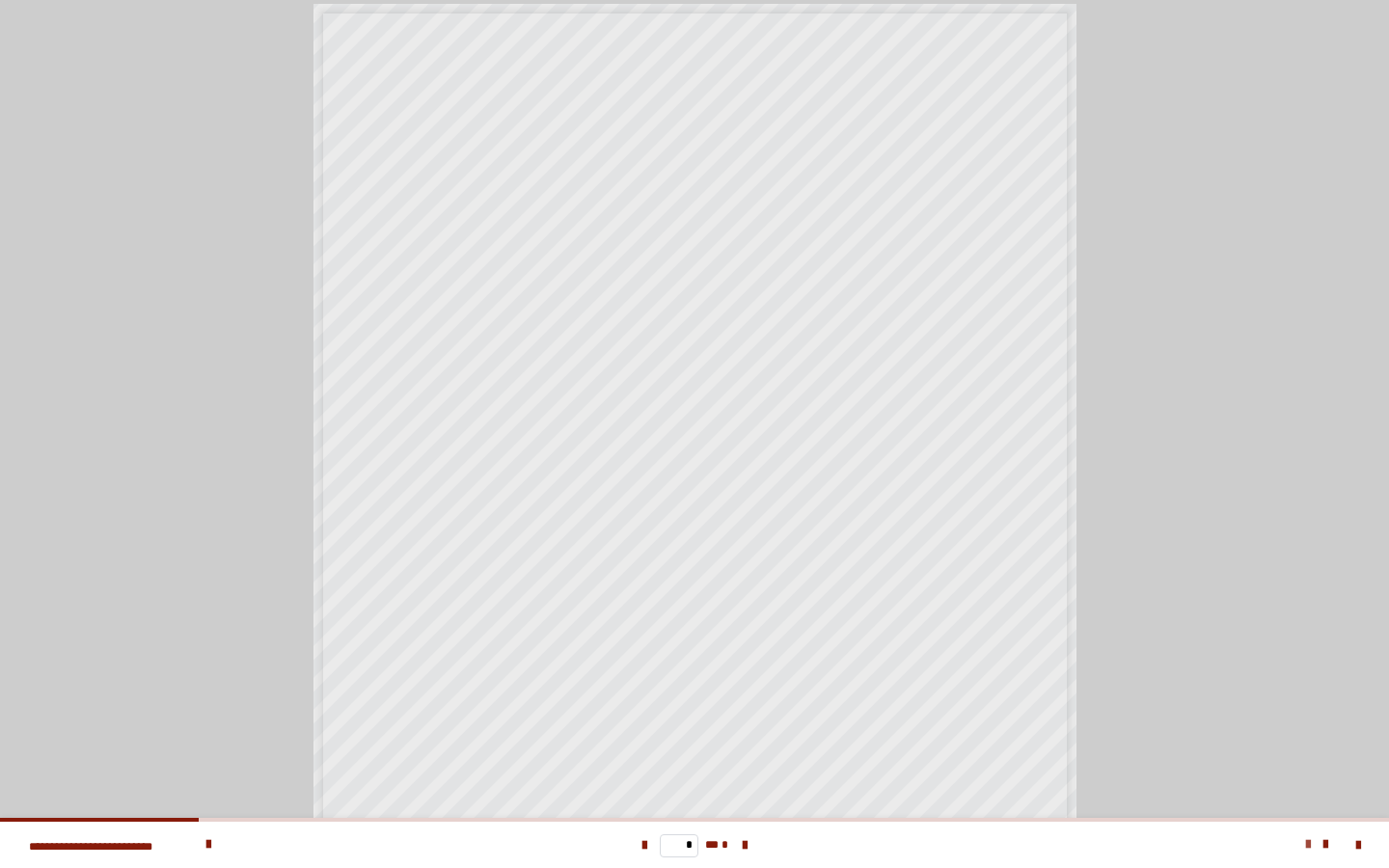 click at bounding box center (1308, 845) 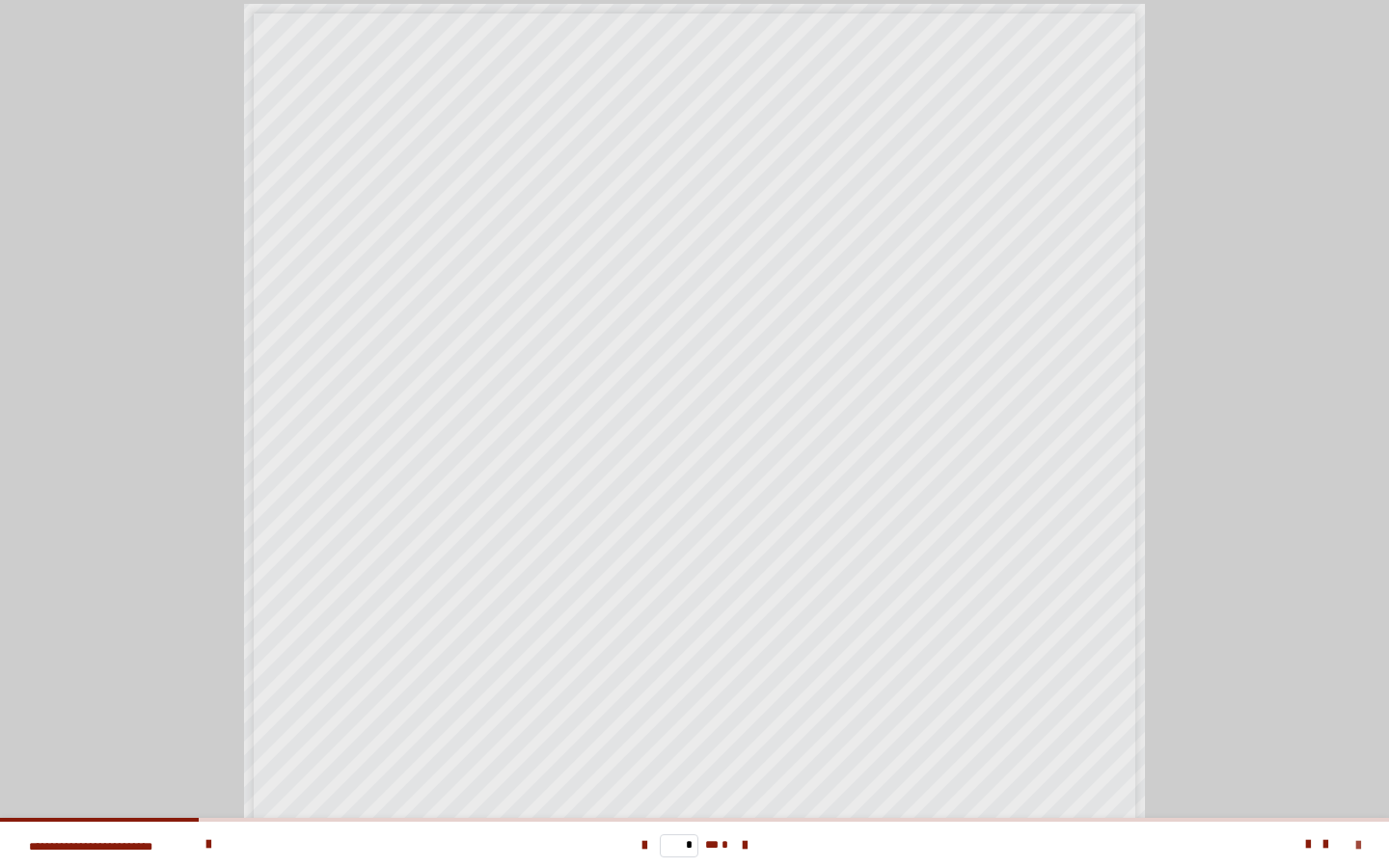 click at bounding box center (1358, 846) 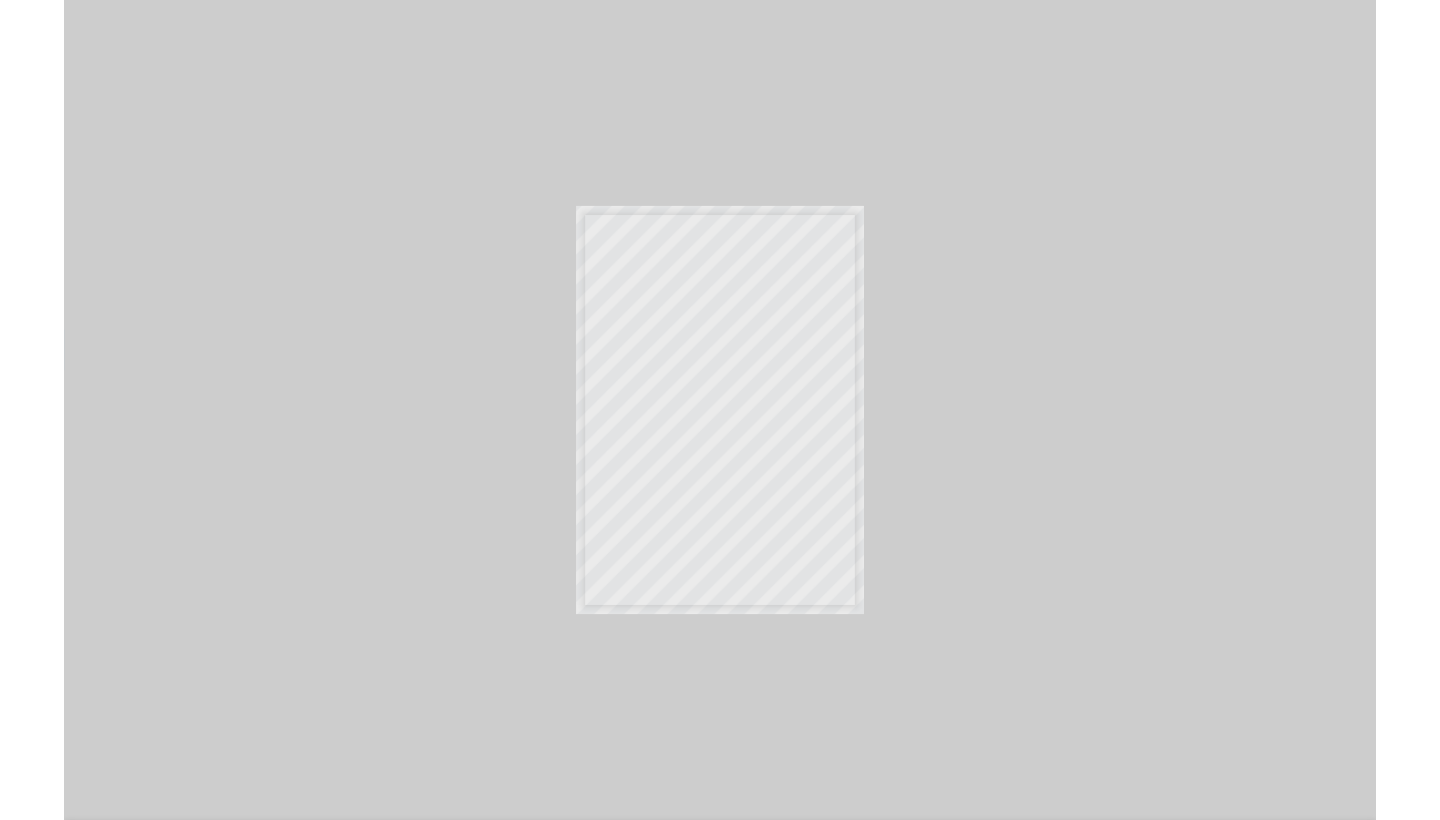scroll, scrollTop: 84, scrollLeft: 0, axis: vertical 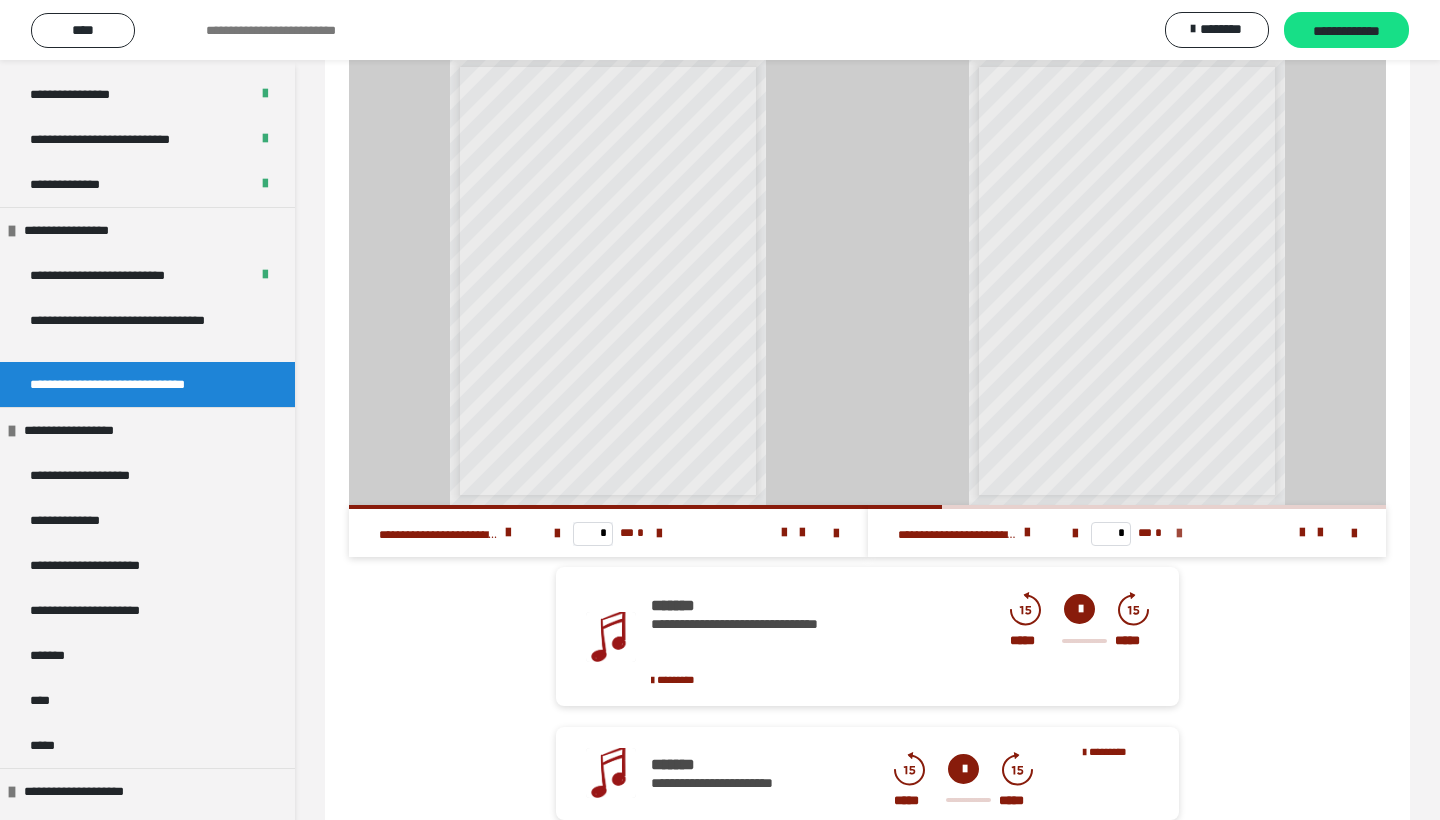 click at bounding box center [1179, 534] 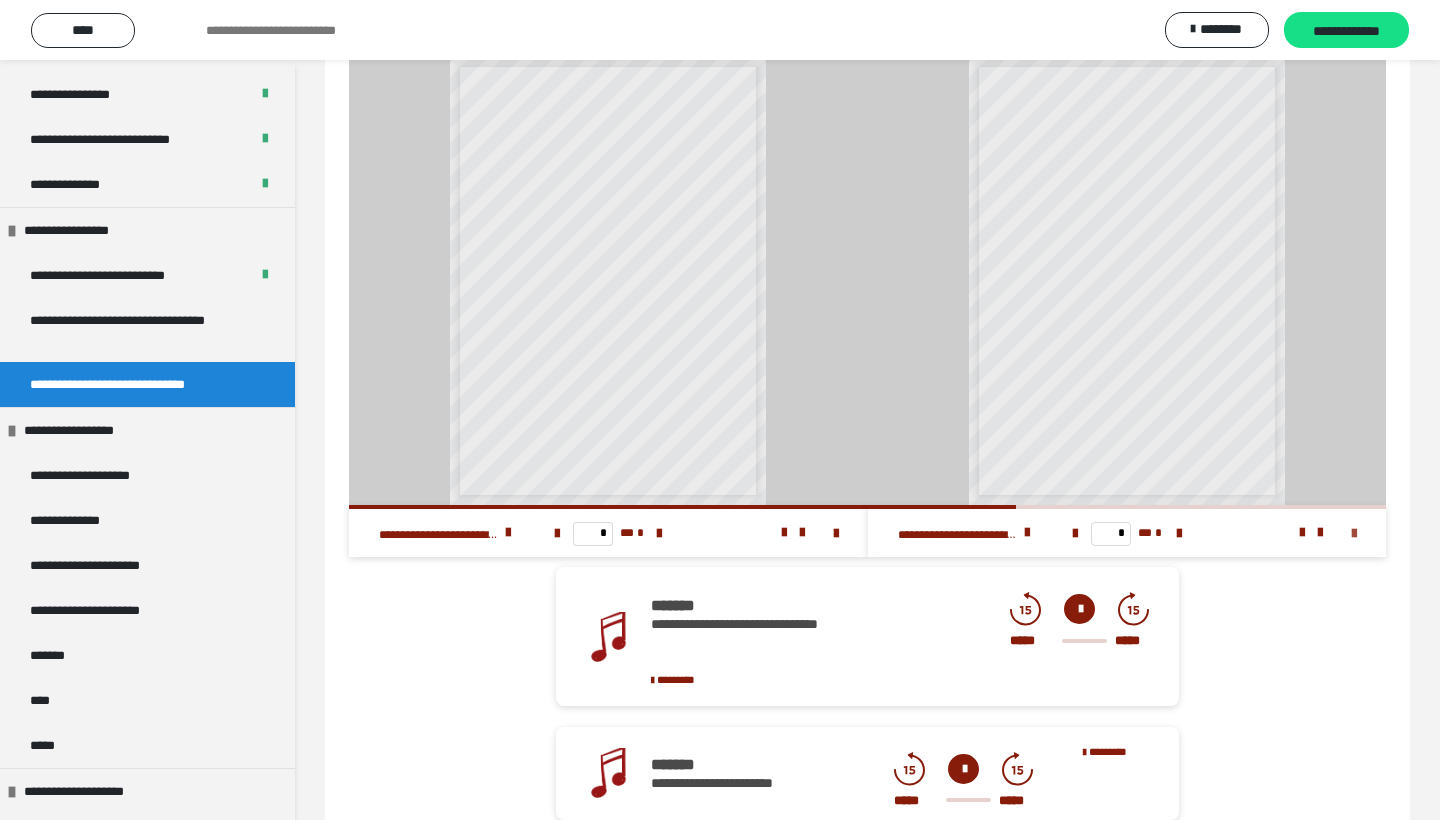 click at bounding box center (1354, 534) 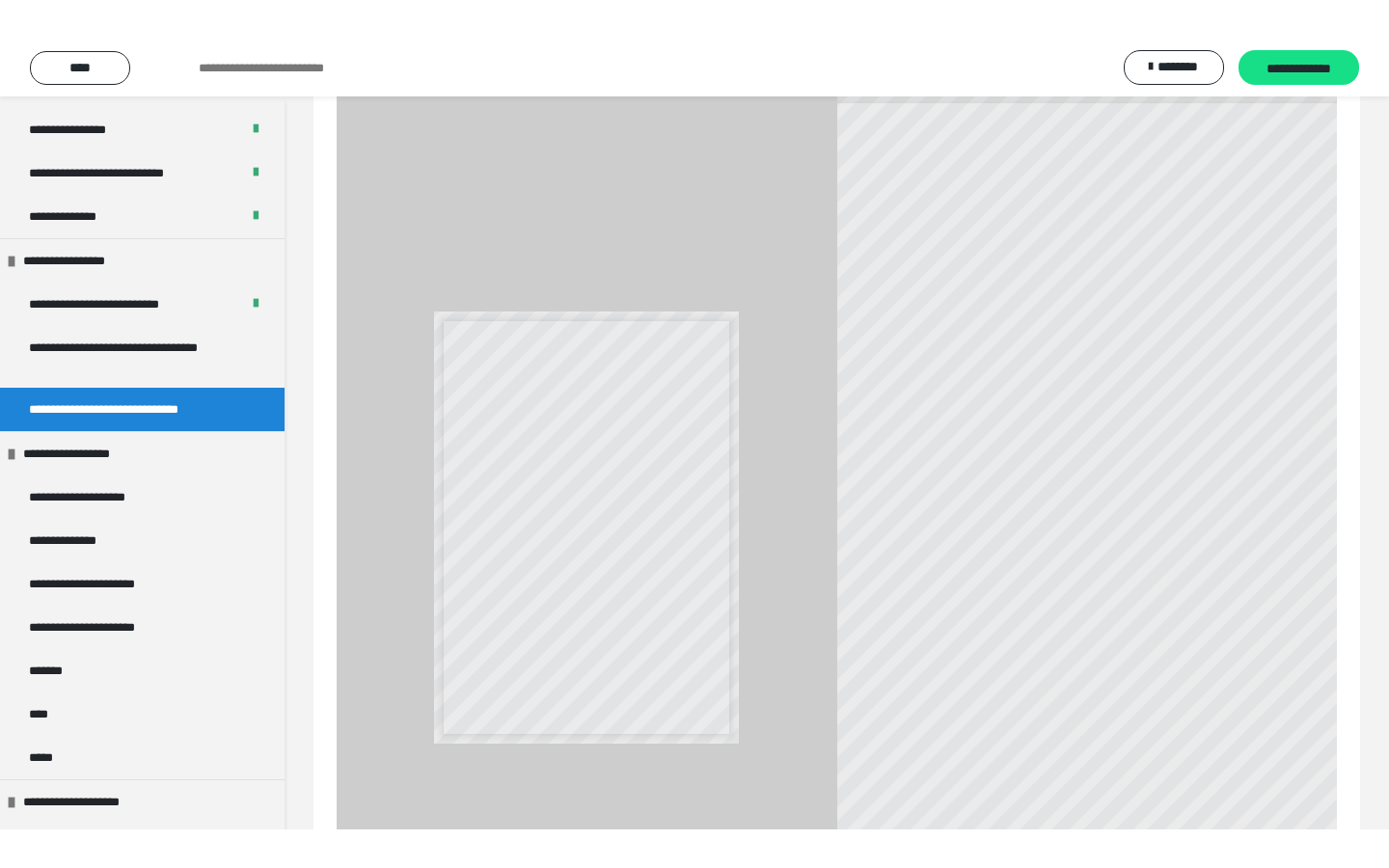 scroll, scrollTop: 0, scrollLeft: 0, axis: both 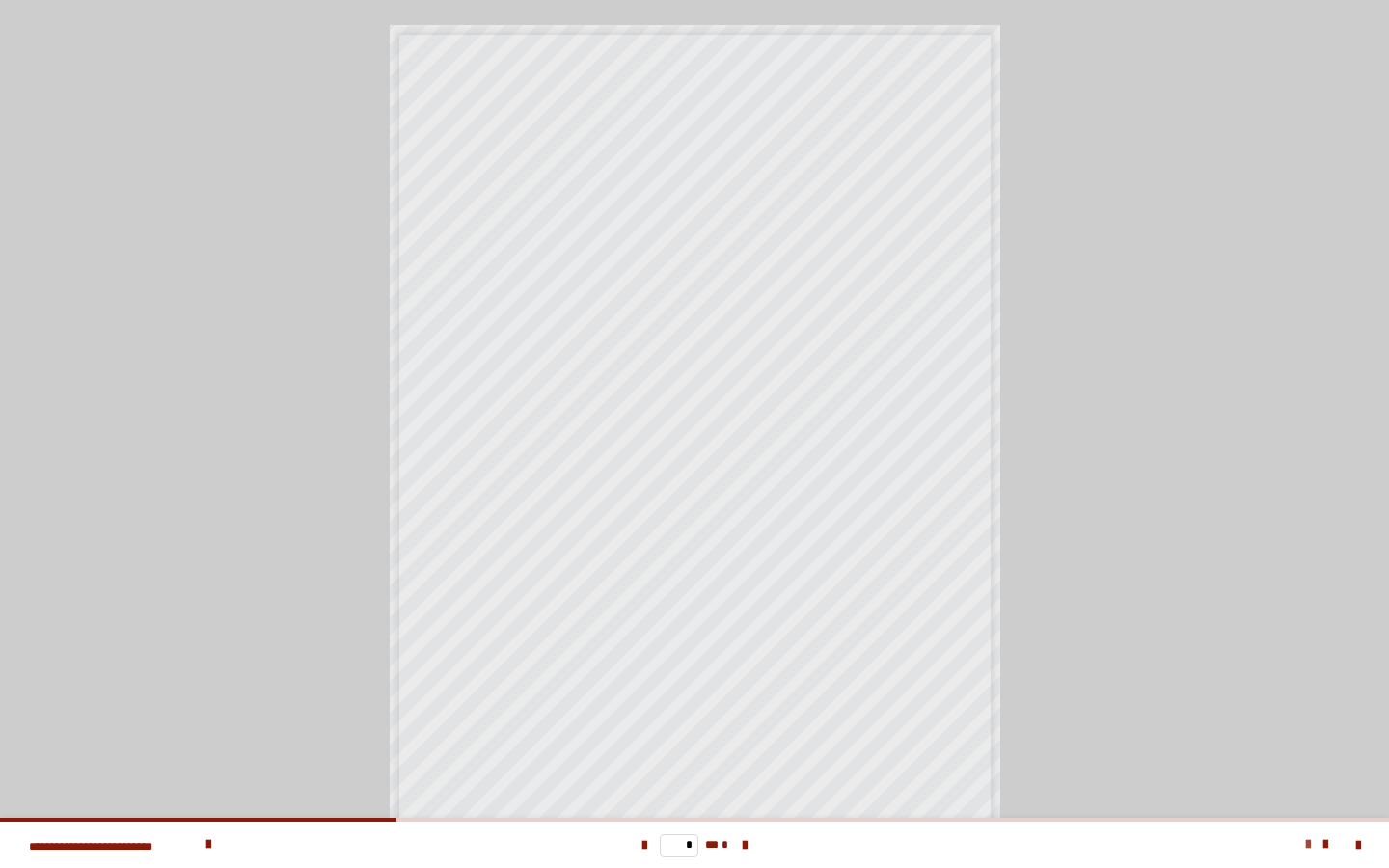 click at bounding box center (1308, 845) 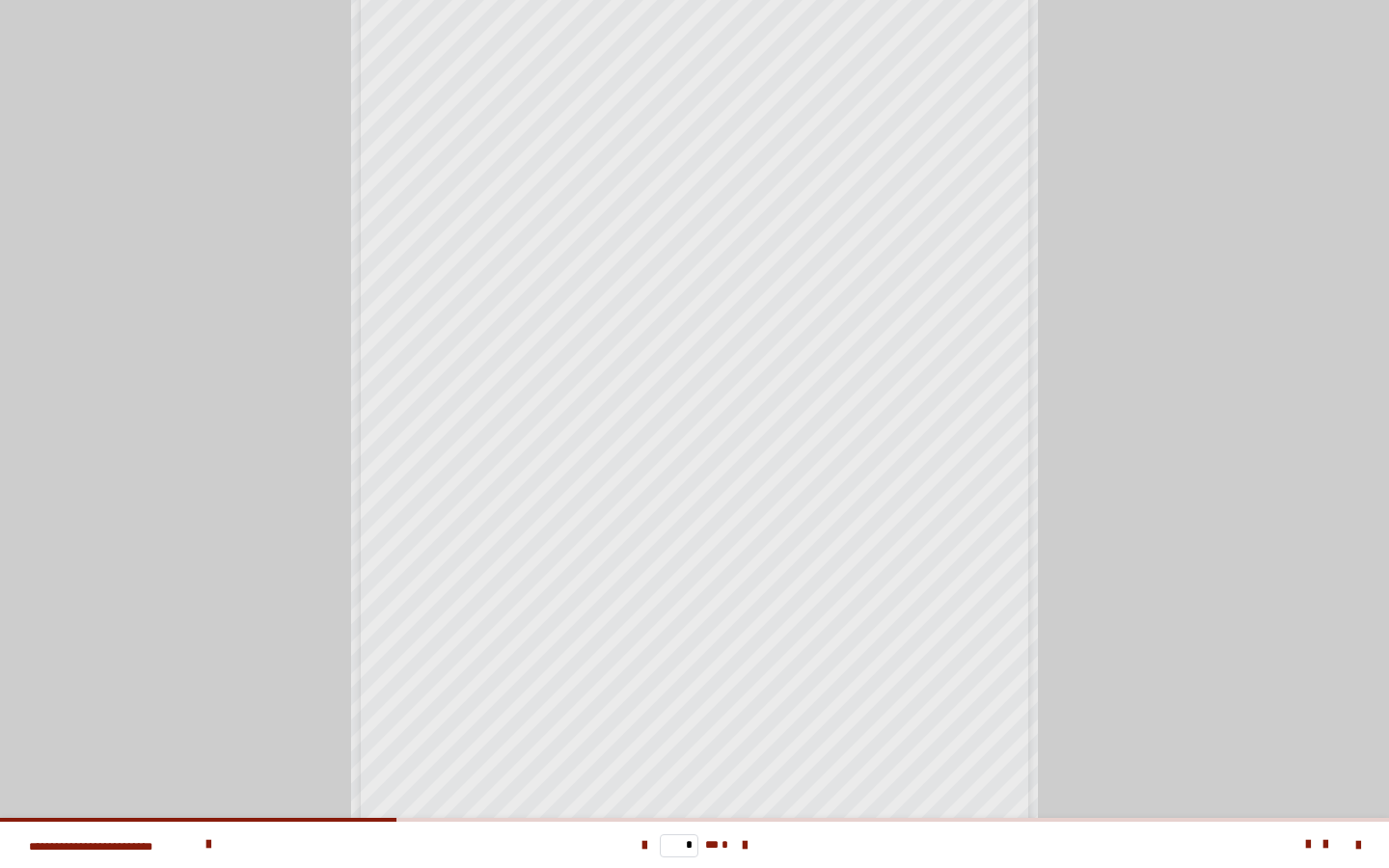 scroll, scrollTop: 56, scrollLeft: 0, axis: vertical 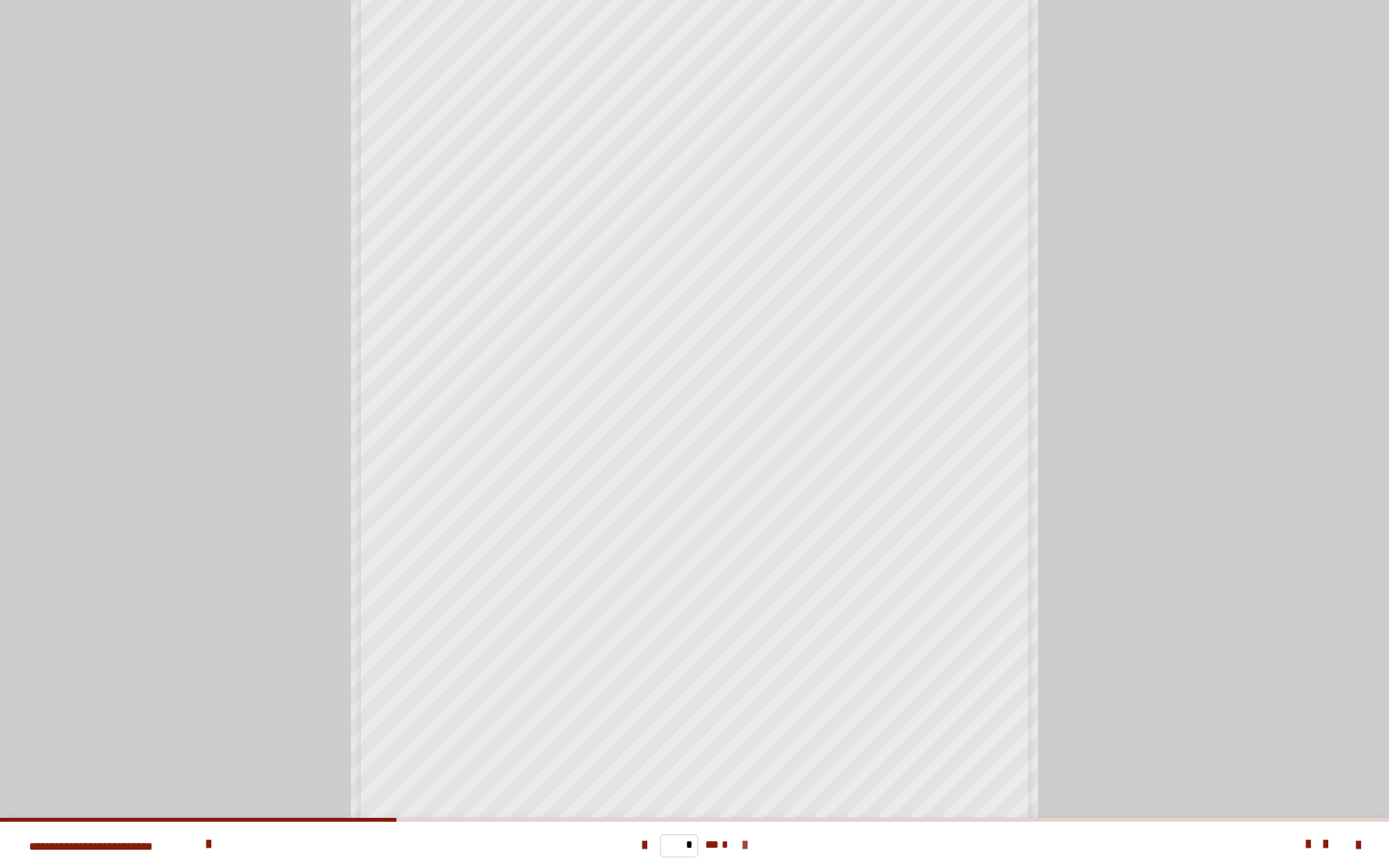 click at bounding box center (745, 846) 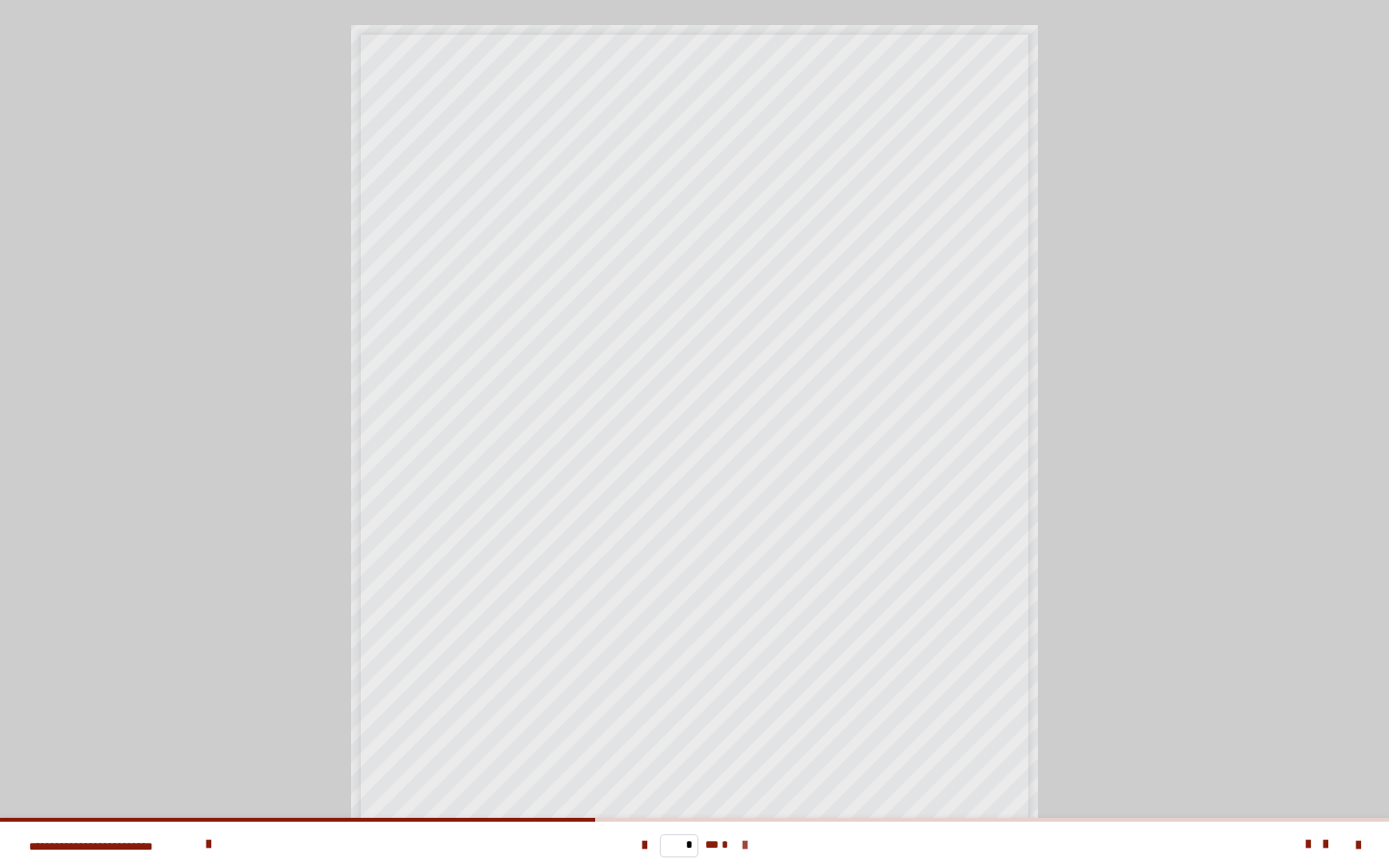 click at bounding box center [745, 846] 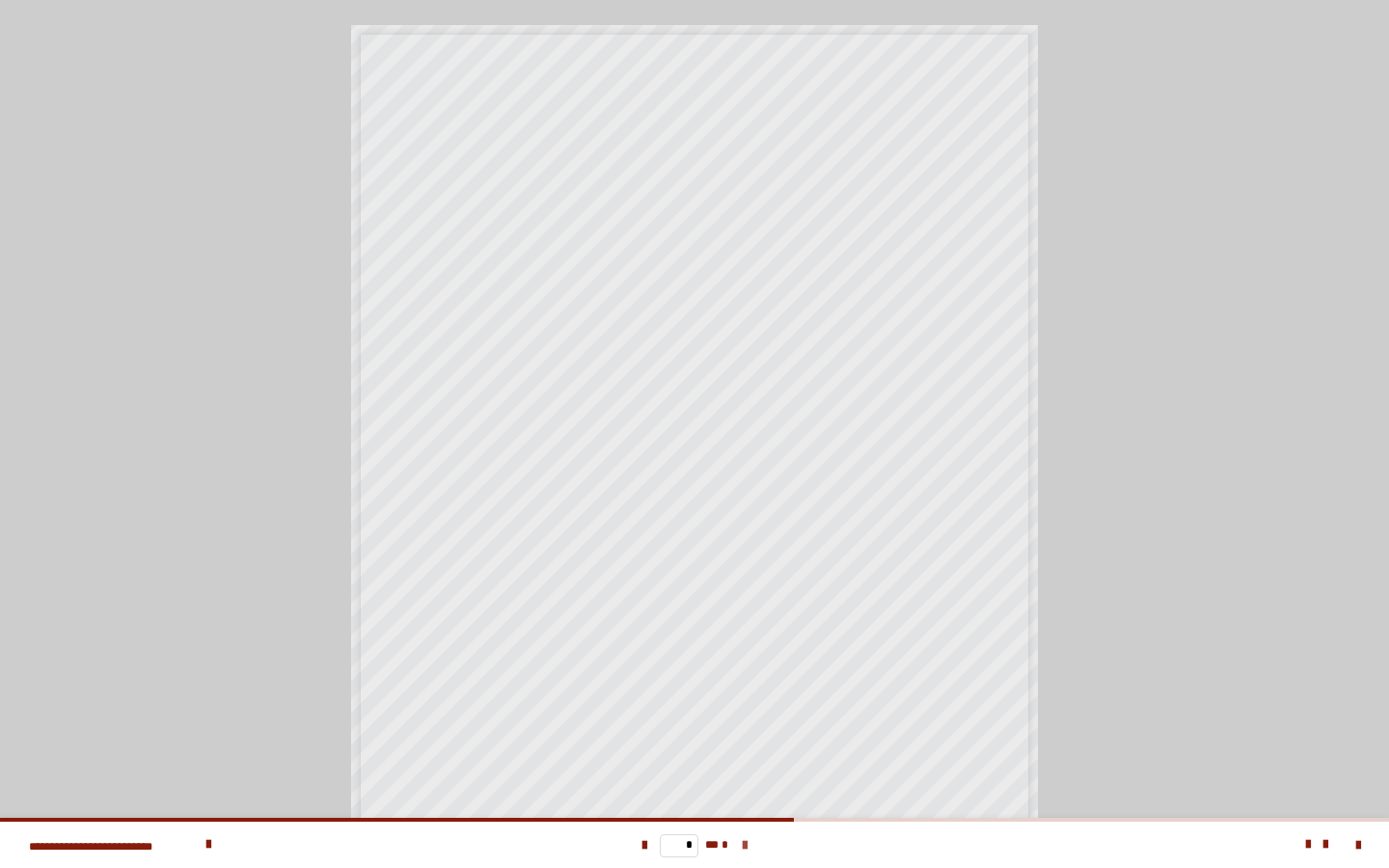 click at bounding box center (745, 846) 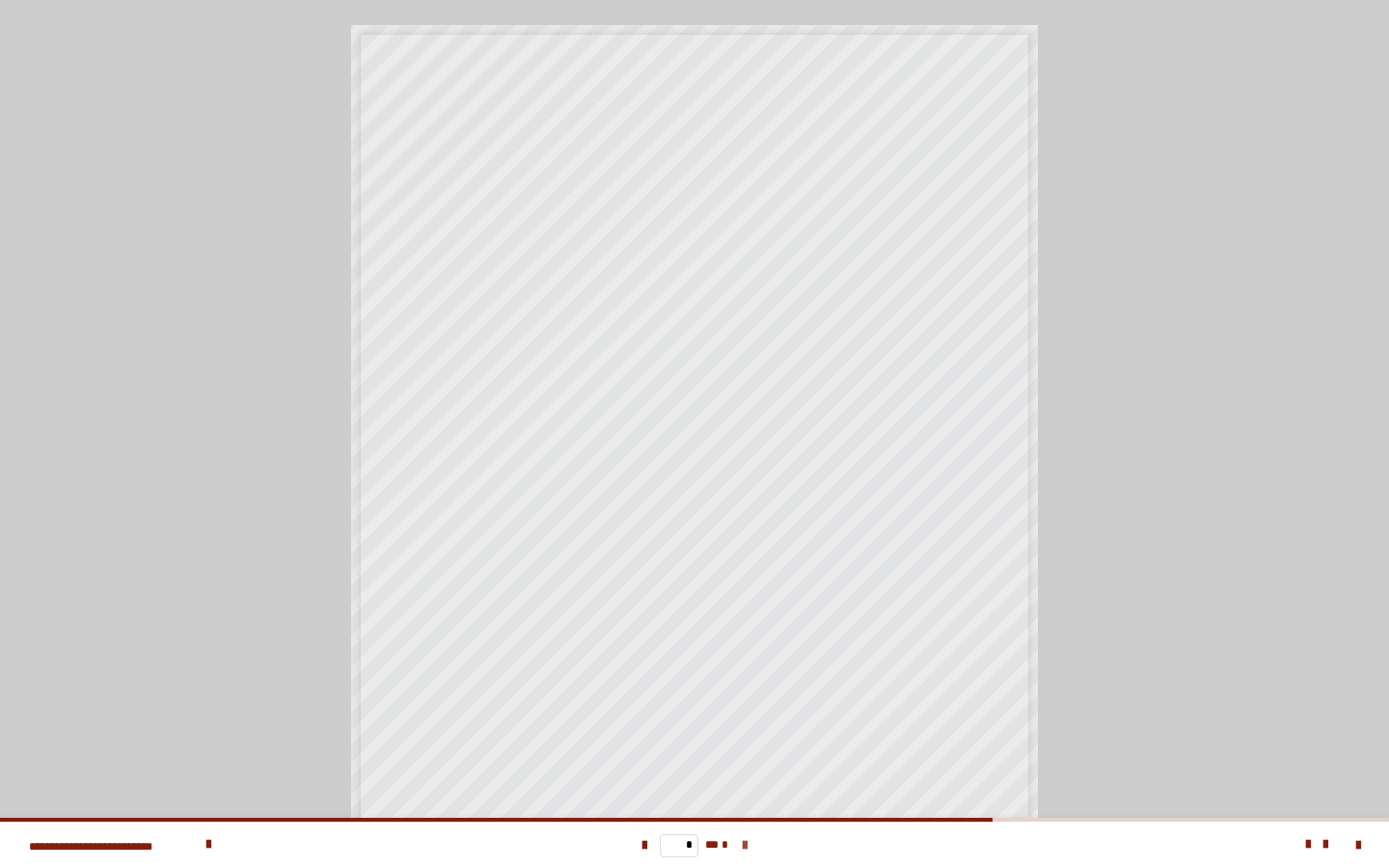 click at bounding box center (745, 846) 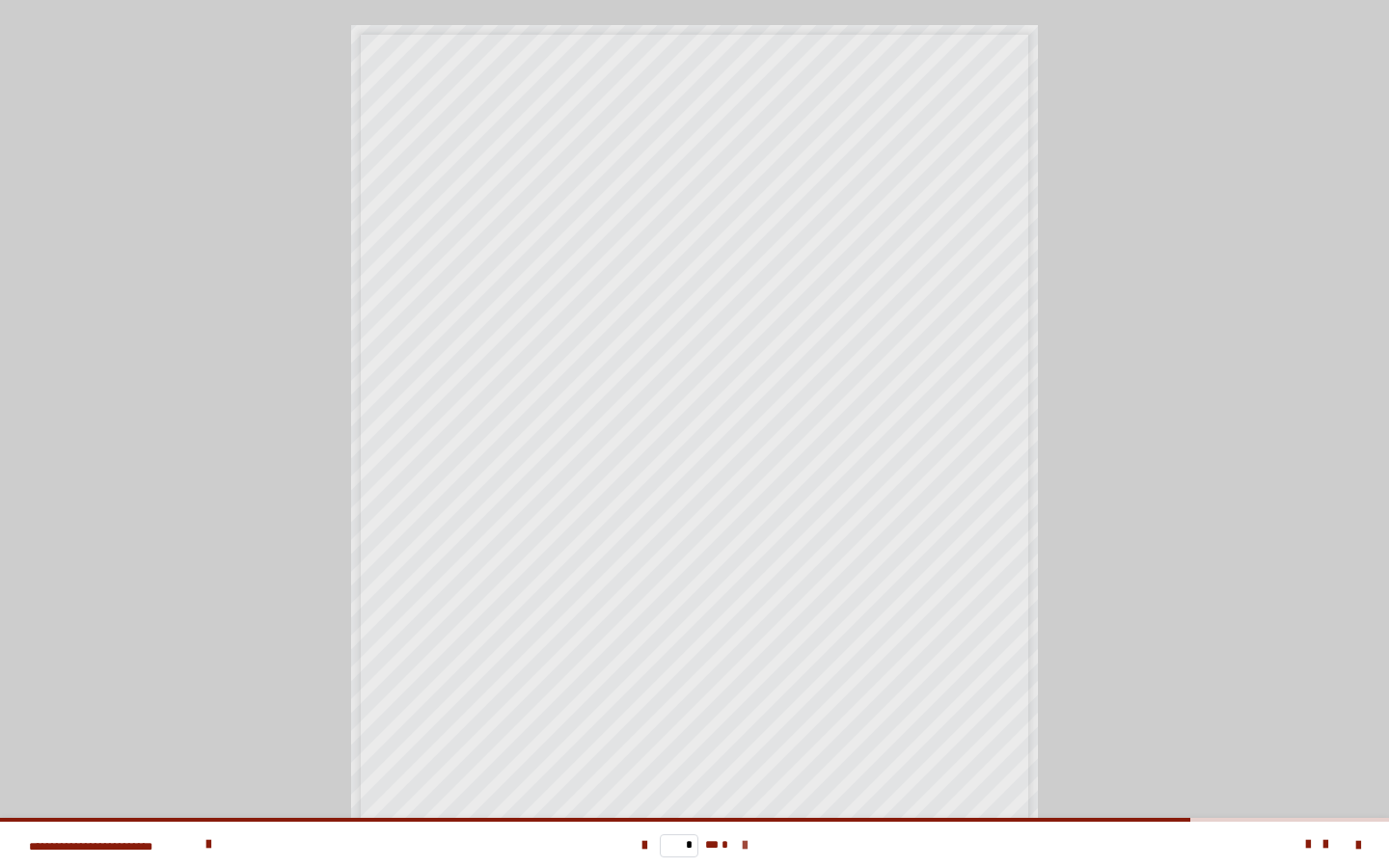 click at bounding box center (745, 846) 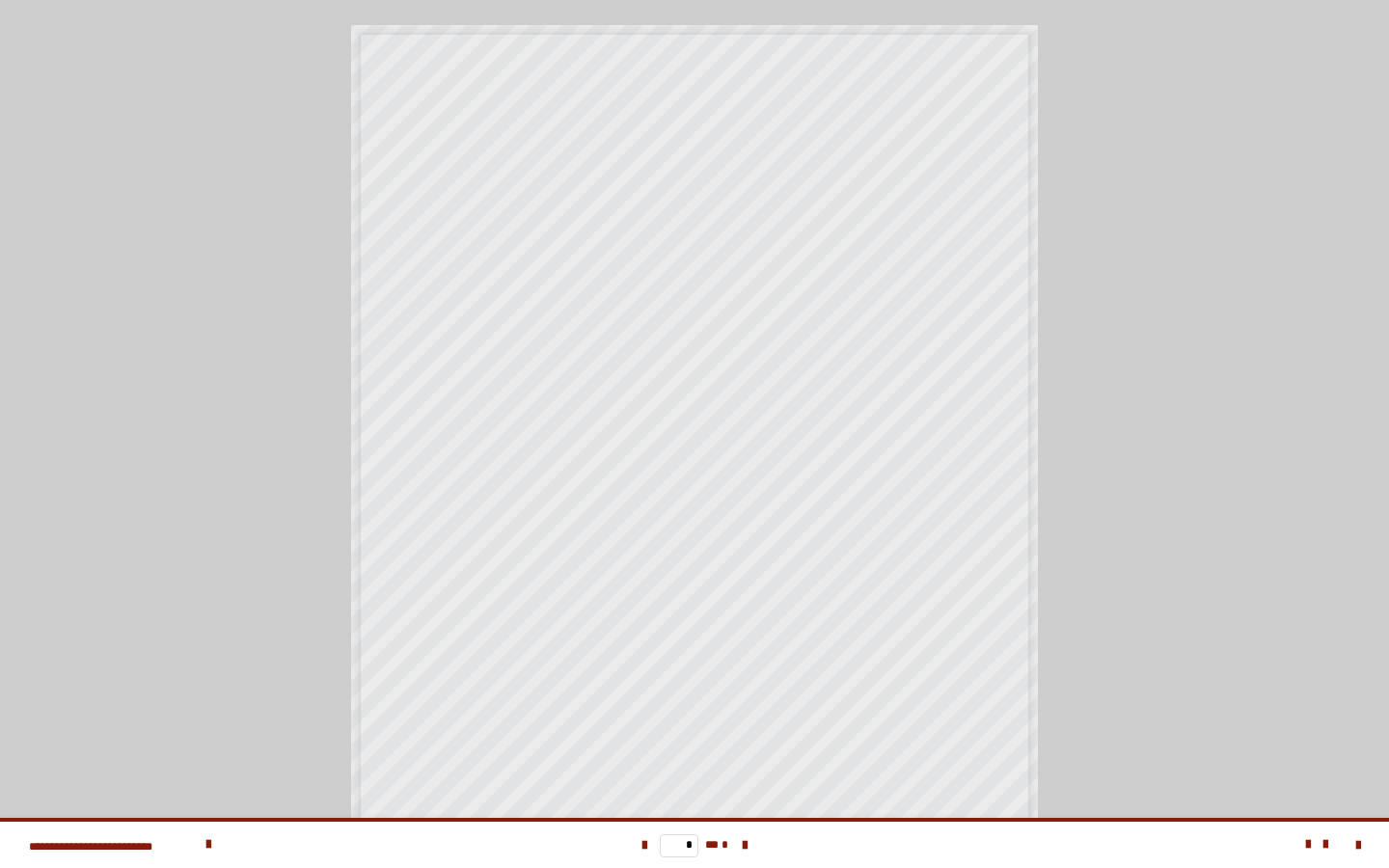 click on "* ** *" at bounding box center (694, 845) 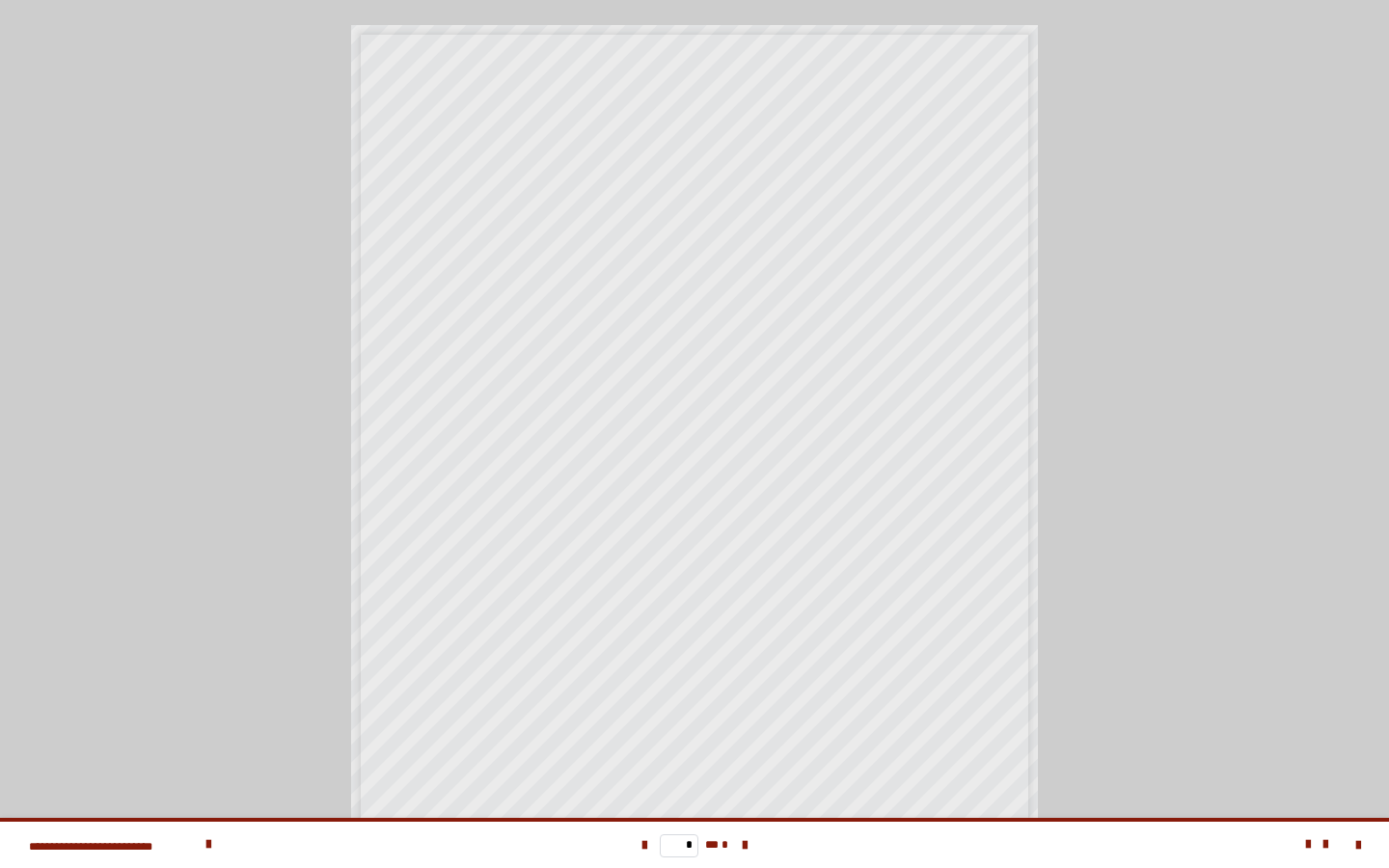 click on "* ** *" at bounding box center [694, 845] 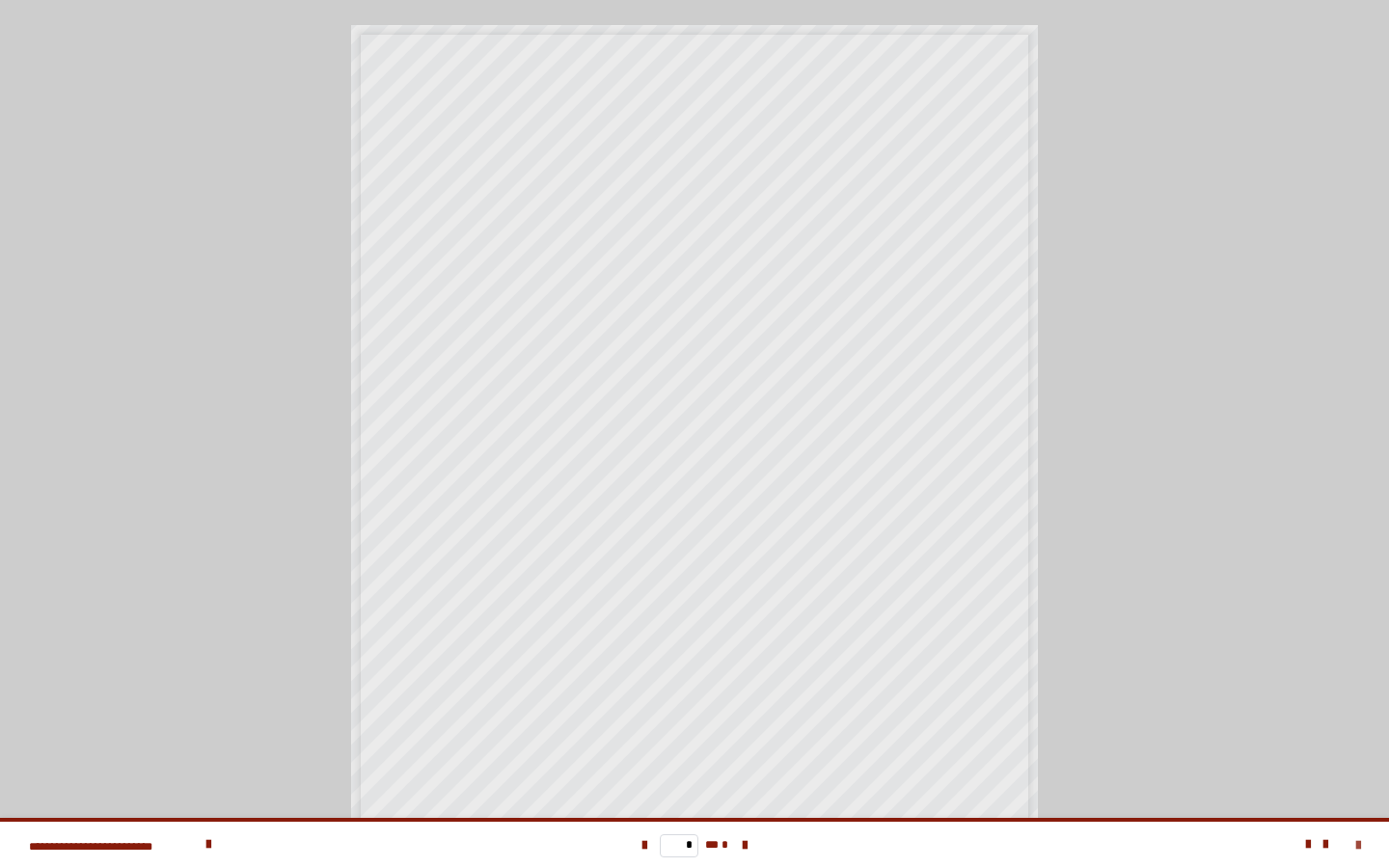 click at bounding box center [1358, 846] 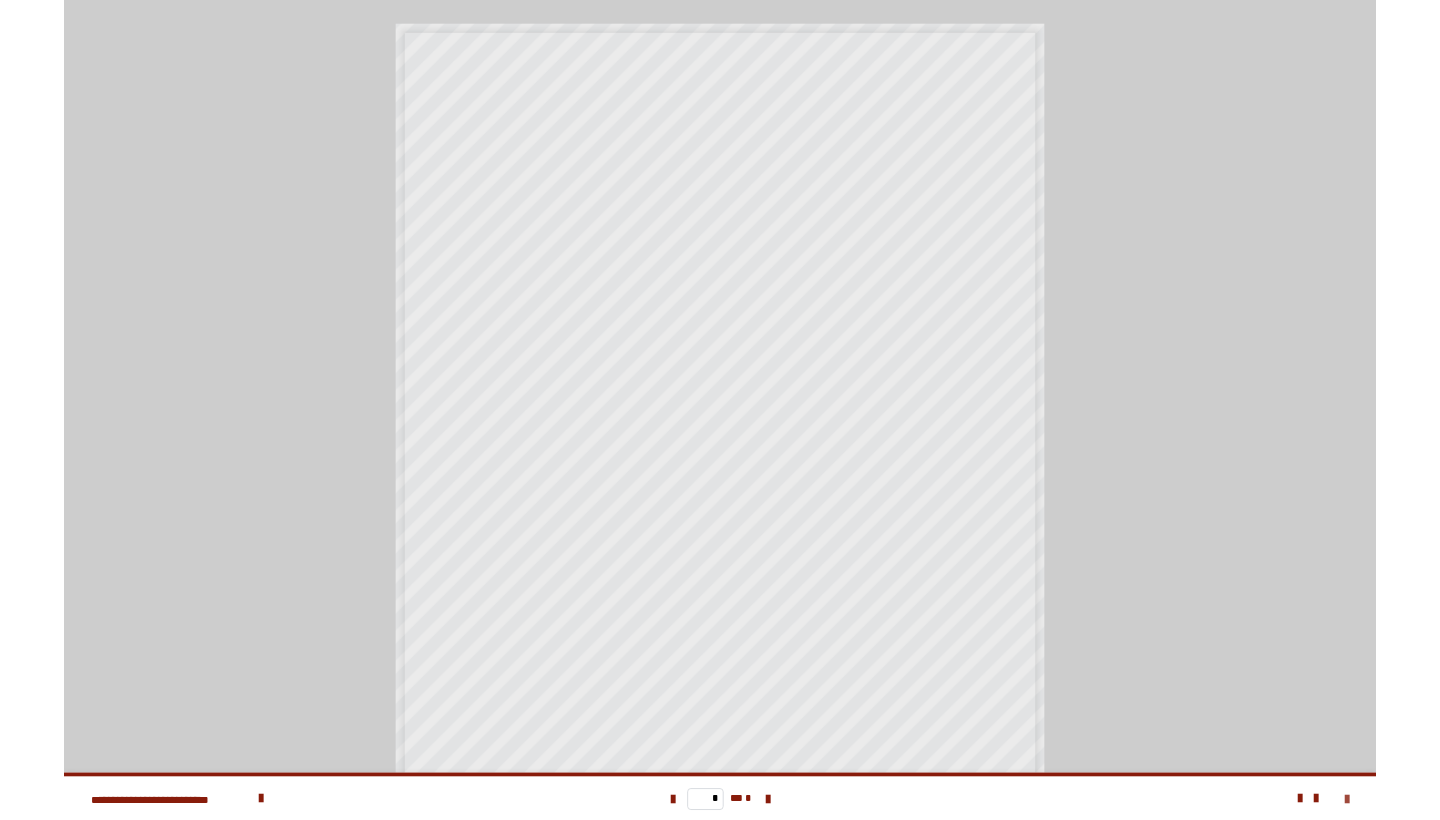 scroll, scrollTop: 84, scrollLeft: 0, axis: vertical 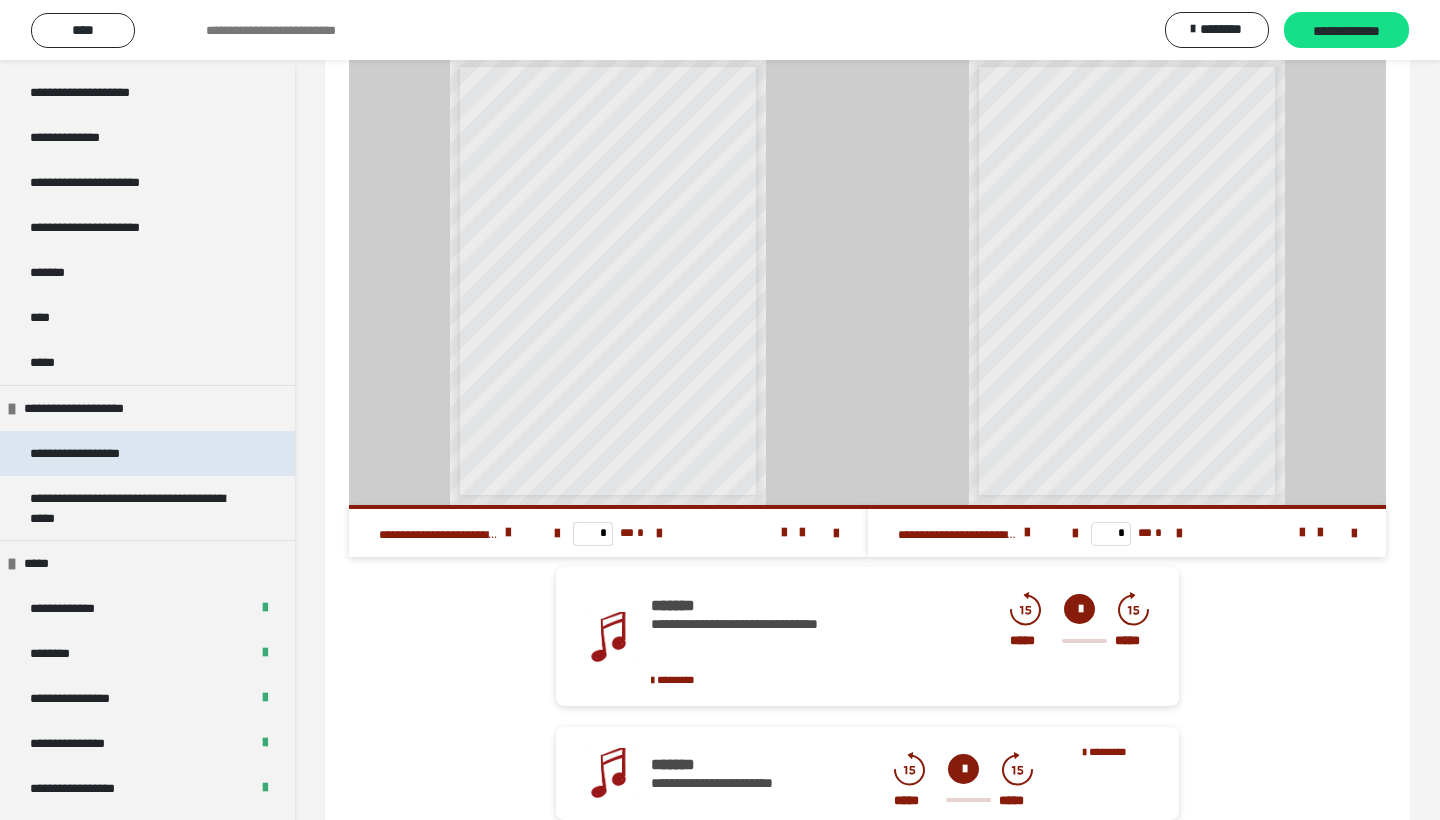 click on "**********" at bounding box center (98, 453) 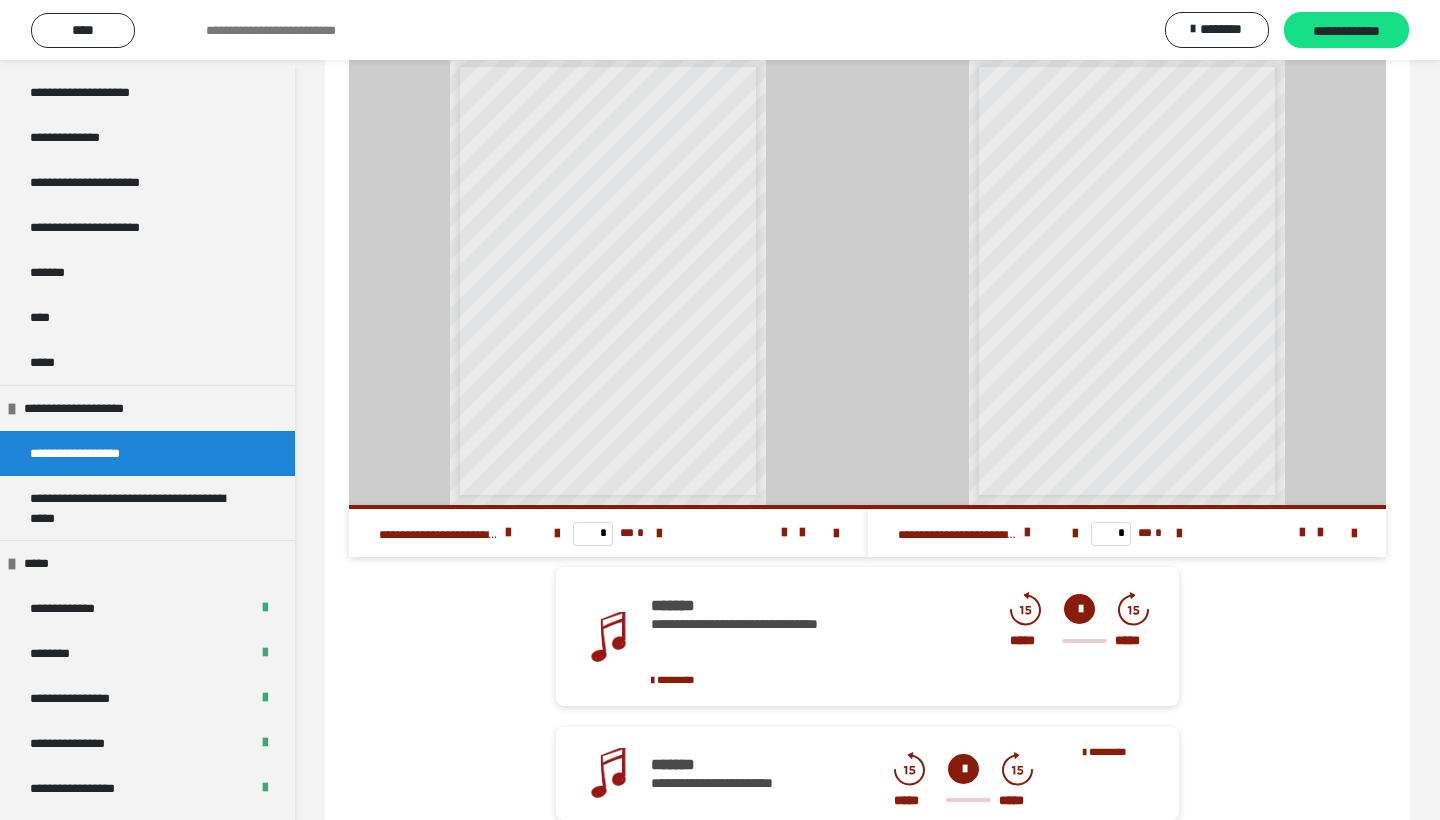 scroll, scrollTop: 60, scrollLeft: 0, axis: vertical 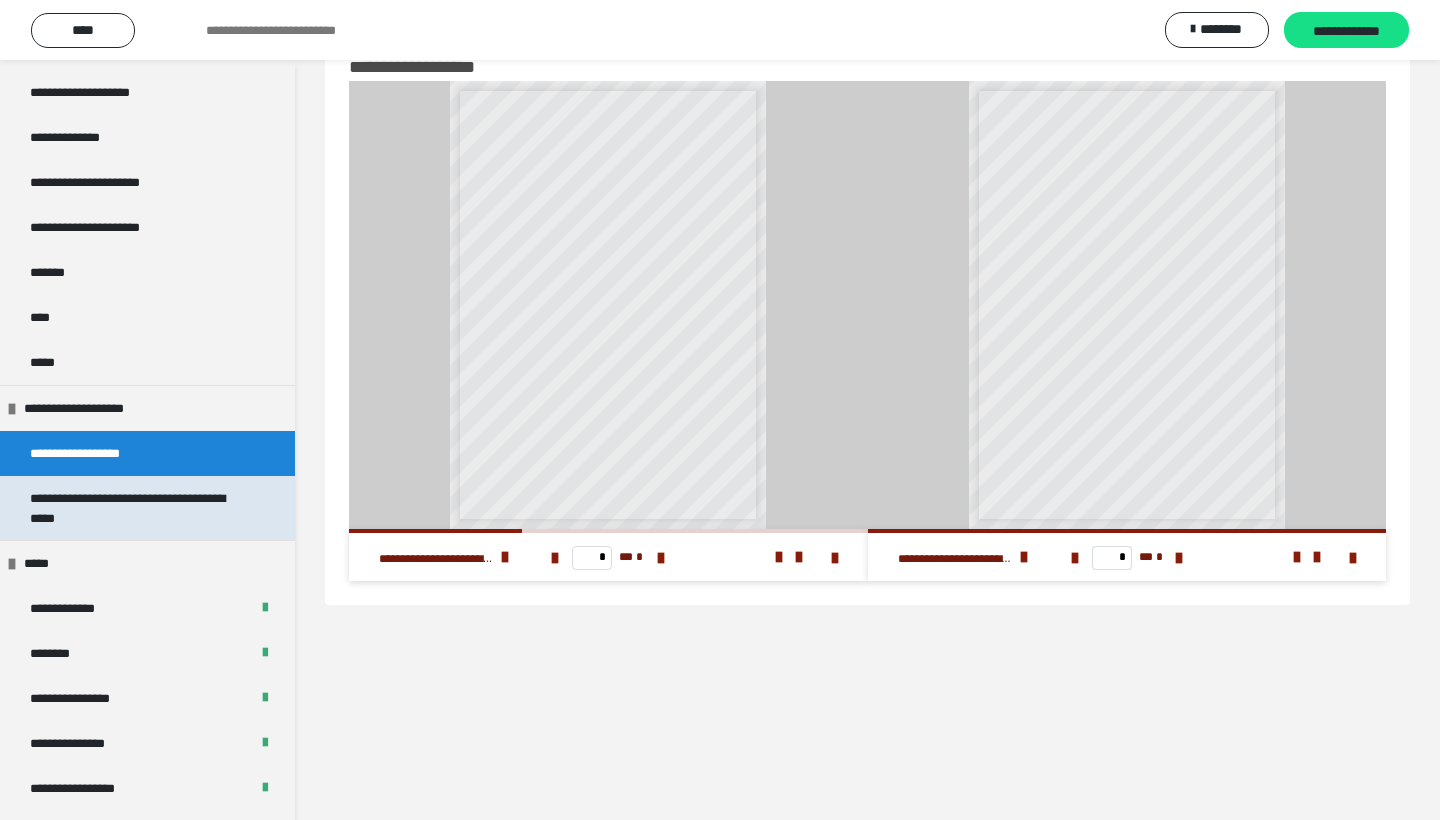 click on "**********" at bounding box center (139, 508) 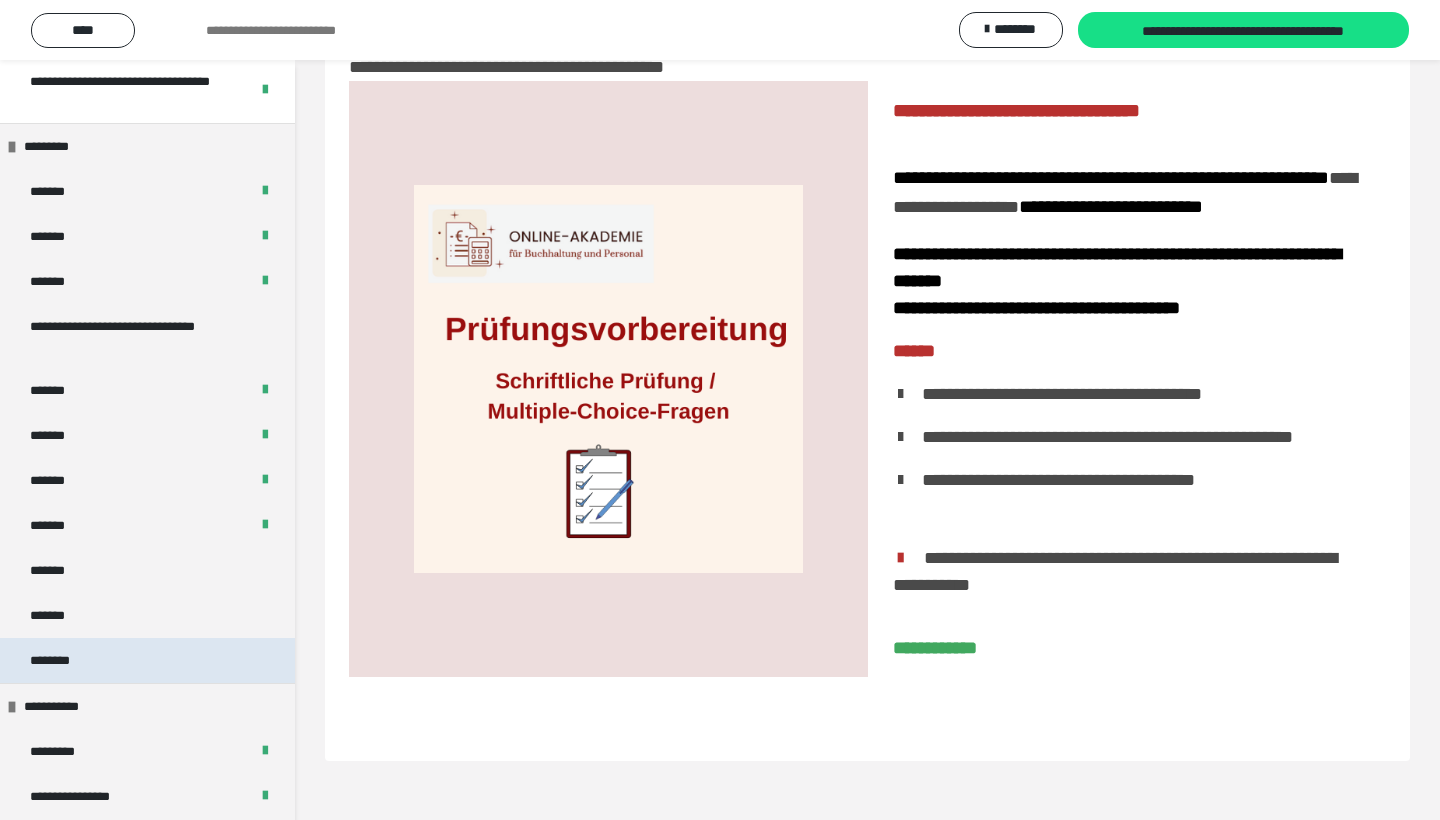 scroll, scrollTop: 700, scrollLeft: 0, axis: vertical 